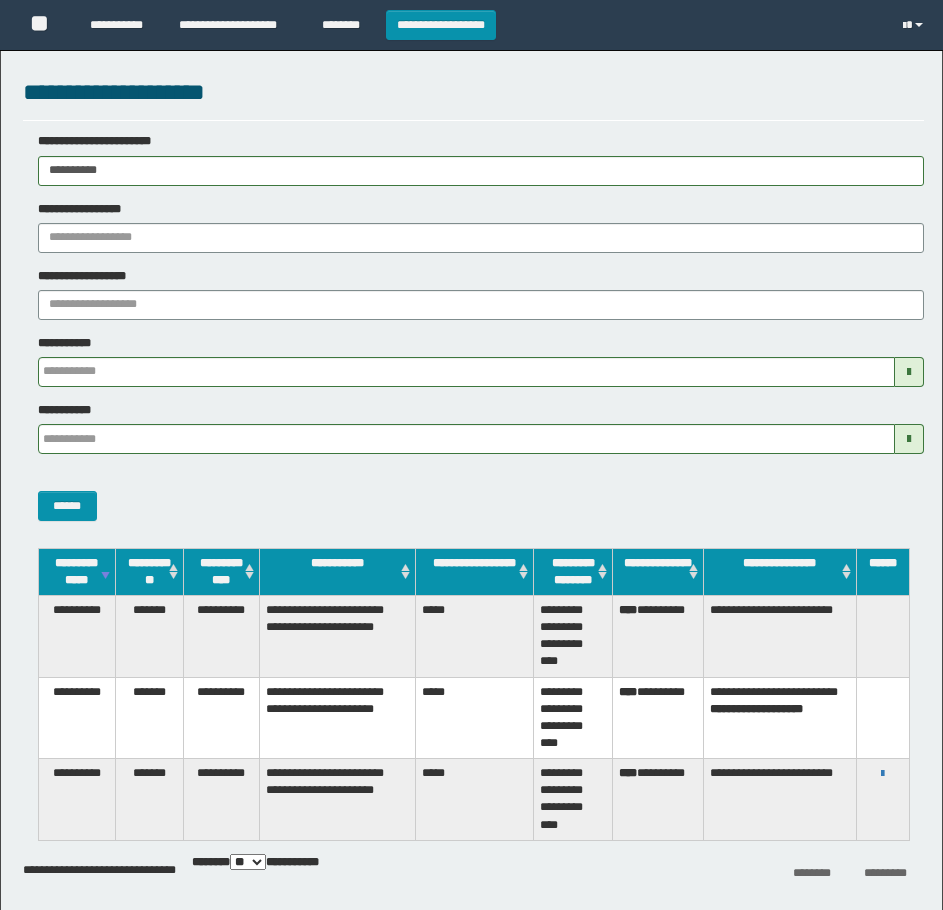 scroll, scrollTop: 0, scrollLeft: 0, axis: both 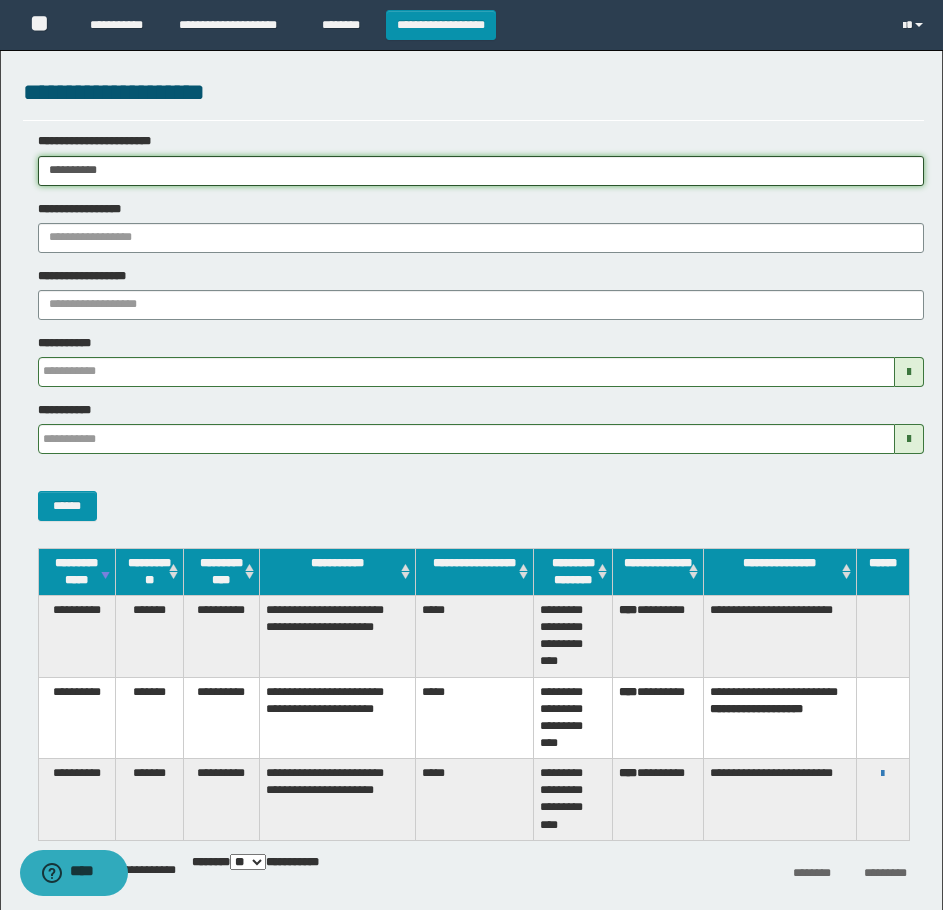 drag, startPoint x: 170, startPoint y: 166, endPoint x: -1, endPoint y: 242, distance: 187.1283 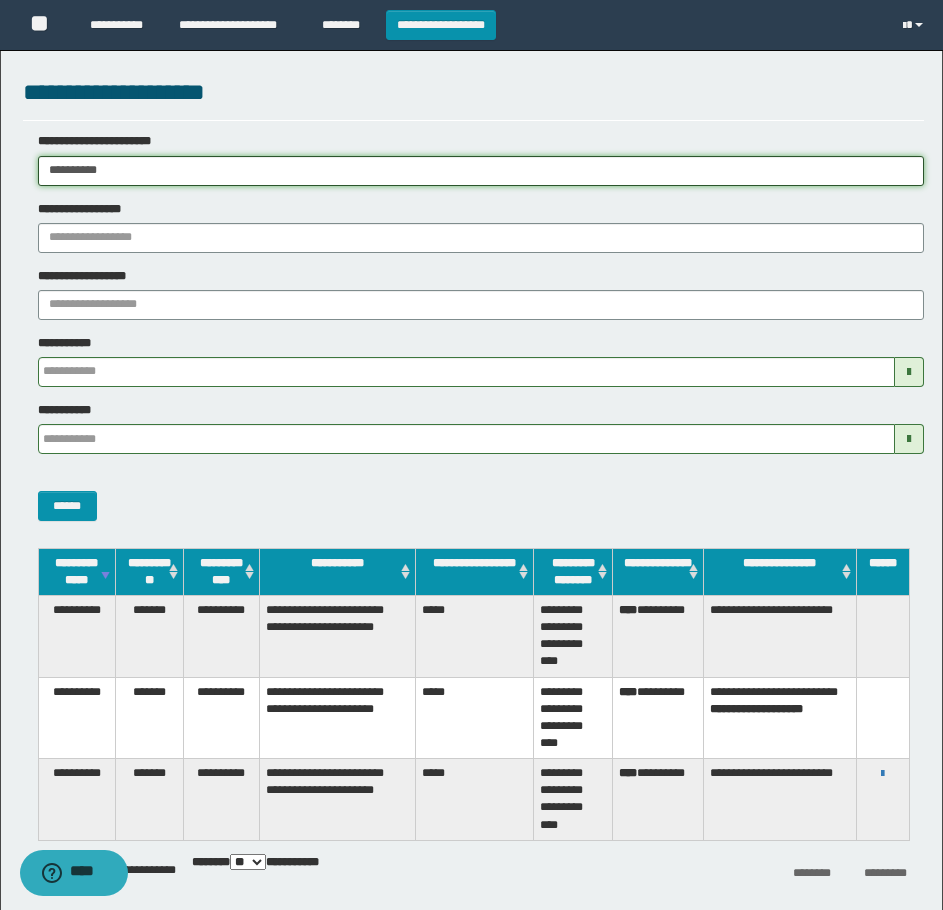click on "**********" at bounding box center [471, 455] 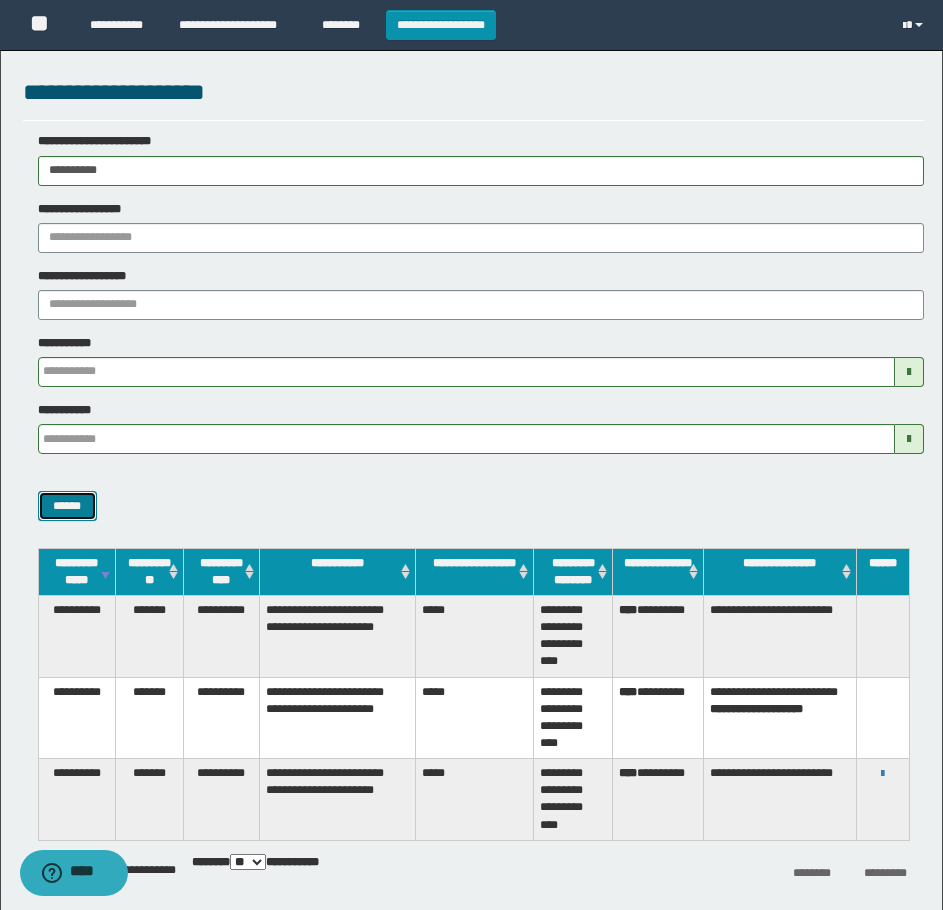 click on "******" at bounding box center (67, 506) 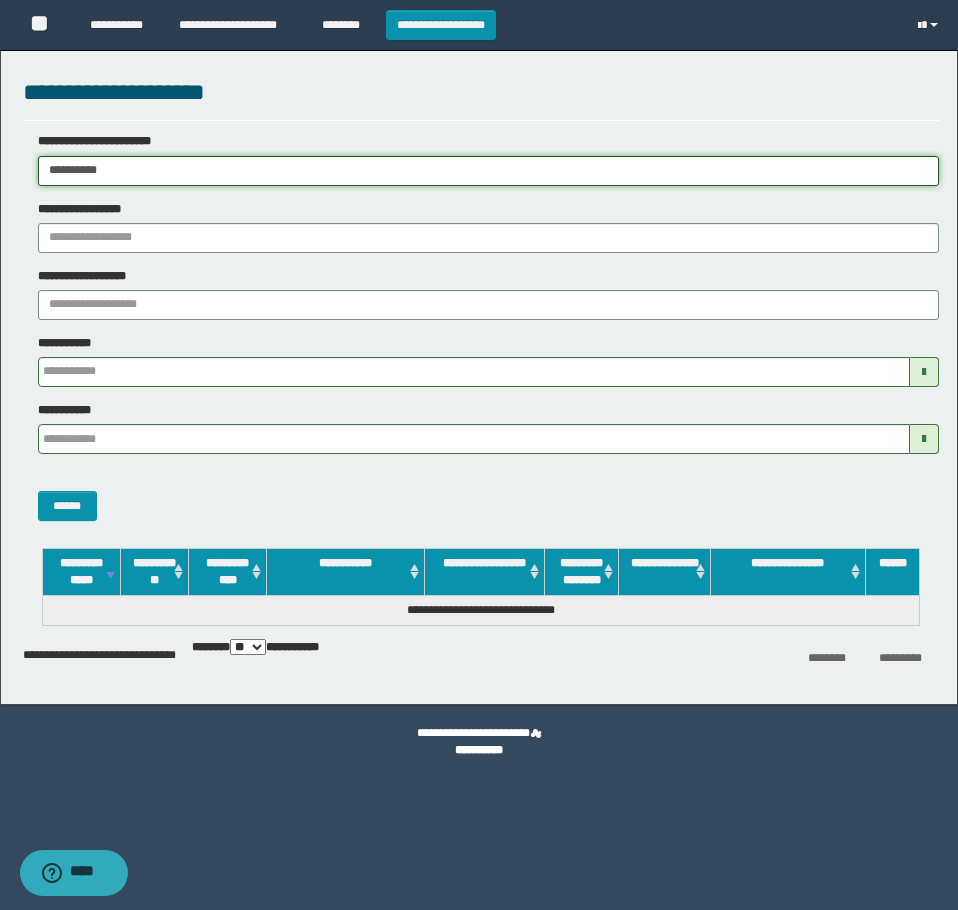 drag, startPoint x: 176, startPoint y: 170, endPoint x: -1, endPoint y: 184, distance: 177.55281 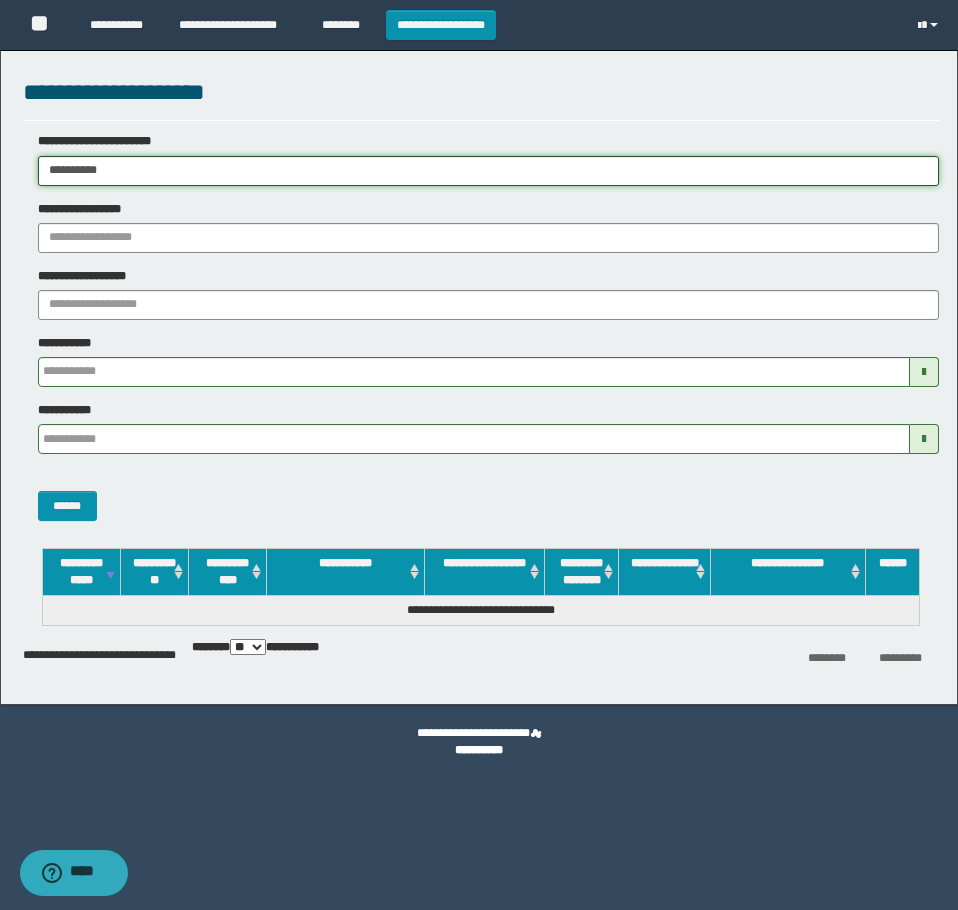 click on "**********" at bounding box center [479, 455] 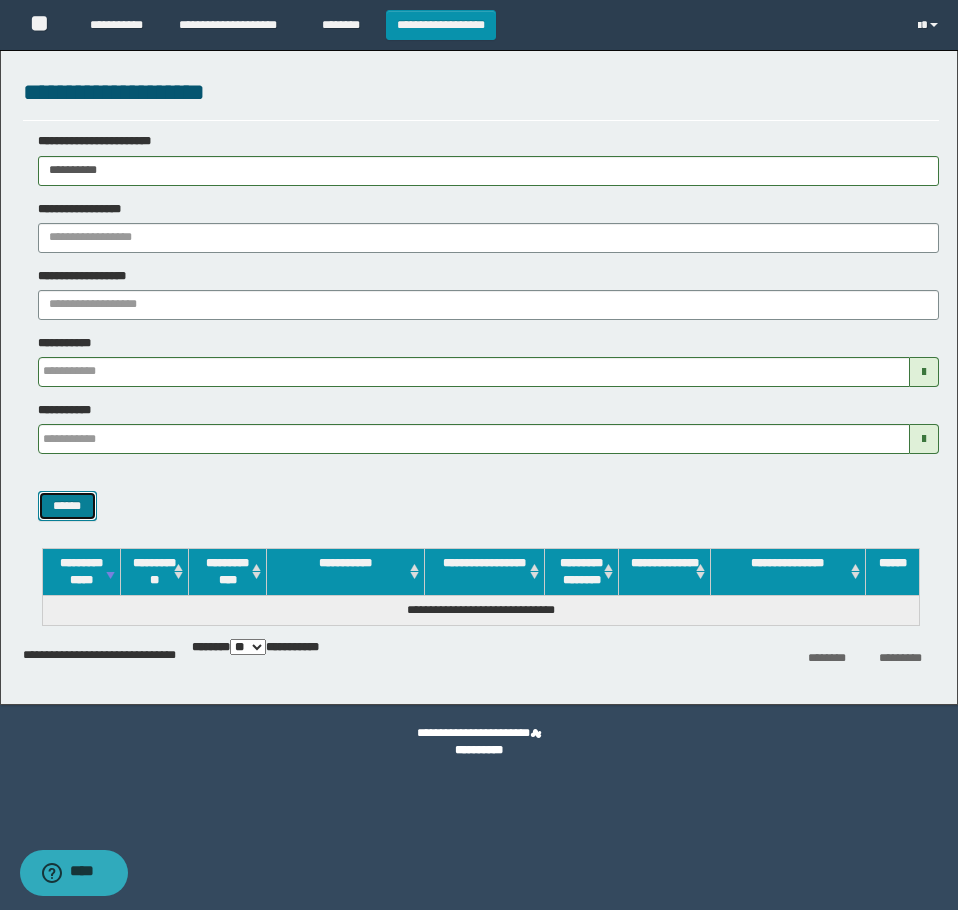 click on "******" at bounding box center (67, 506) 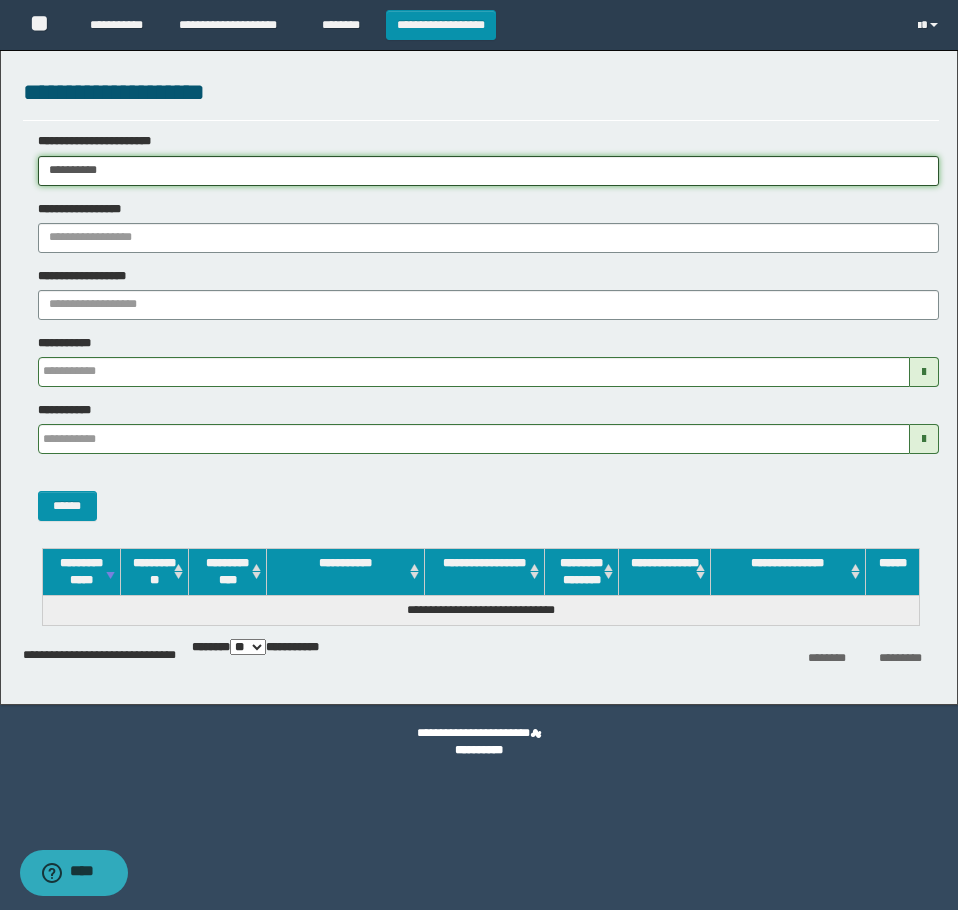 drag, startPoint x: 251, startPoint y: 169, endPoint x: -1, endPoint y: 242, distance: 262.36044 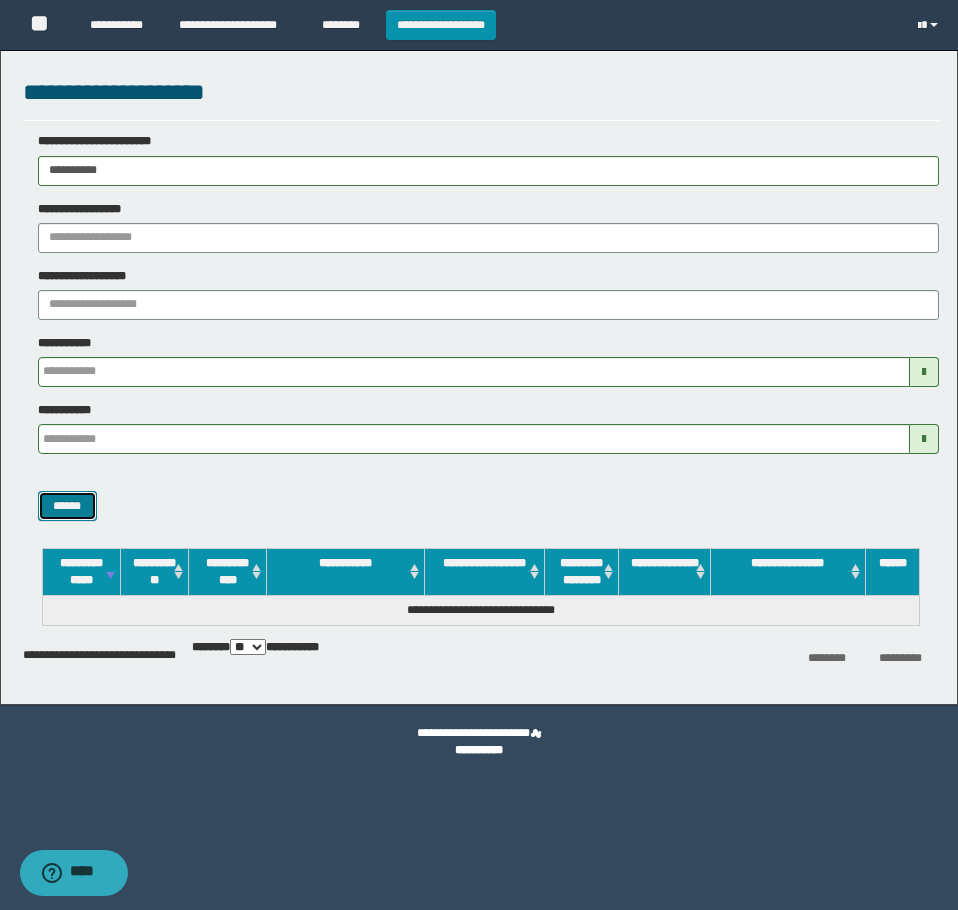 click on "******" at bounding box center (67, 506) 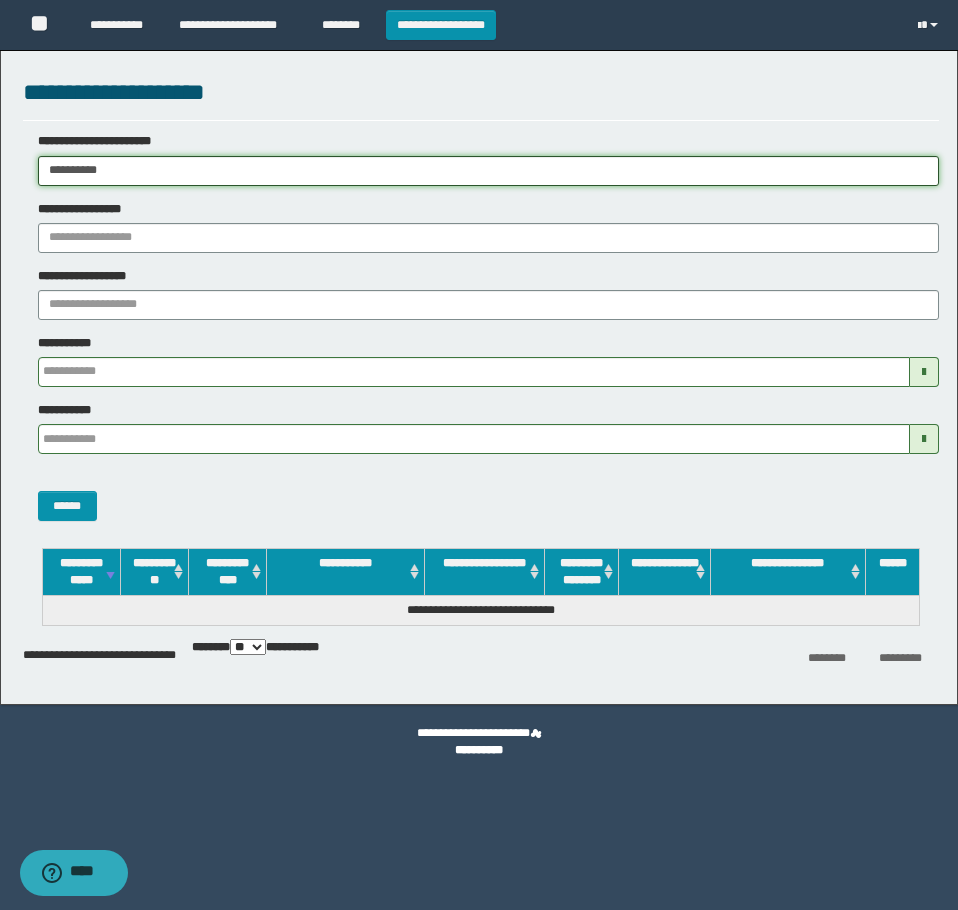 drag, startPoint x: 277, startPoint y: 175, endPoint x: -1, endPoint y: 175, distance: 278 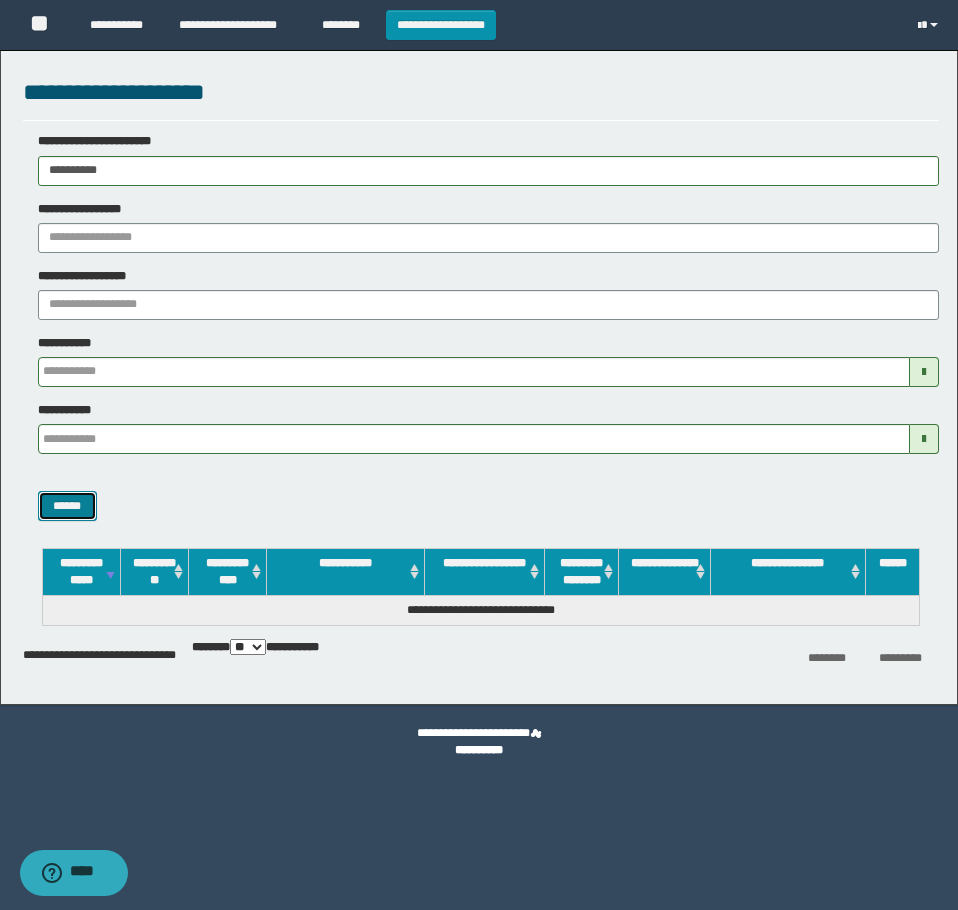 click on "******" at bounding box center (67, 506) 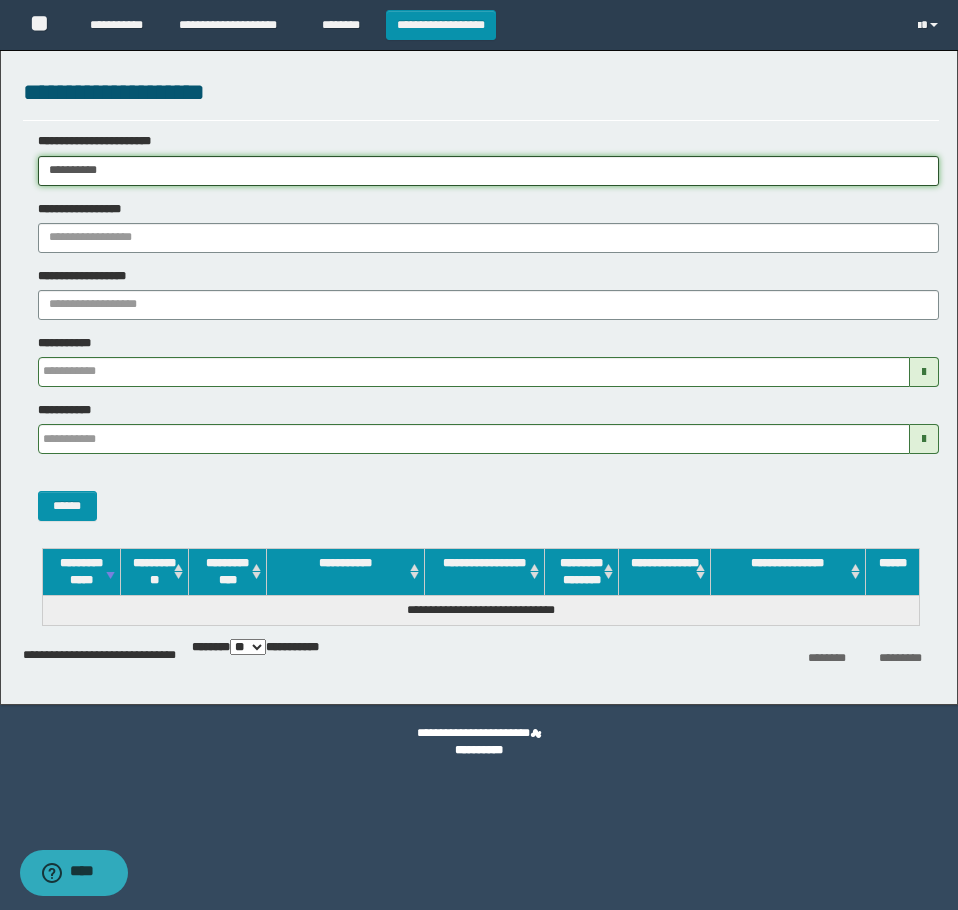 drag, startPoint x: 138, startPoint y: 178, endPoint x: -1, endPoint y: 186, distance: 139.23003 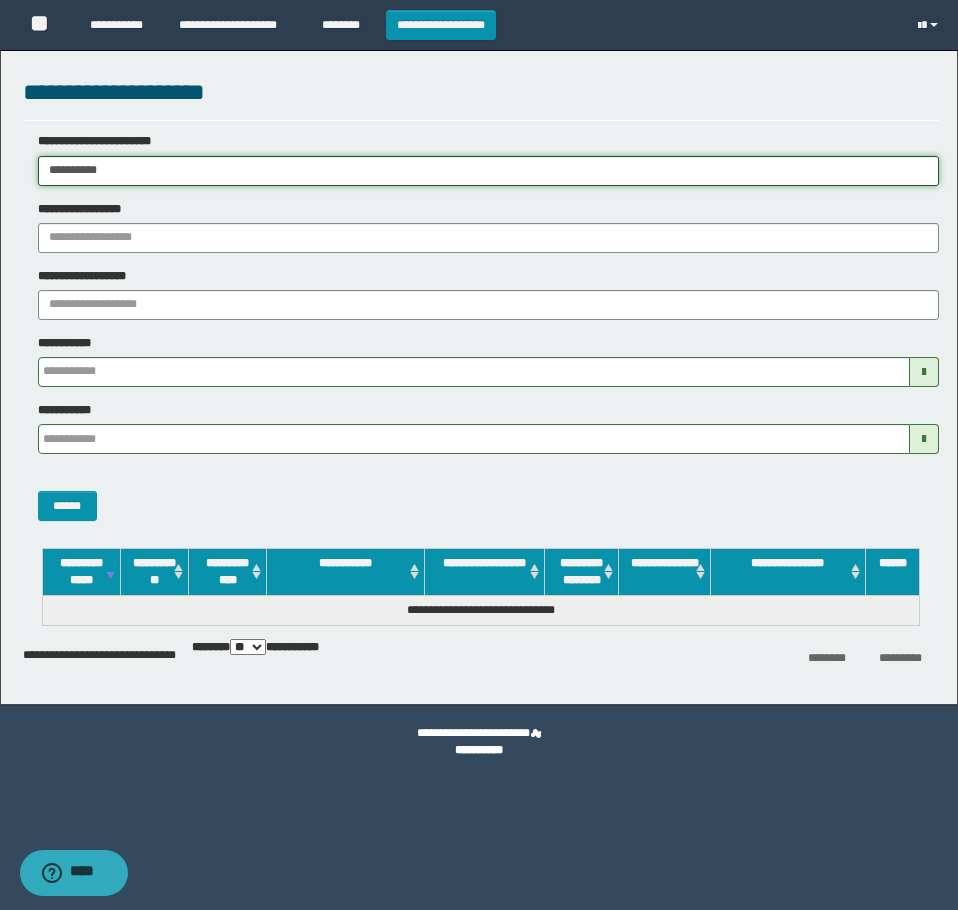 click on "**********" at bounding box center [479, 455] 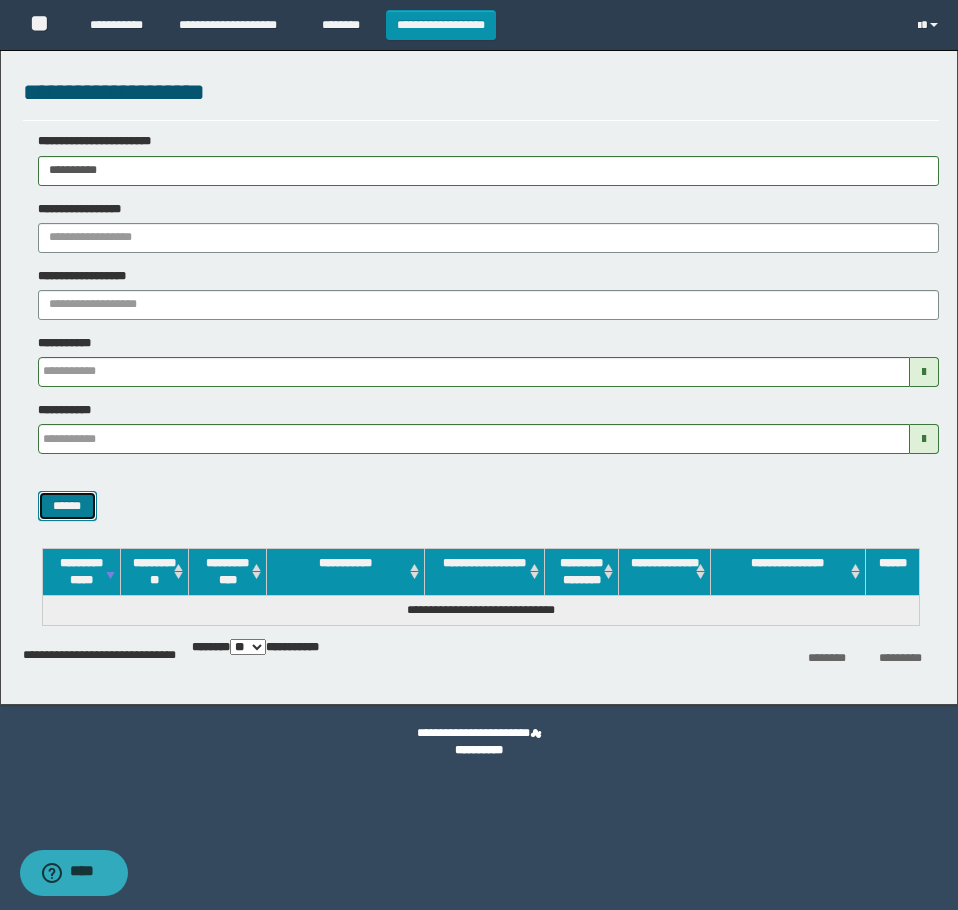click on "******" at bounding box center (67, 506) 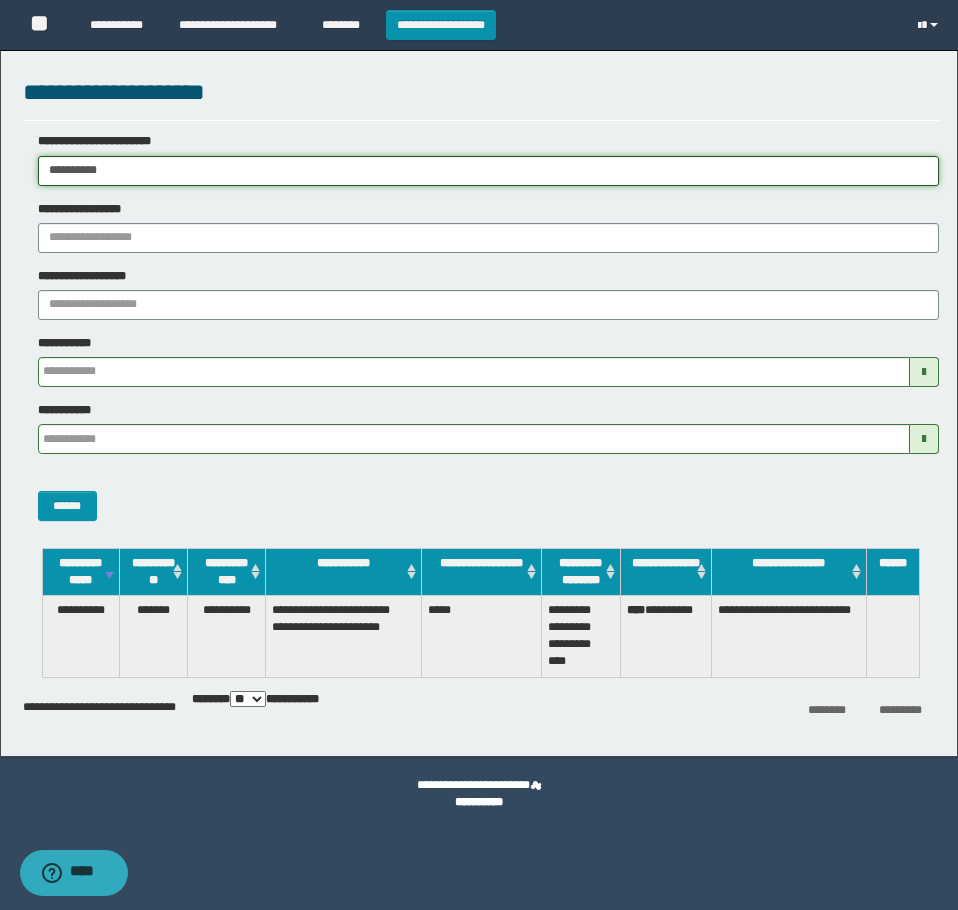 drag, startPoint x: 138, startPoint y: 169, endPoint x: -1, endPoint y: 170, distance: 139.0036 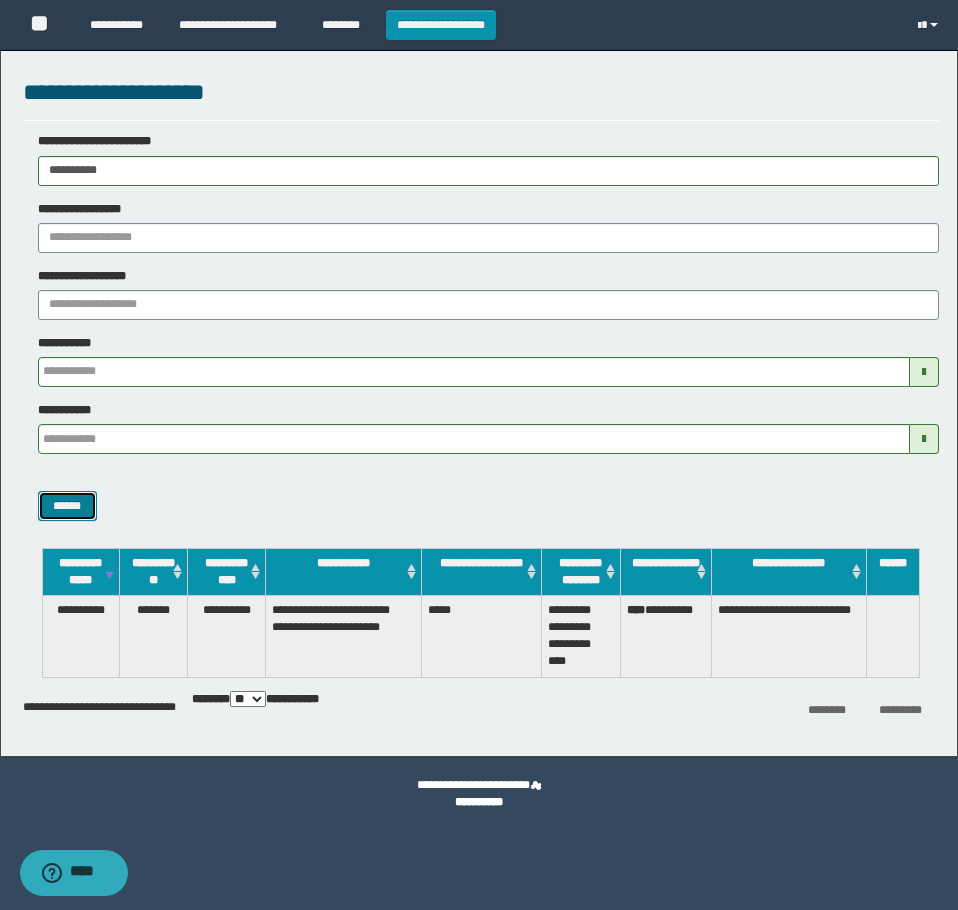 click on "******" at bounding box center (67, 506) 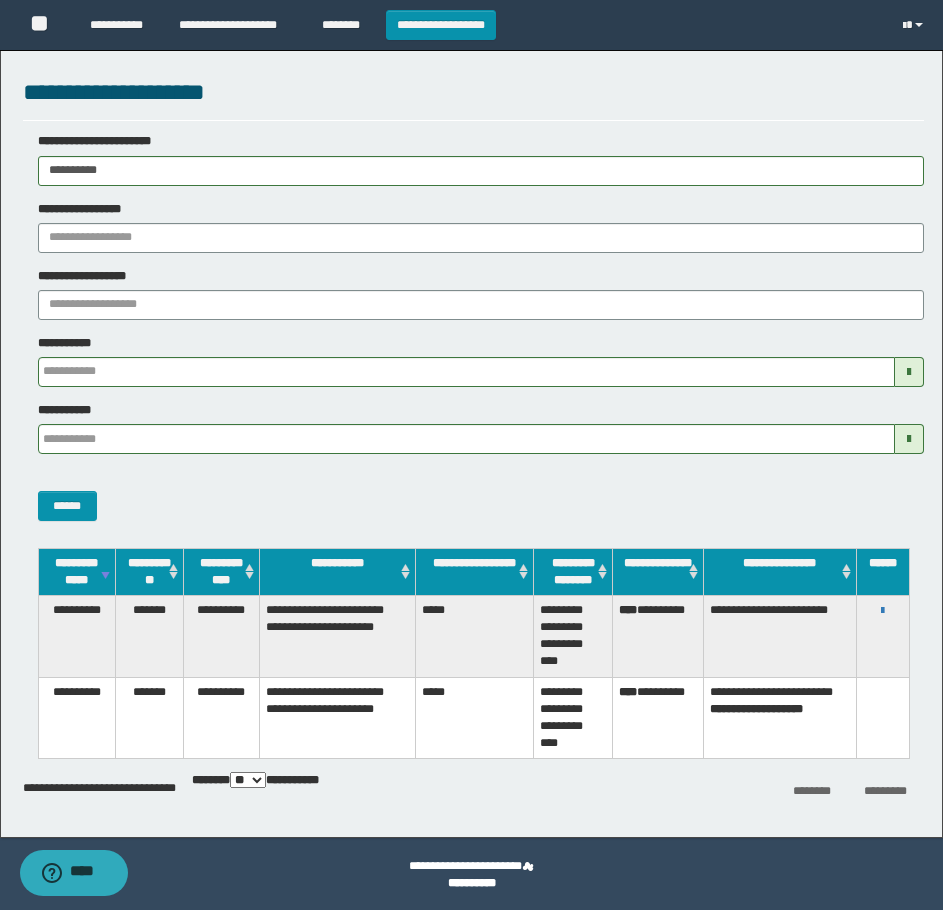 click on "**********" at bounding box center (883, 610) 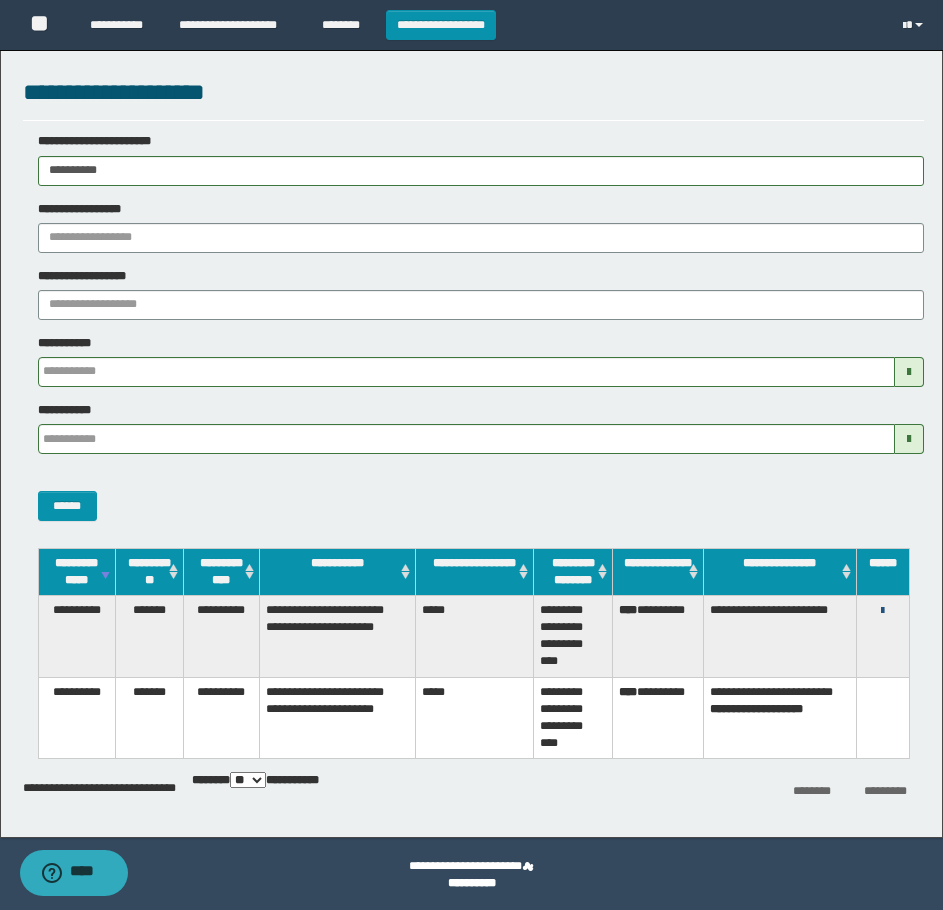 click at bounding box center [882, 611] 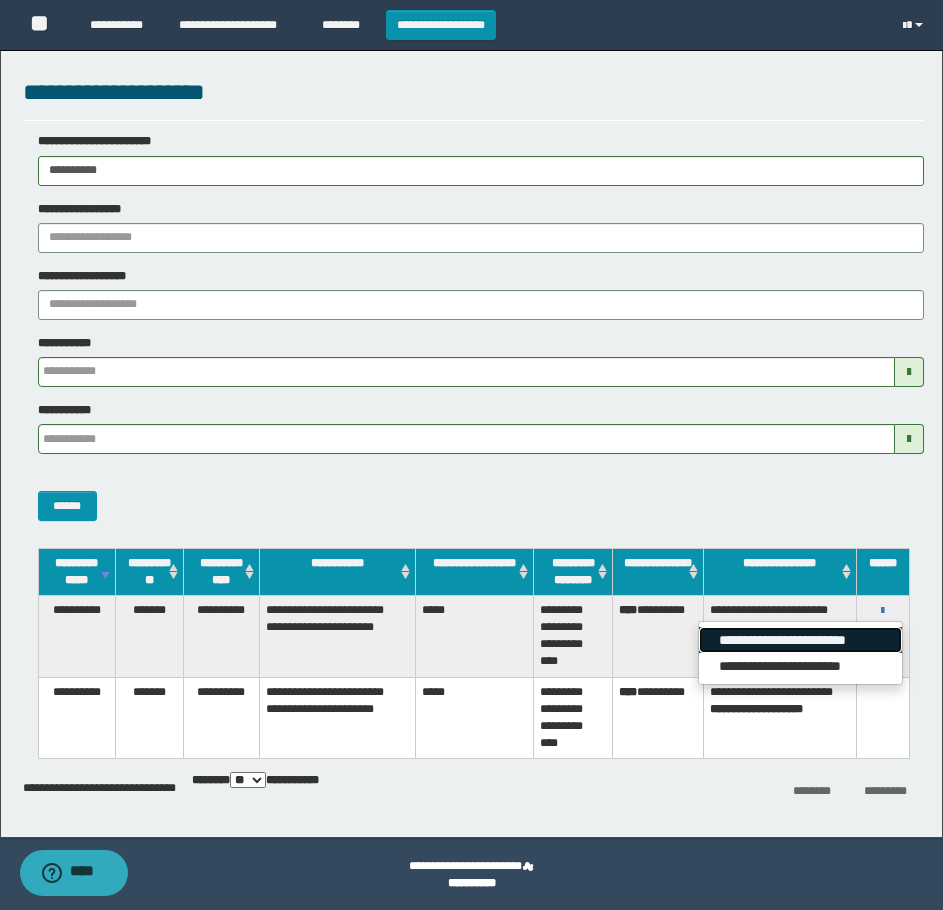 click on "**********" at bounding box center [800, 640] 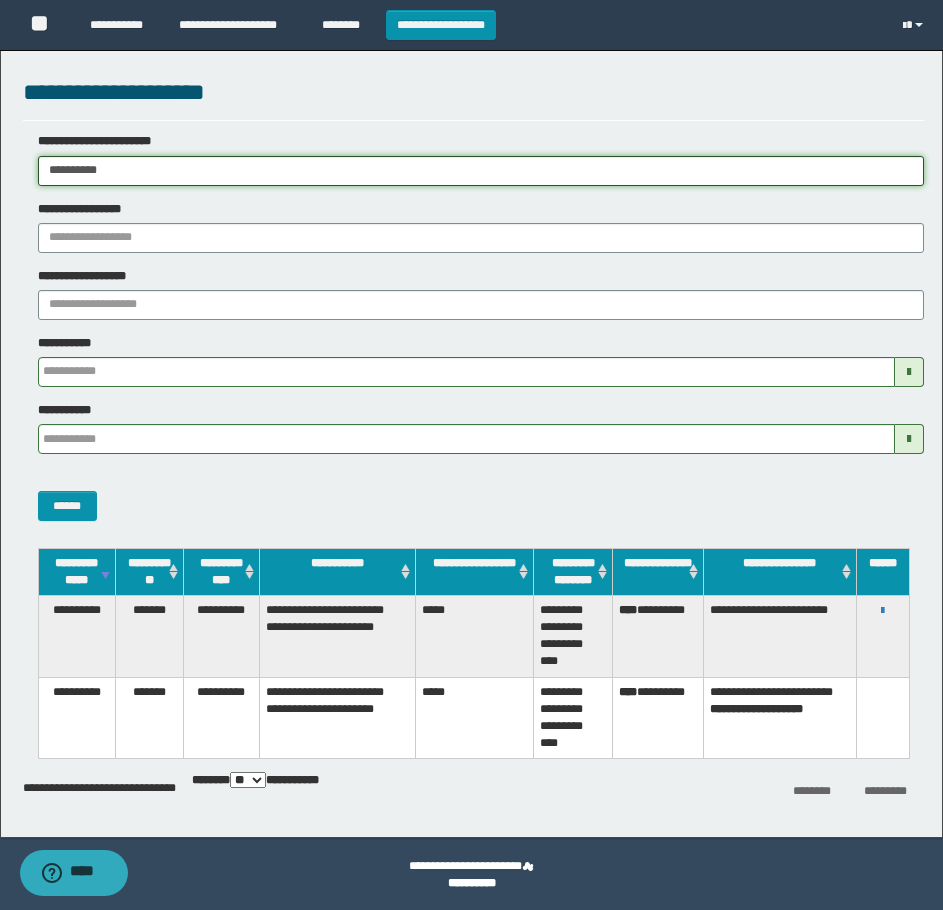 drag, startPoint x: 346, startPoint y: 159, endPoint x: -1, endPoint y: 155, distance: 347.02304 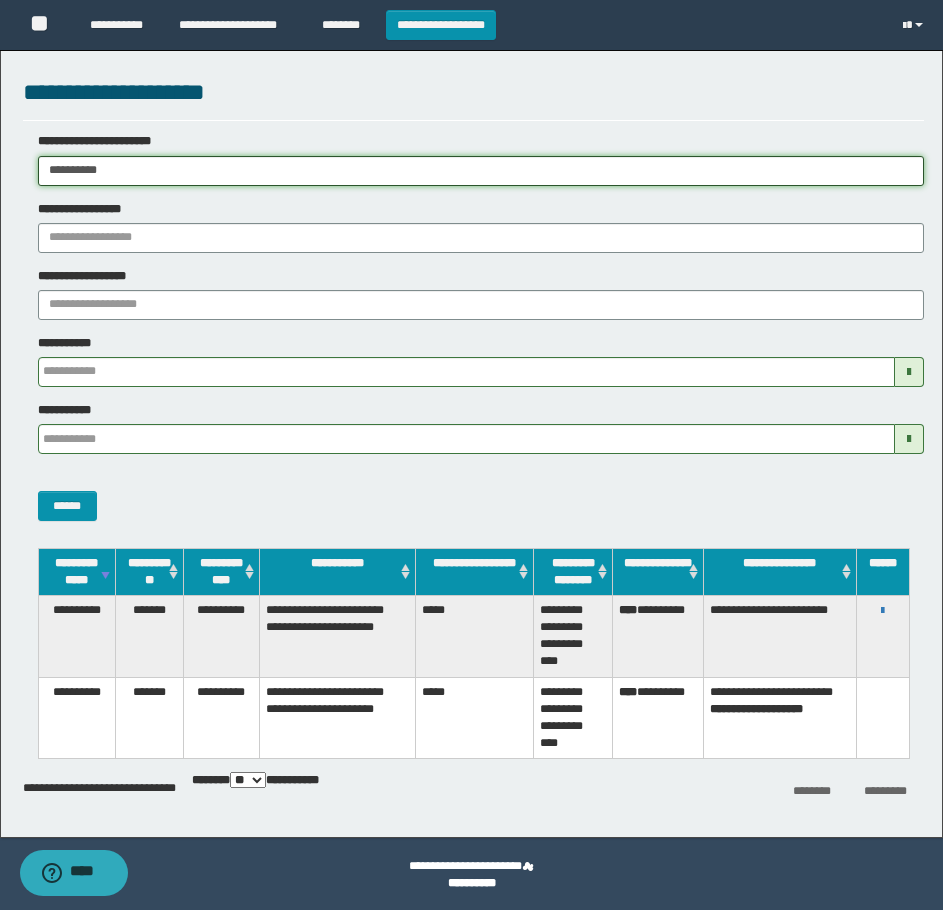 click on "**********" at bounding box center (471, 455) 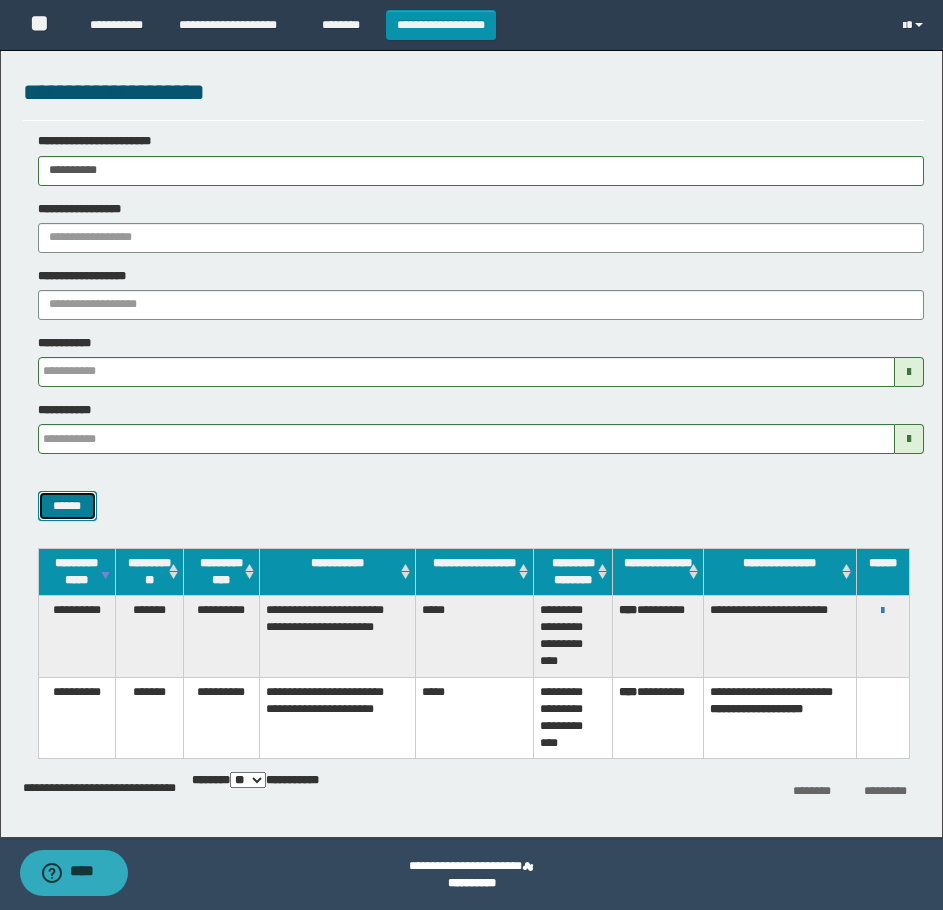click on "******" at bounding box center (67, 506) 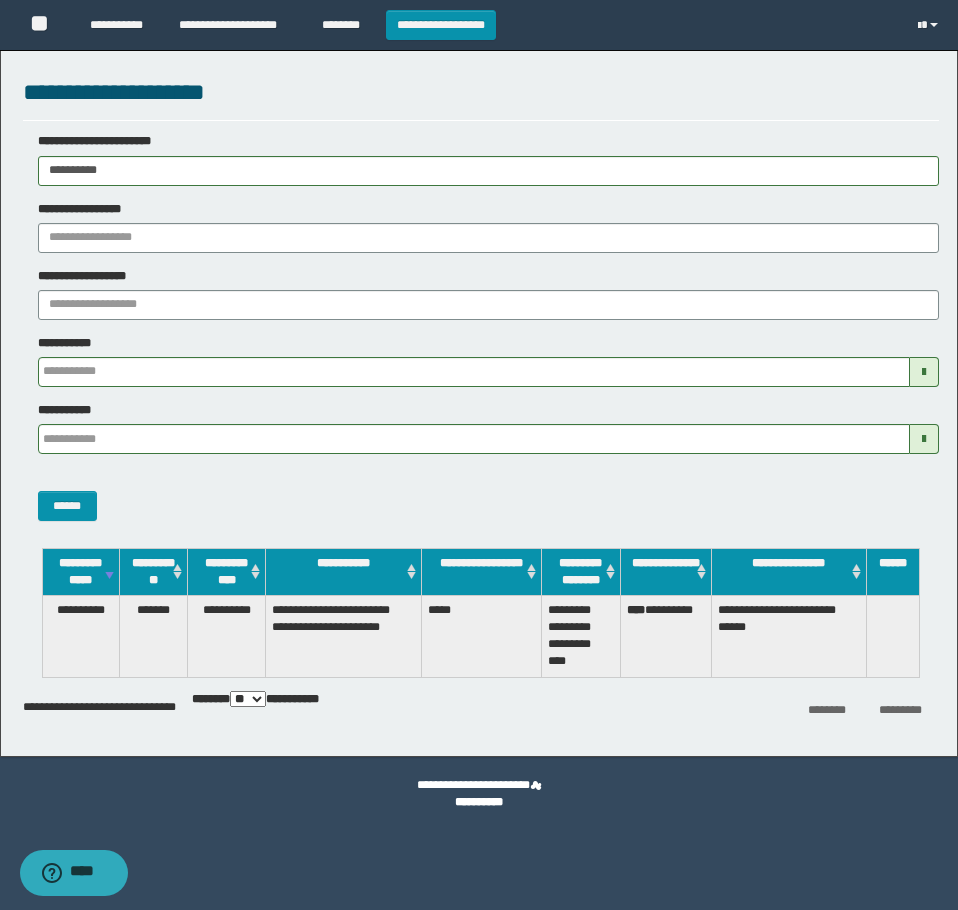 drag, startPoint x: 138, startPoint y: 190, endPoint x: 115, endPoint y: 190, distance: 23 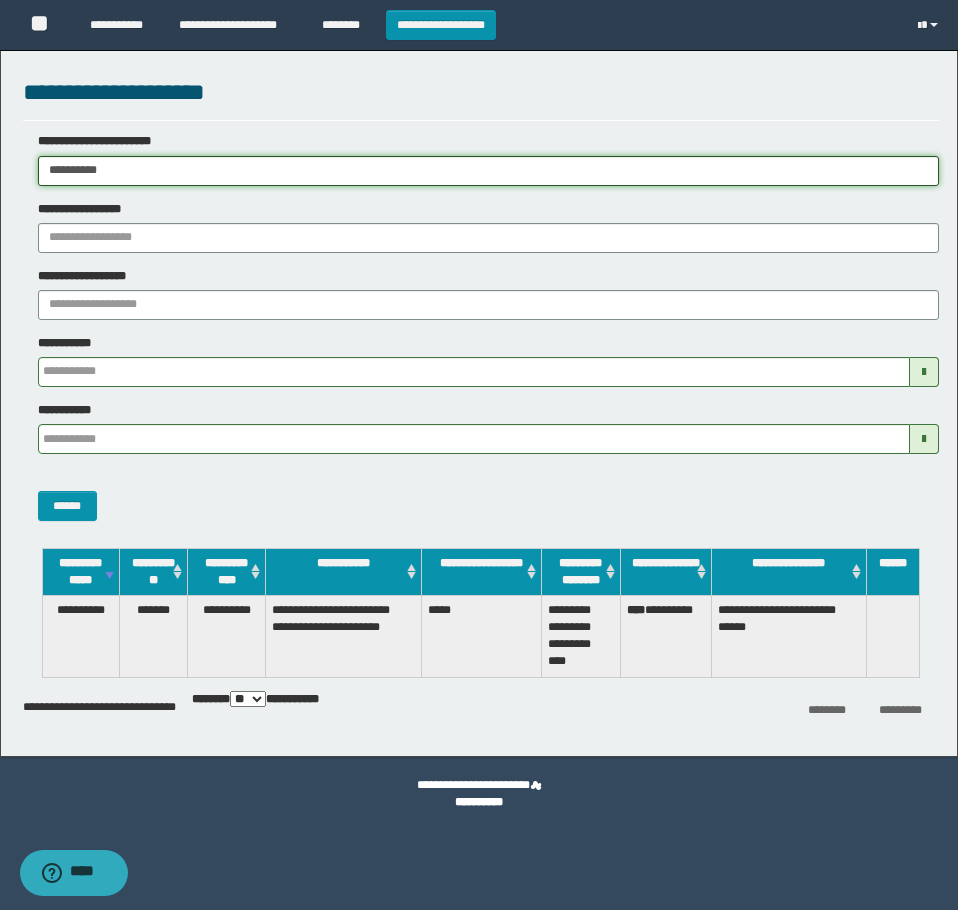 drag, startPoint x: 167, startPoint y: 177, endPoint x: -1, endPoint y: 198, distance: 169.30742 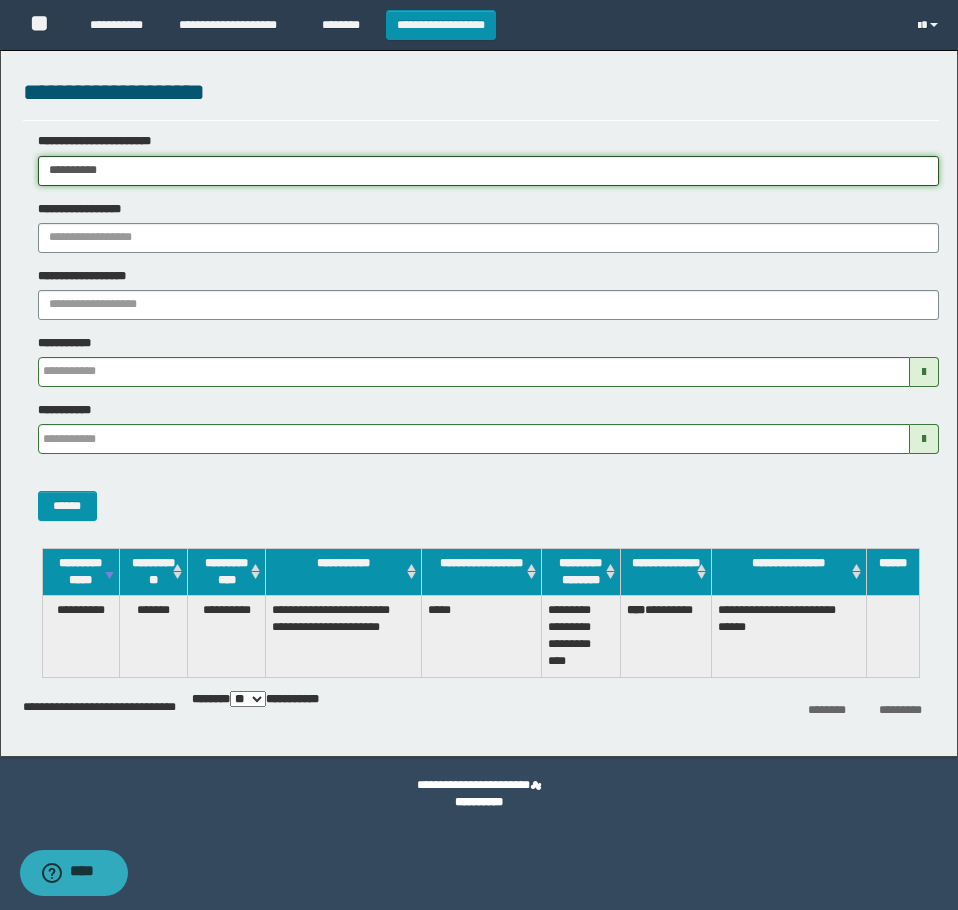 click on "**********" at bounding box center [479, 455] 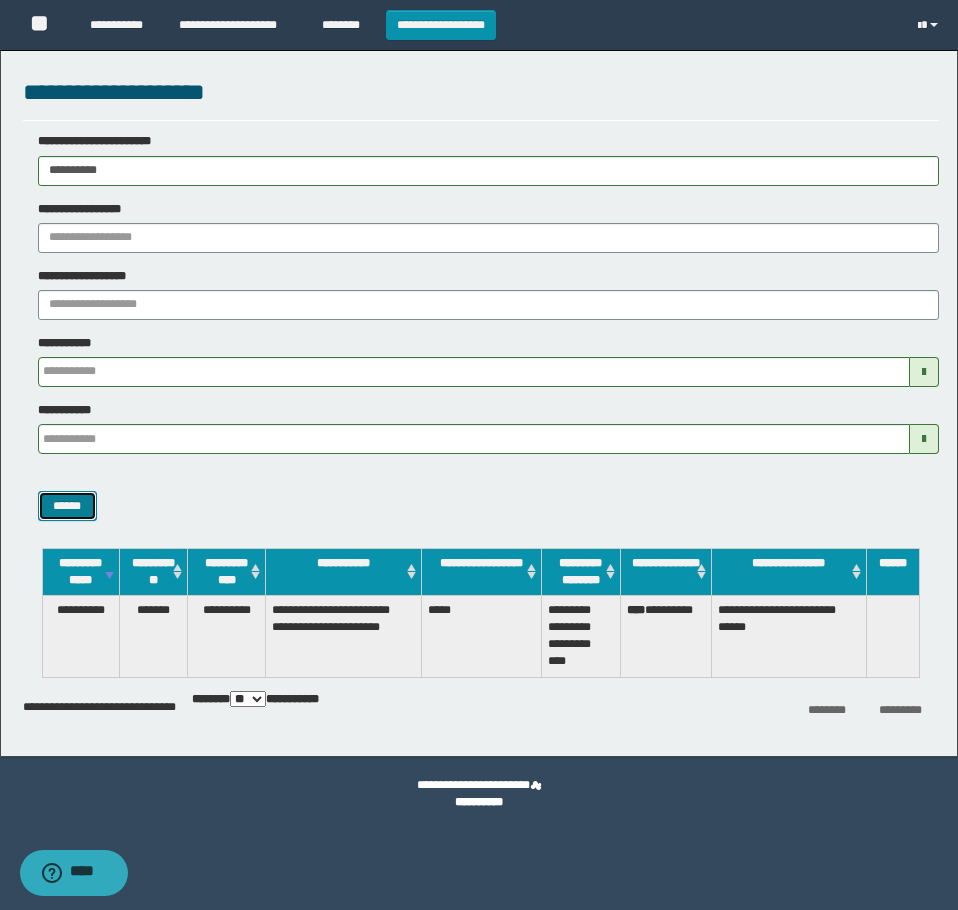 click on "******" at bounding box center [67, 506] 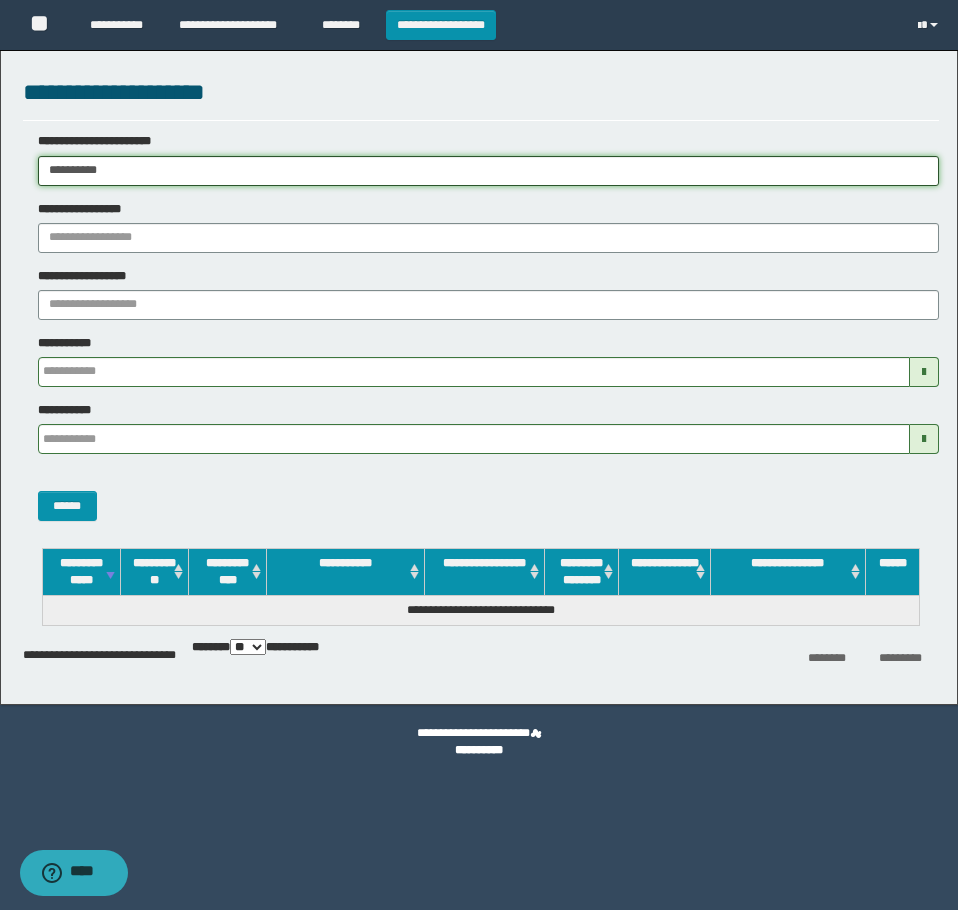 drag, startPoint x: 209, startPoint y: 167, endPoint x: -1, endPoint y: 196, distance: 211.99292 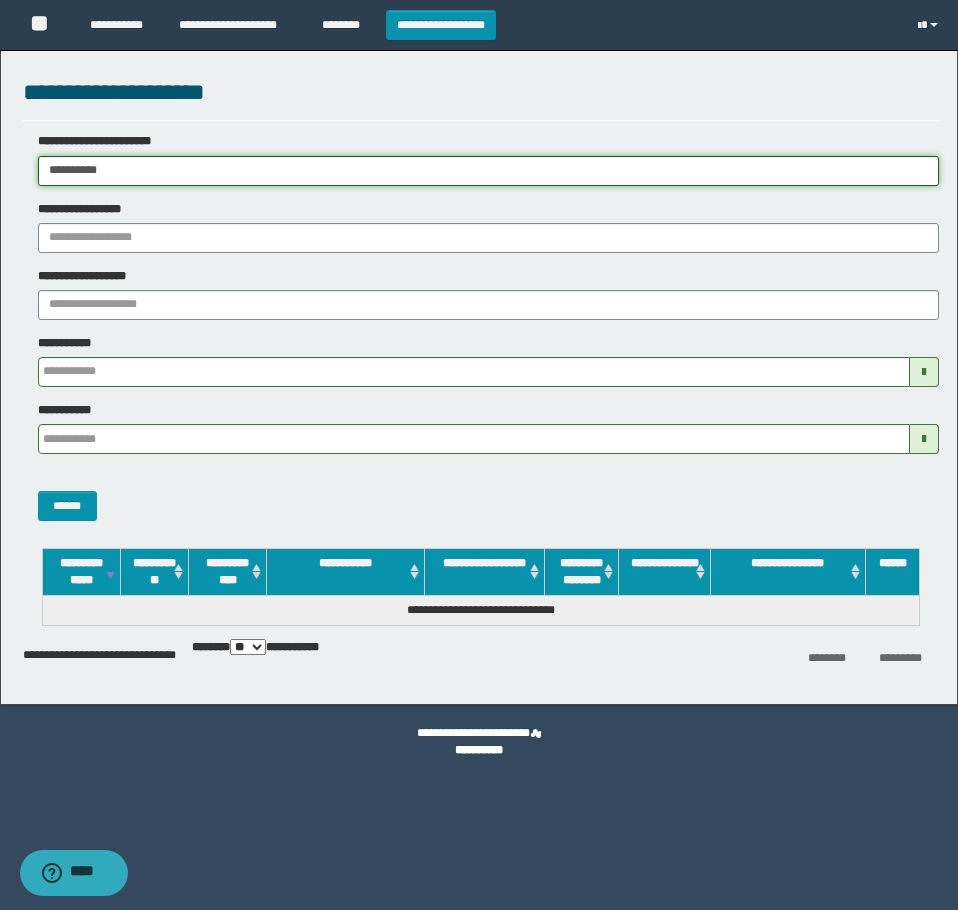 paste 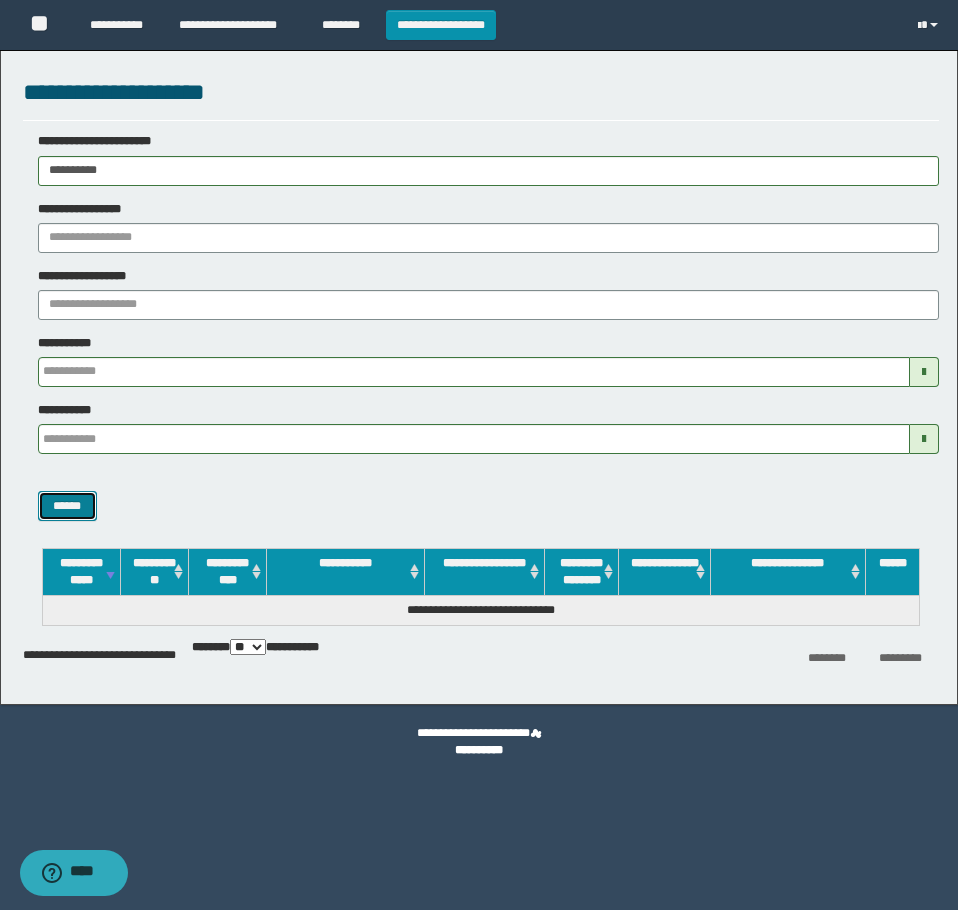 click on "******" at bounding box center (67, 506) 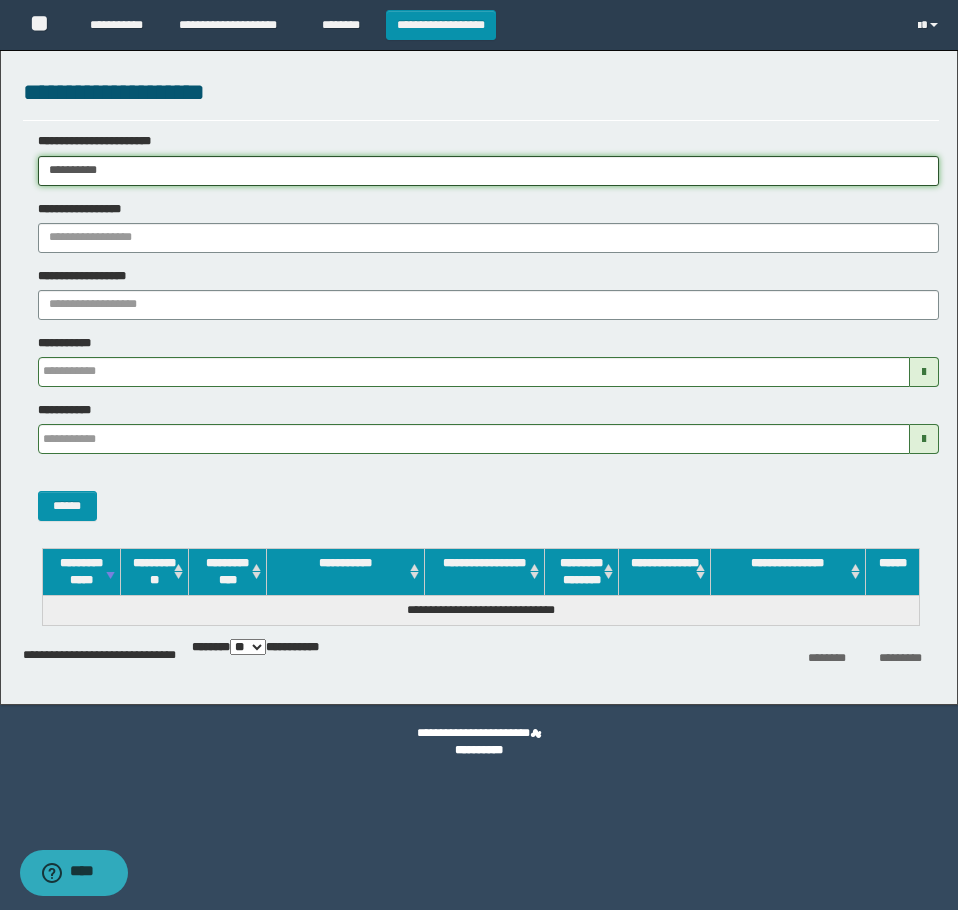drag, startPoint x: 188, startPoint y: 162, endPoint x: 17, endPoint y: 312, distance: 227.46648 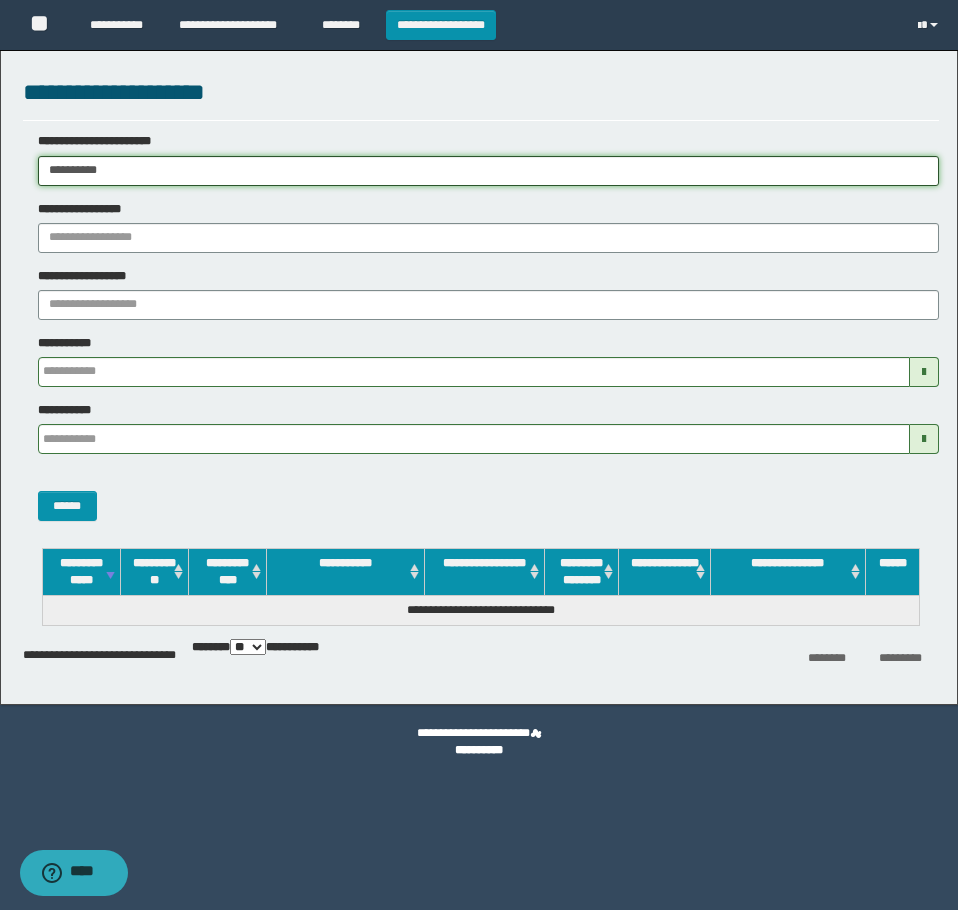 click on "**********" at bounding box center [479, 455] 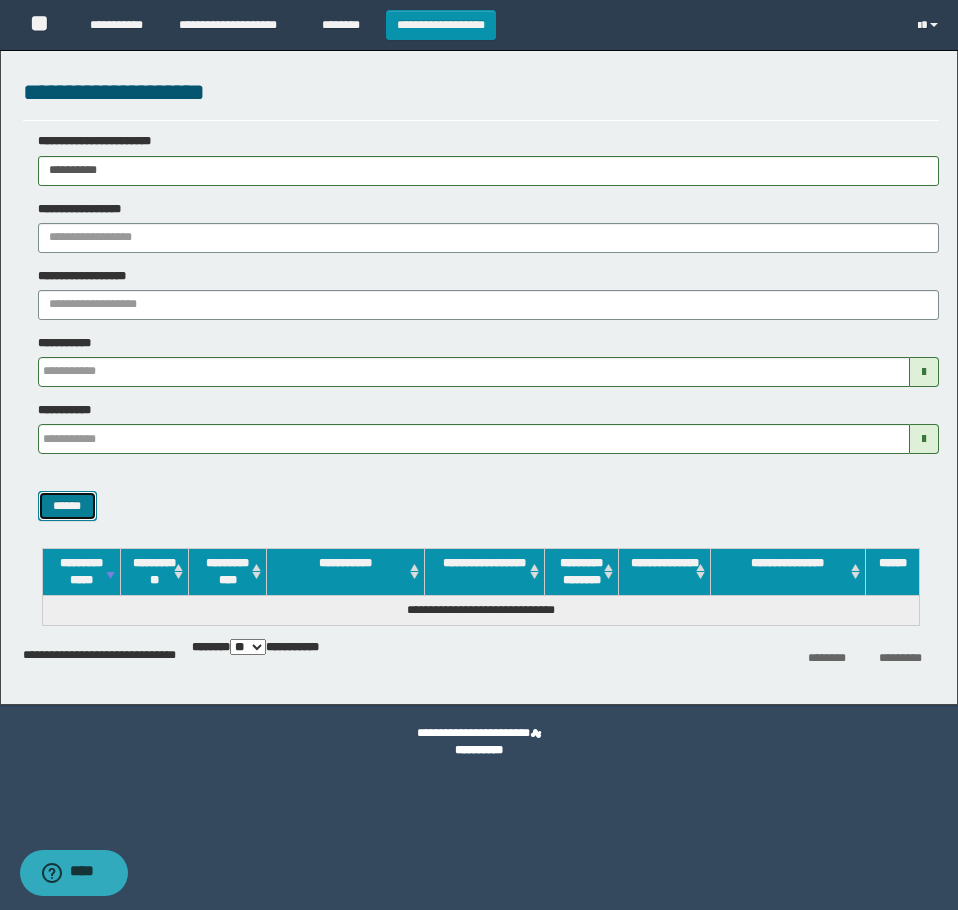 click on "******" at bounding box center [67, 506] 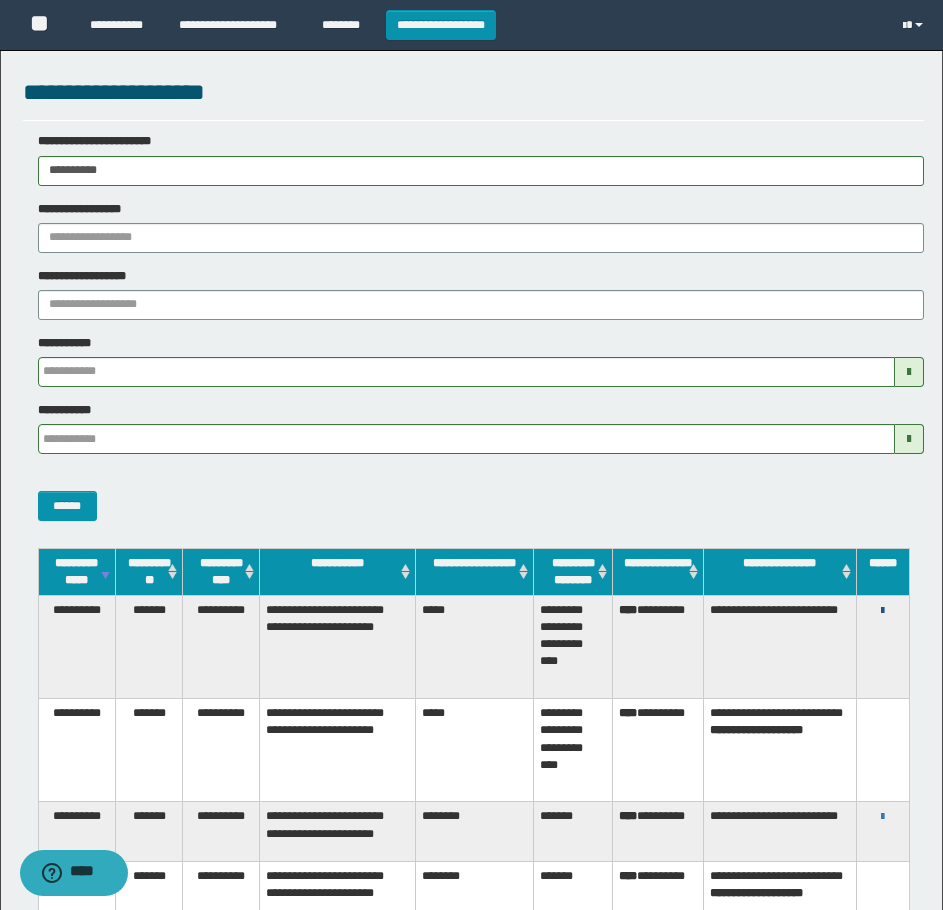 click at bounding box center (882, 611) 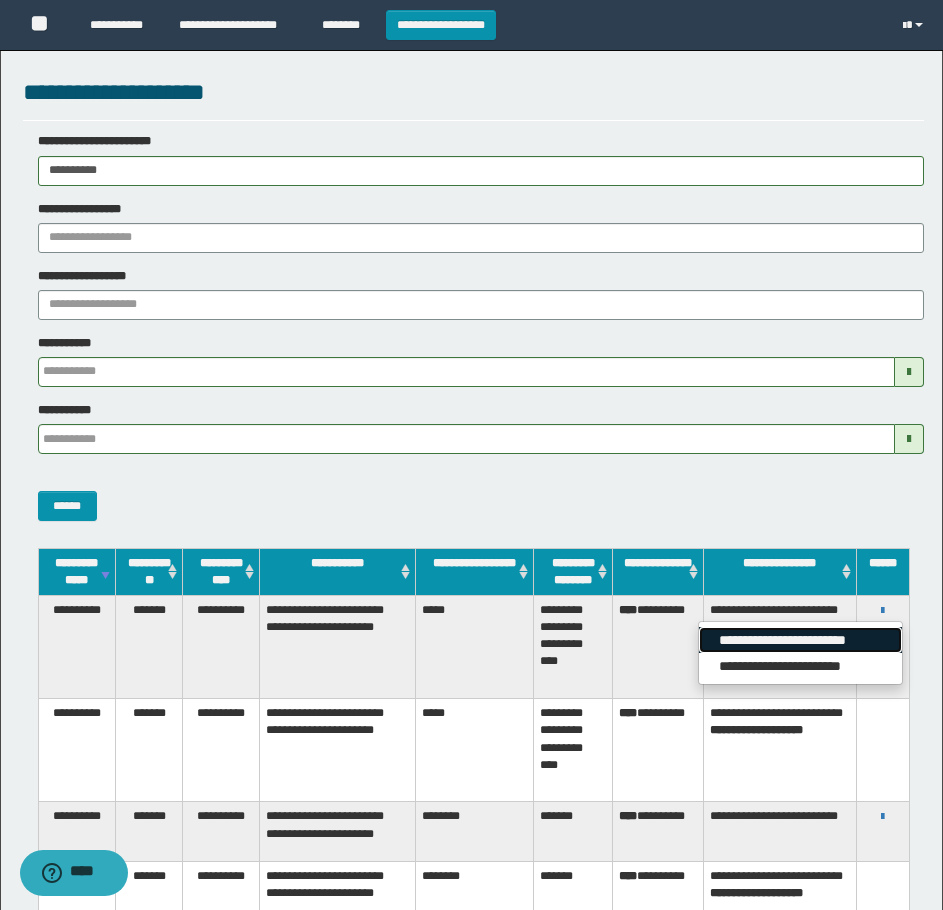 click on "**********" at bounding box center (800, 640) 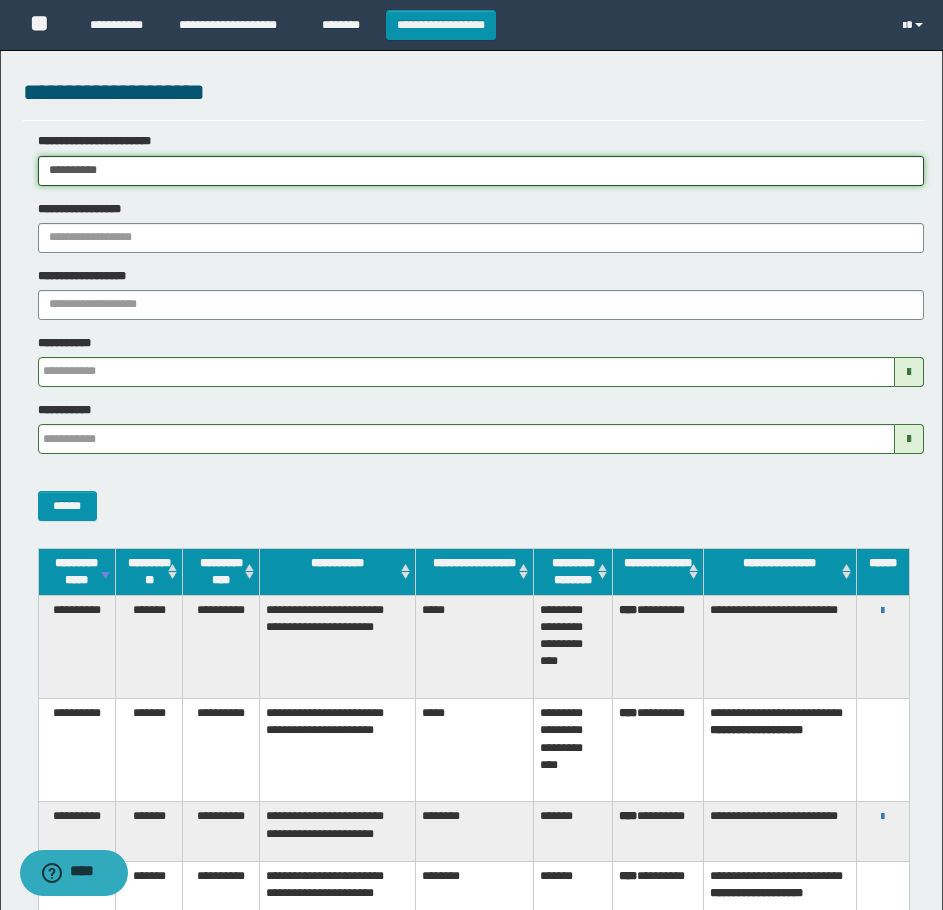 drag, startPoint x: 162, startPoint y: 182, endPoint x: -1, endPoint y: 208, distance: 165.0606 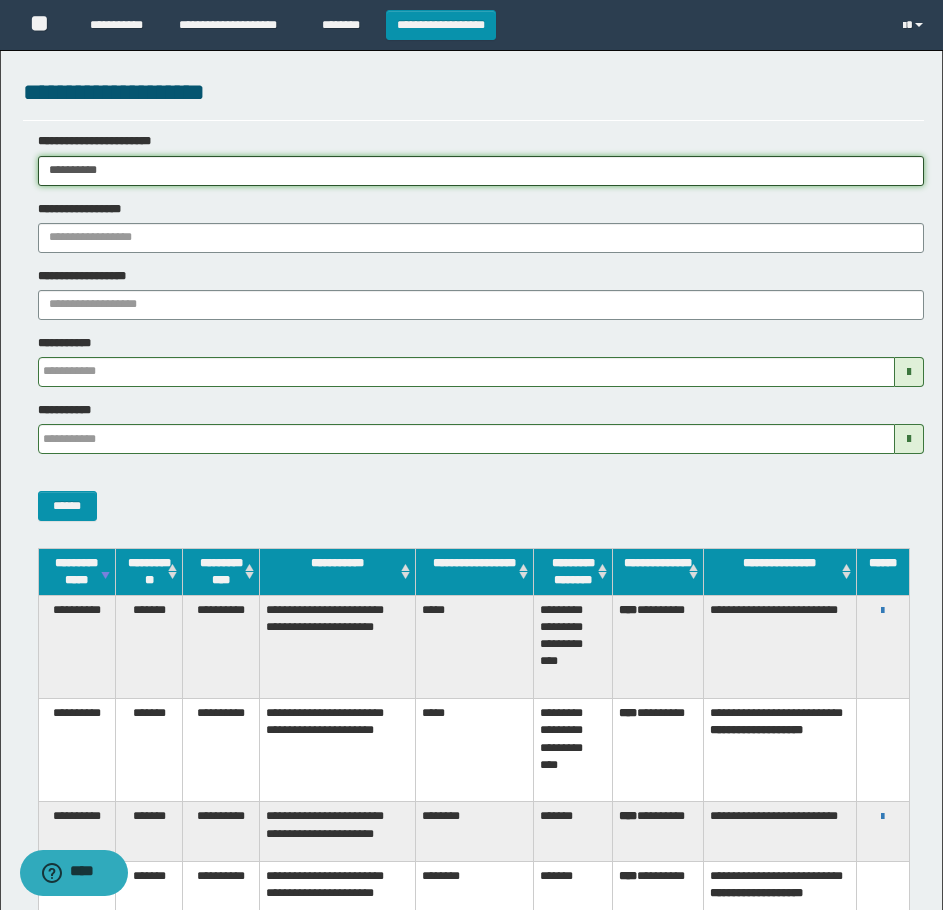 click on "**********" at bounding box center (471, 455) 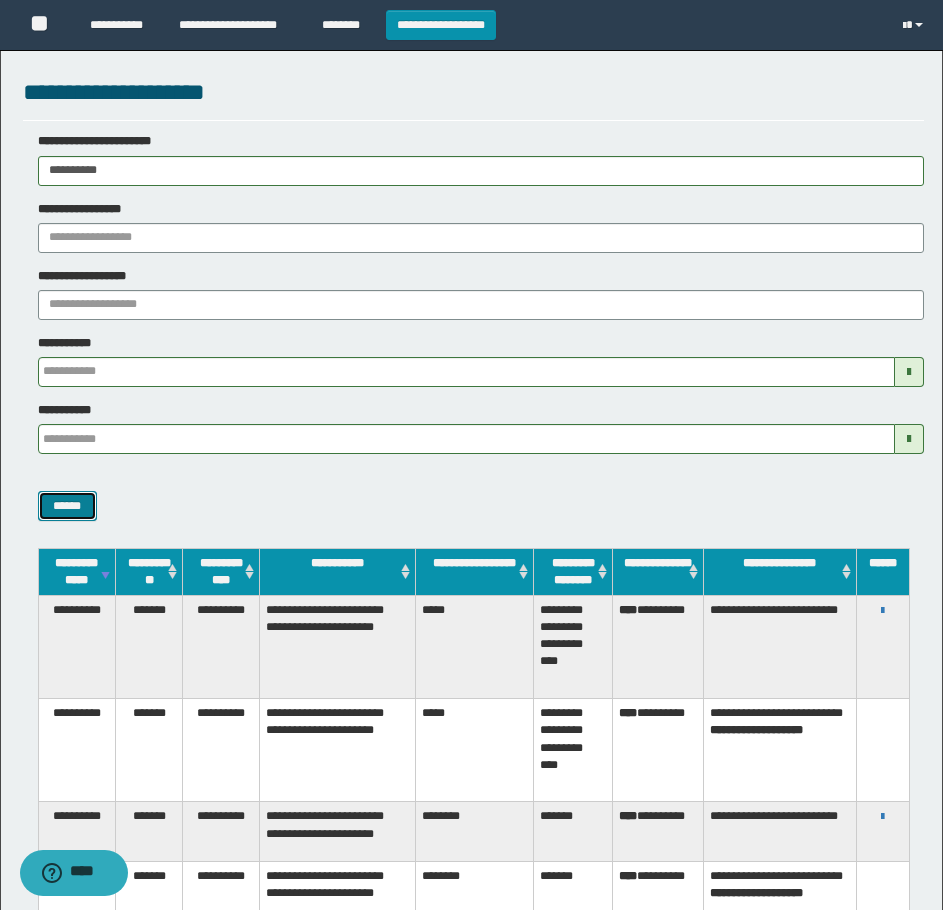 click on "******" at bounding box center [67, 506] 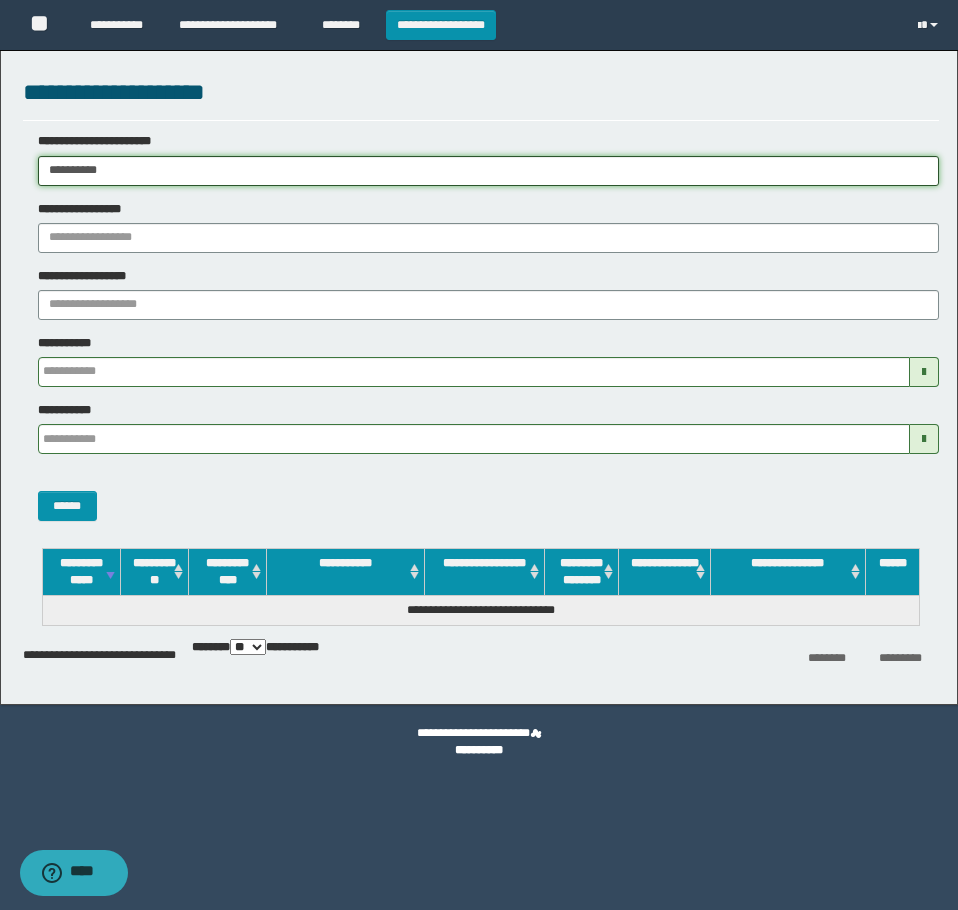 drag, startPoint x: 414, startPoint y: 164, endPoint x: 8, endPoint y: 246, distance: 414.19803 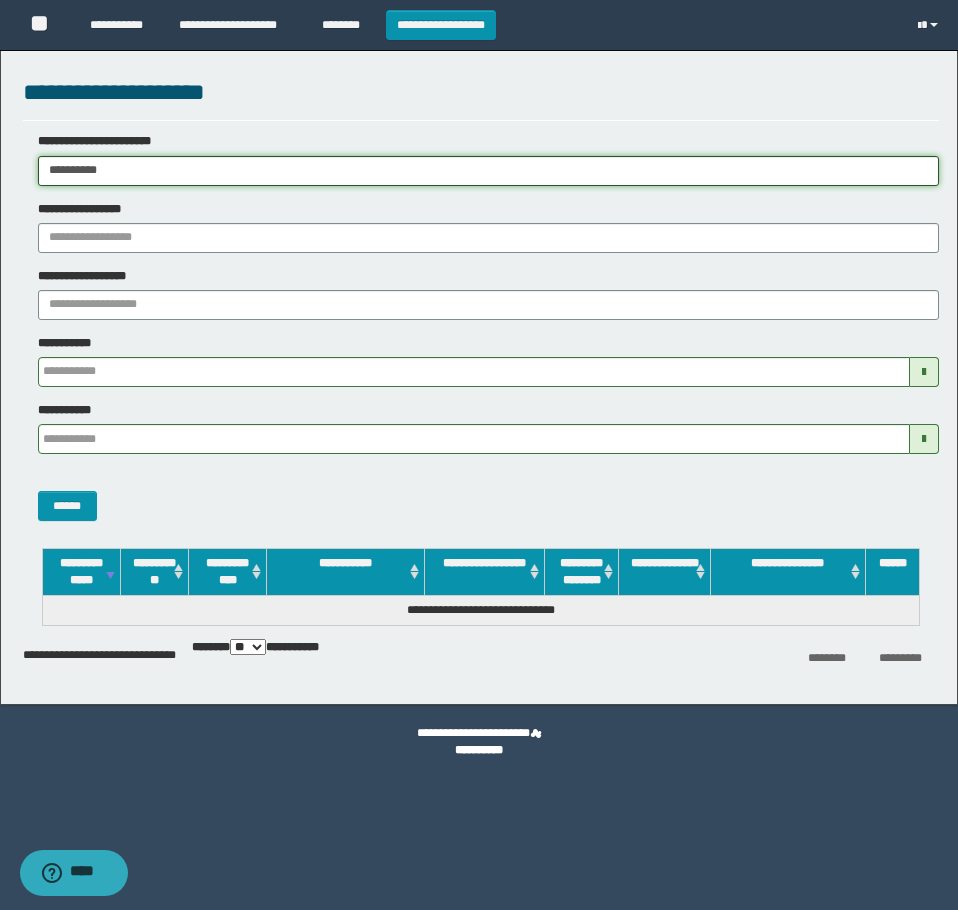click on "**********" at bounding box center (479, 455) 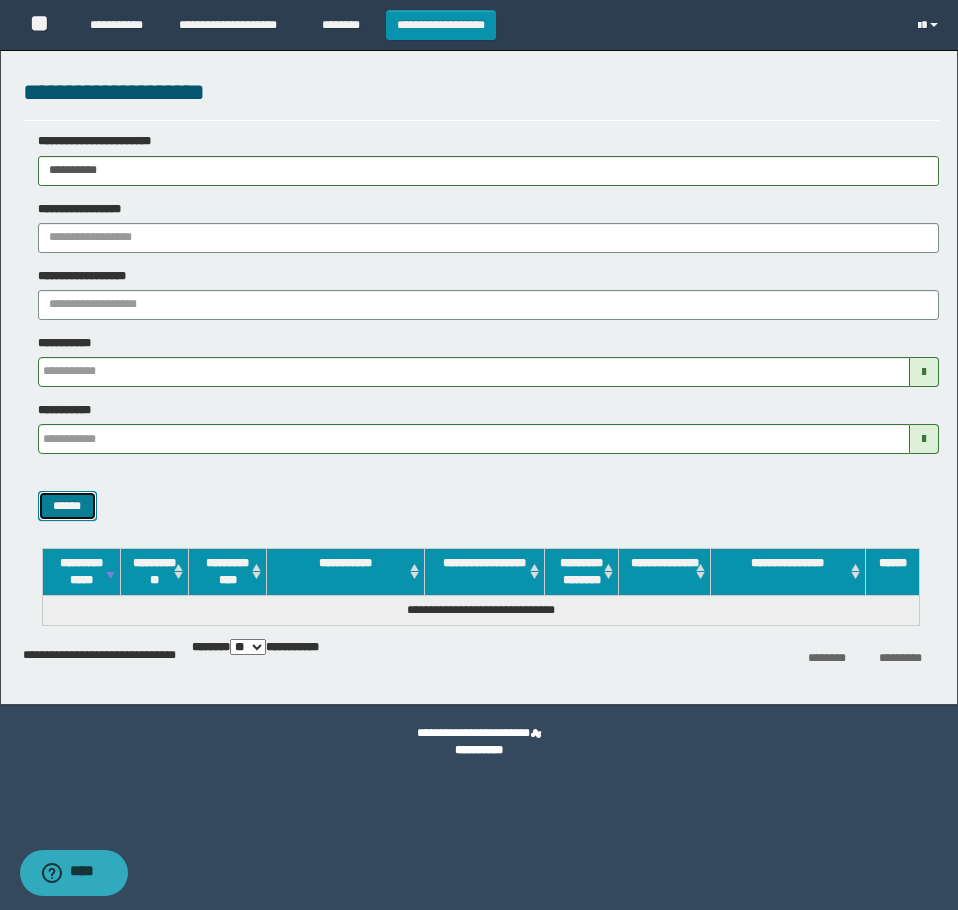 click on "******" at bounding box center [67, 506] 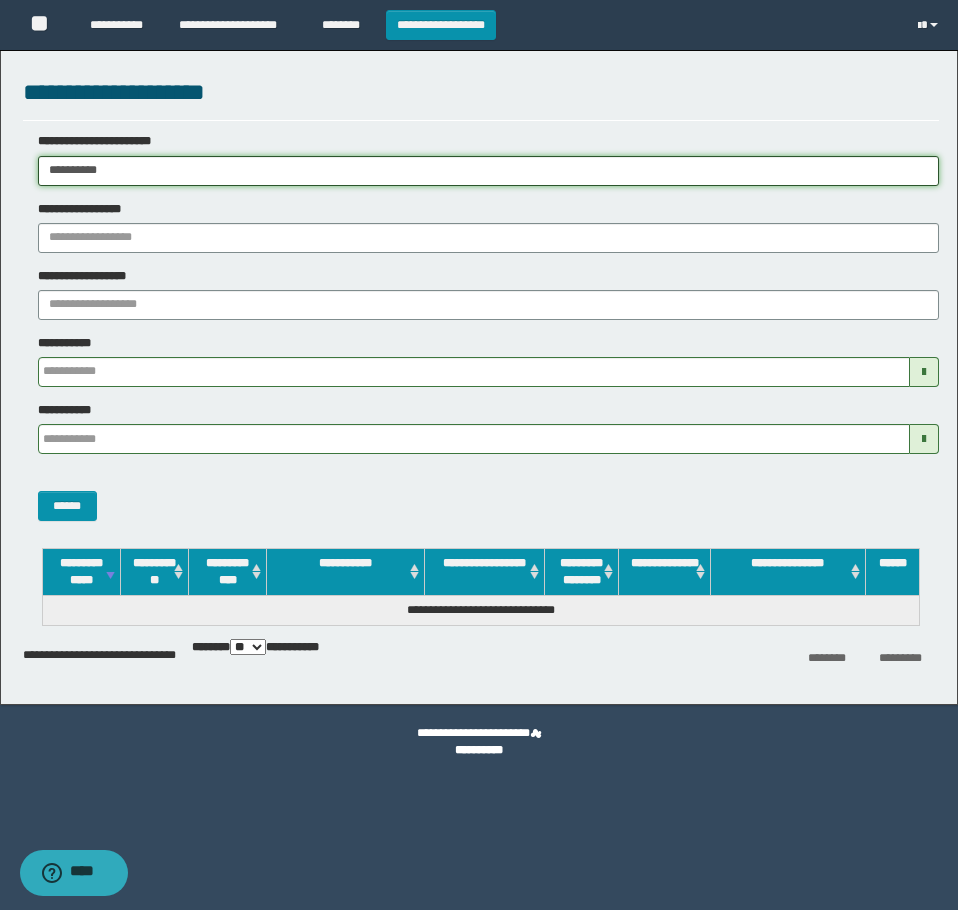 drag, startPoint x: 210, startPoint y: 183, endPoint x: -1, endPoint y: 208, distance: 212.47588 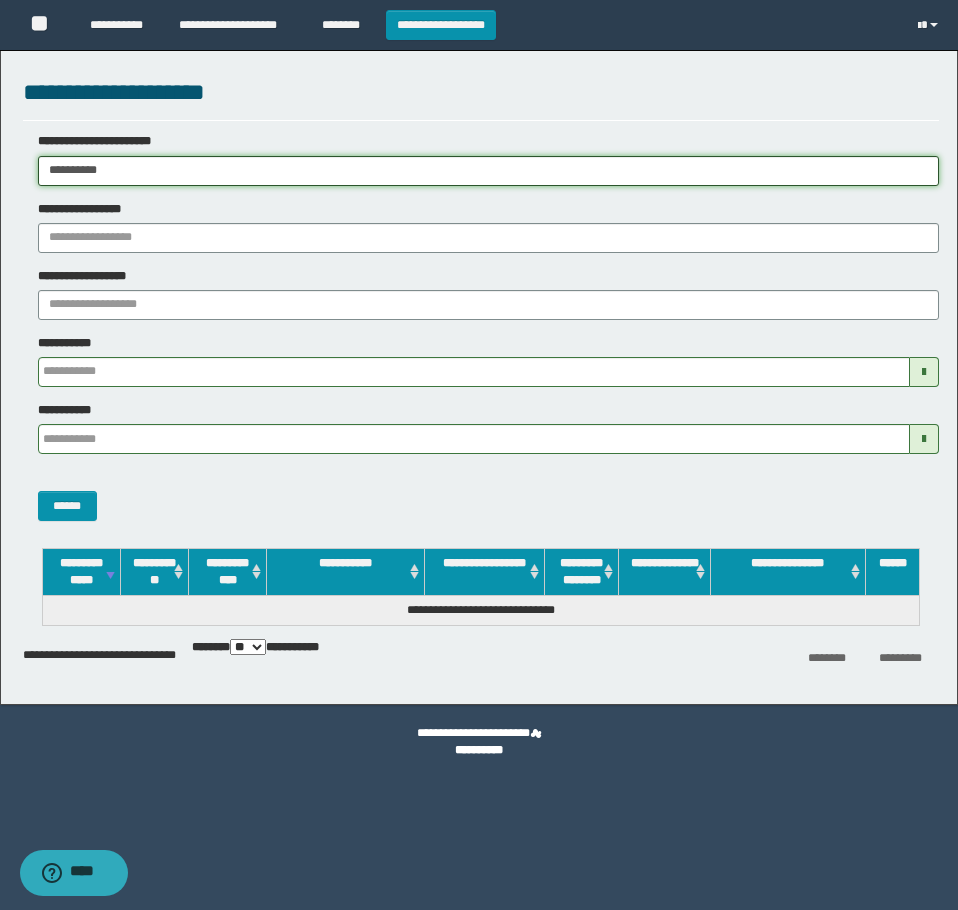 click on "**********" at bounding box center (479, 455) 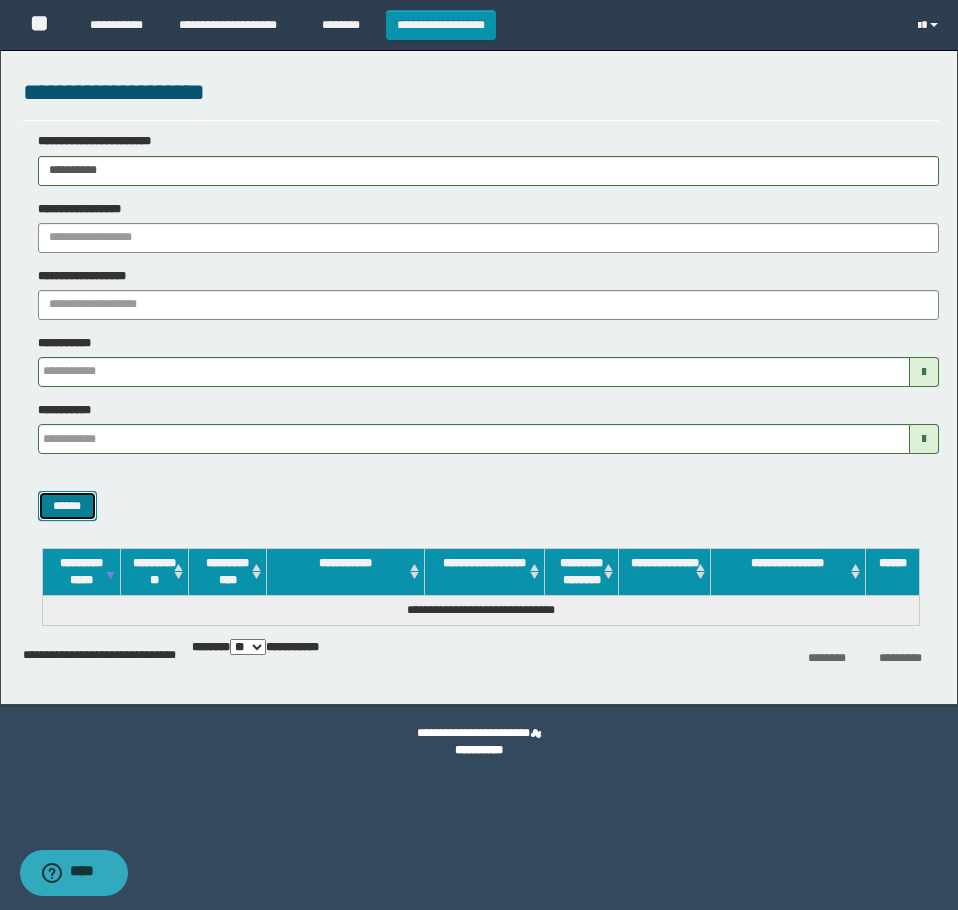 click on "******" at bounding box center [67, 506] 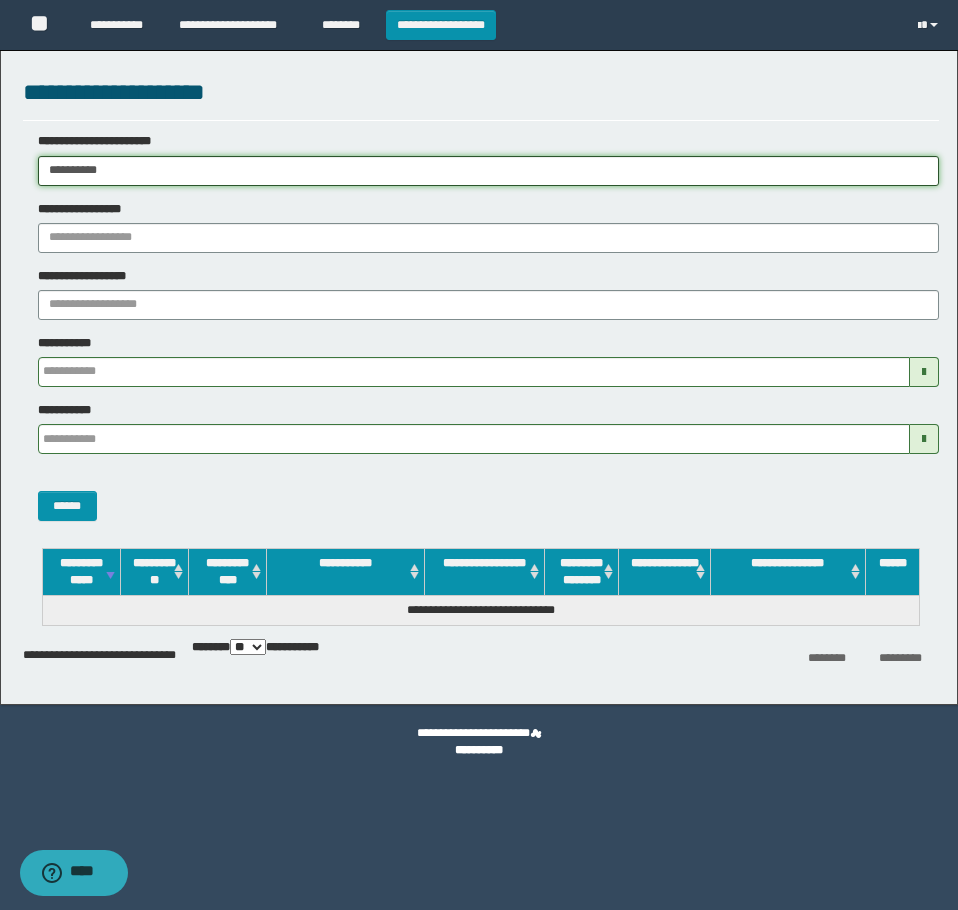 drag, startPoint x: 410, startPoint y: 168, endPoint x: -1, endPoint y: 175, distance: 411.0596 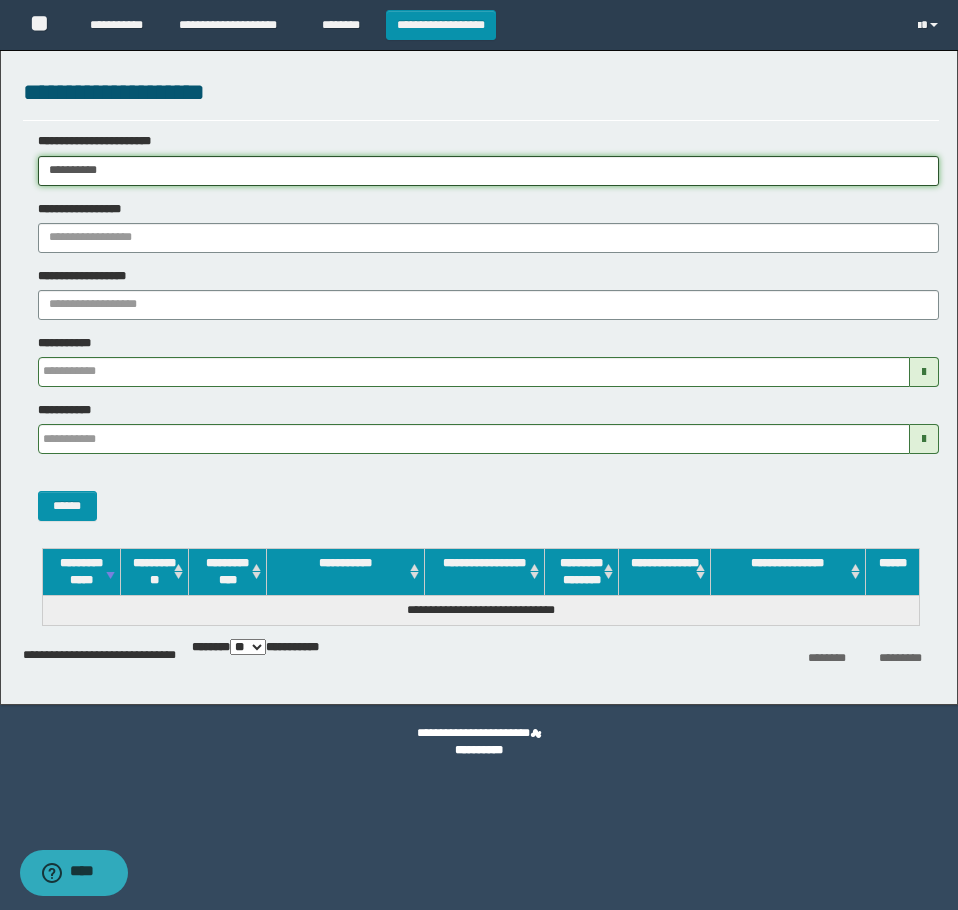 click on "**********" at bounding box center [479, 455] 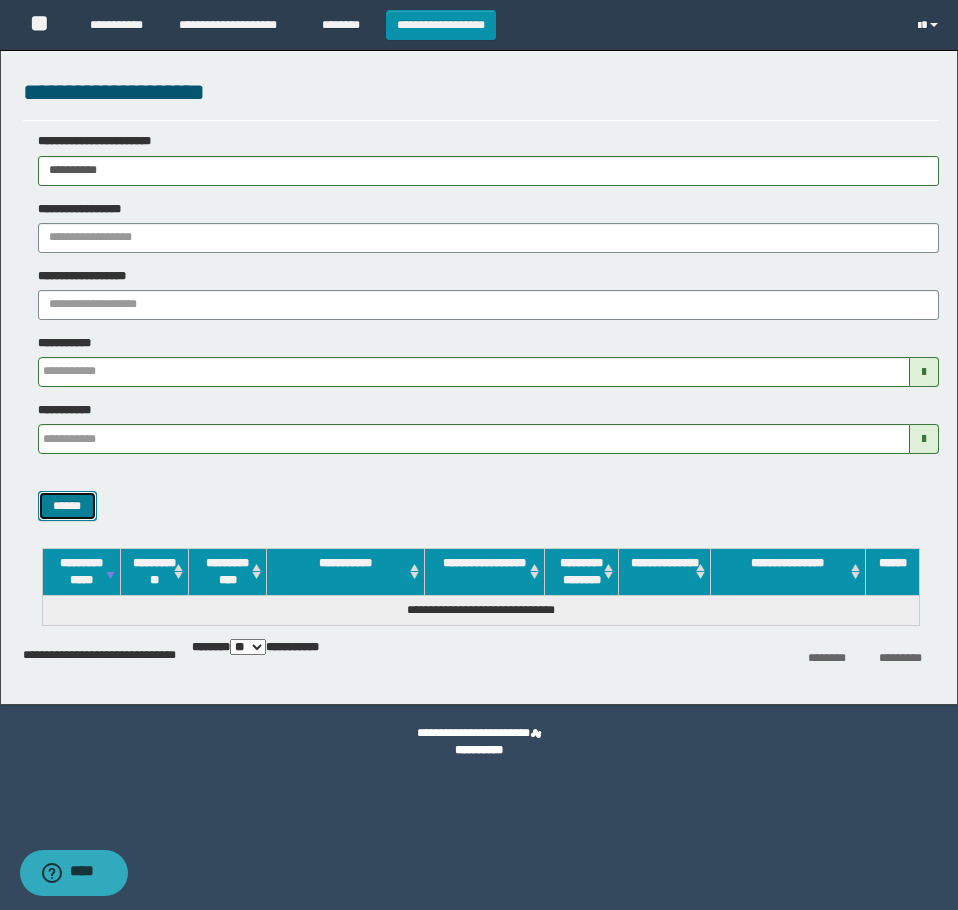 click on "******" at bounding box center (67, 506) 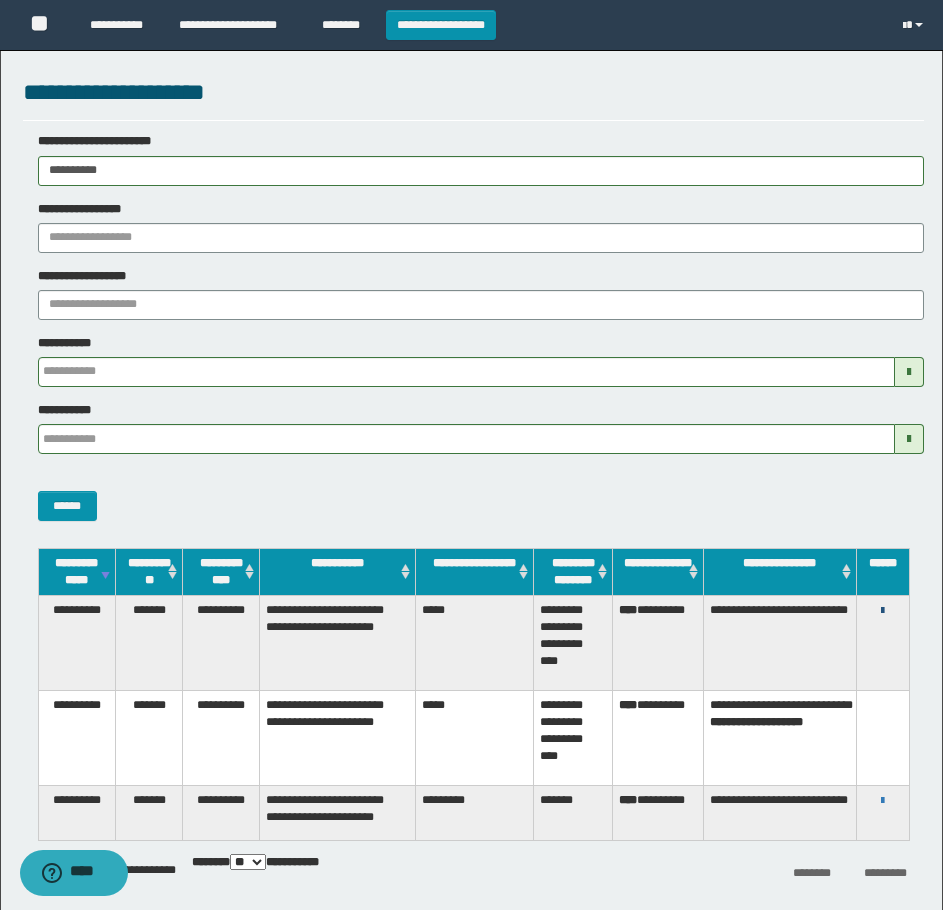 click at bounding box center (882, 611) 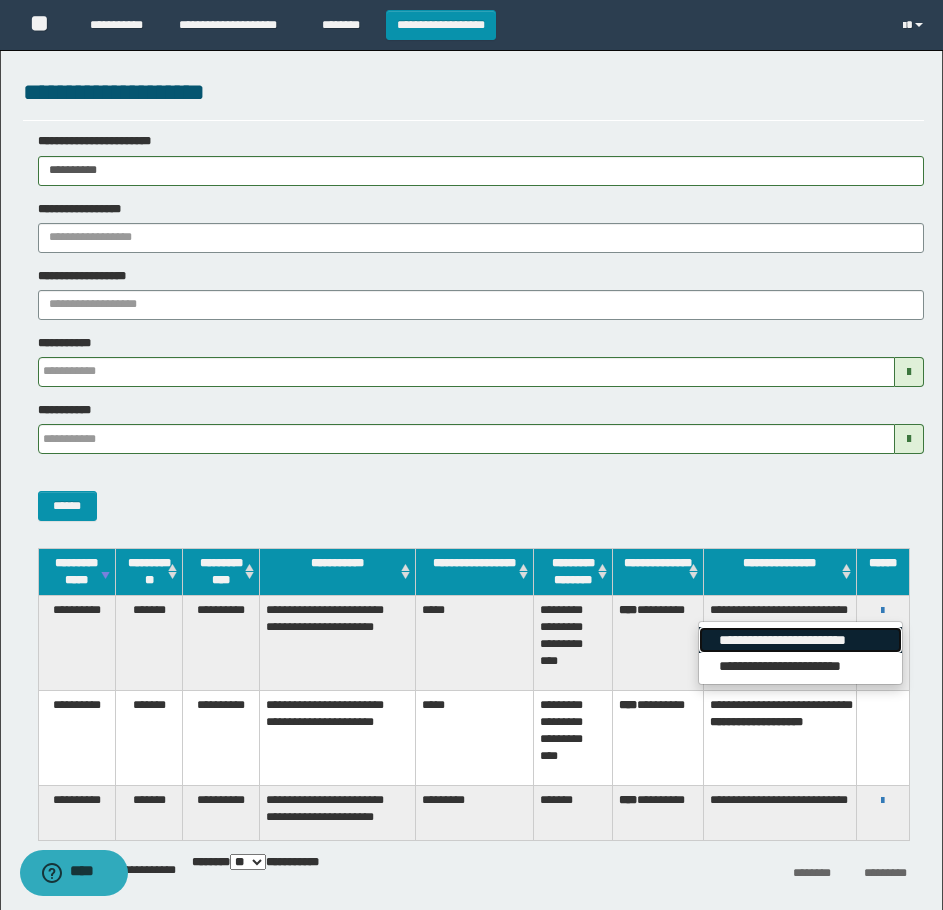 click on "**********" at bounding box center [800, 640] 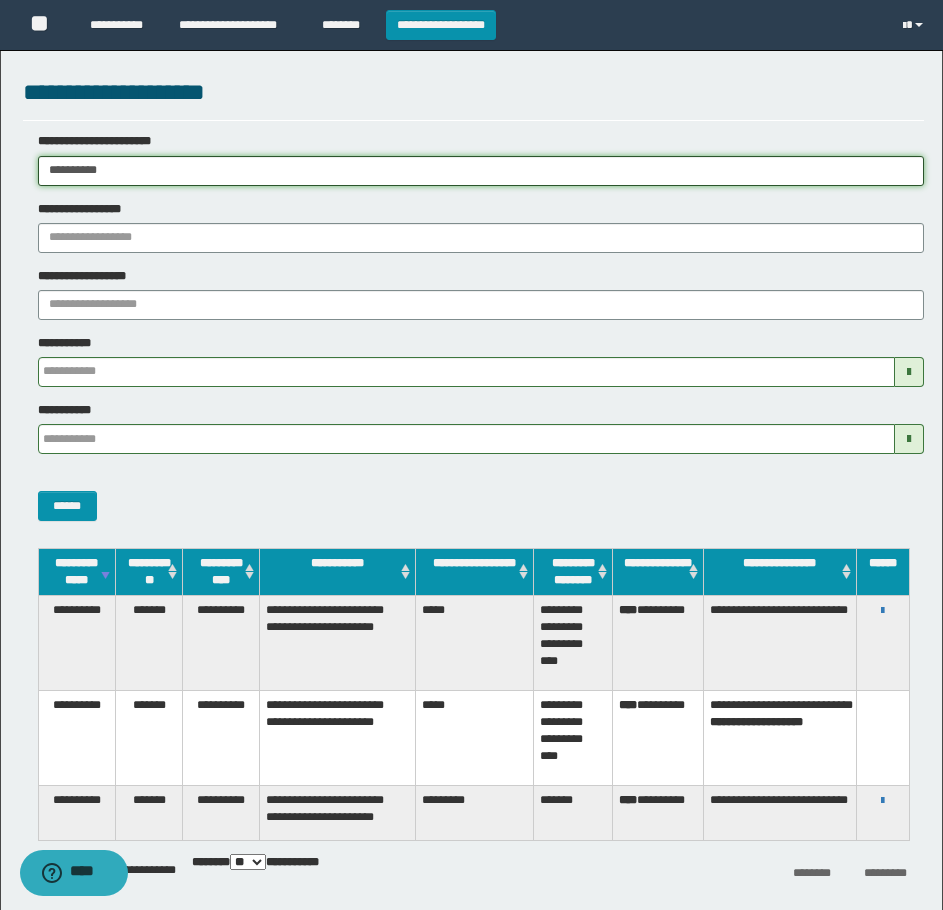 drag, startPoint x: 237, startPoint y: 179, endPoint x: 49, endPoint y: 325, distance: 238.03362 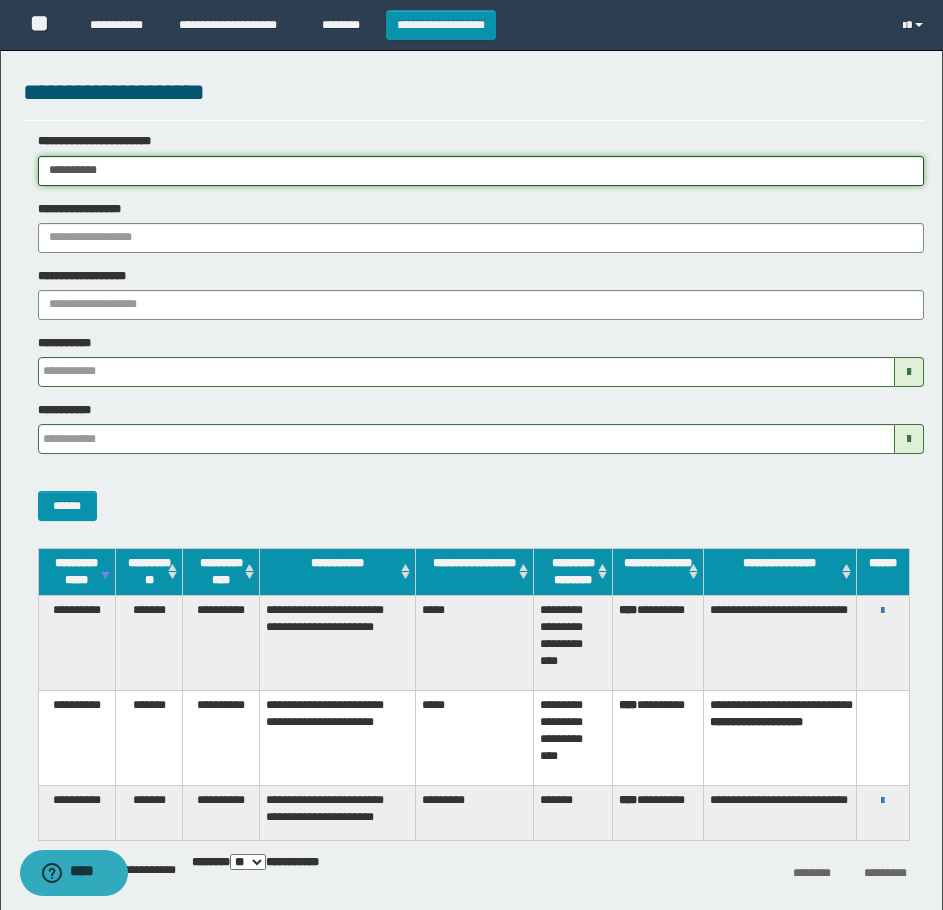 click on "**********" at bounding box center [471, 455] 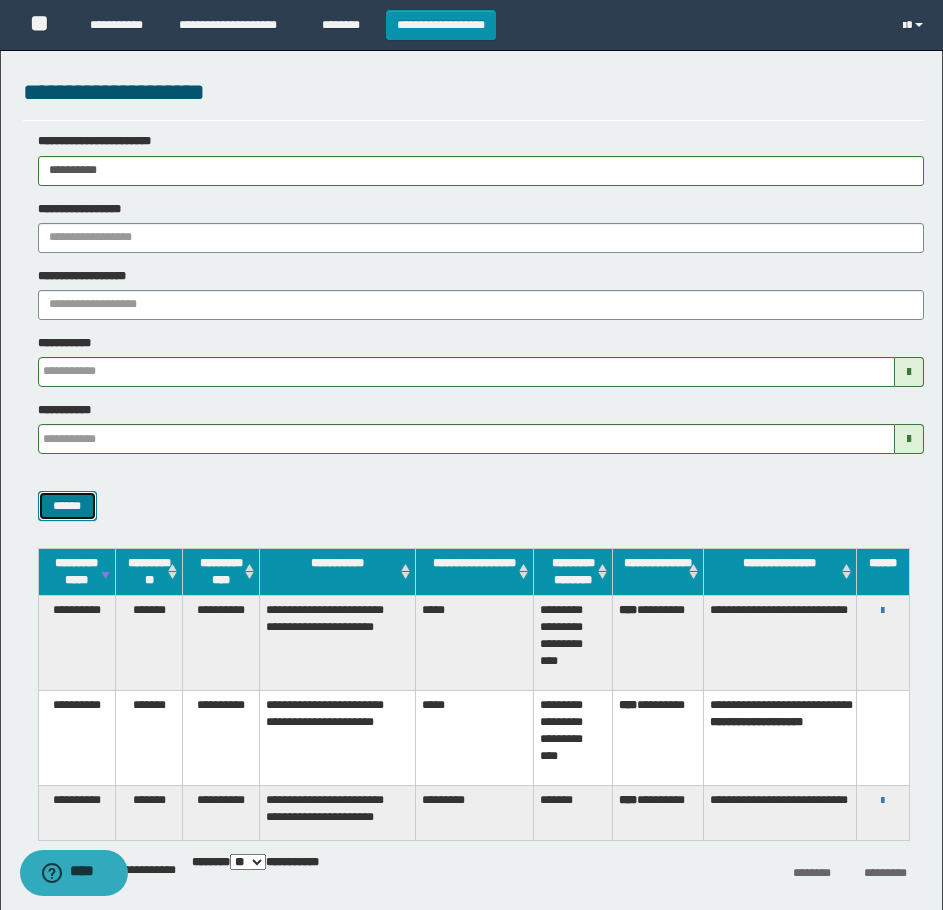 click on "******" at bounding box center (67, 506) 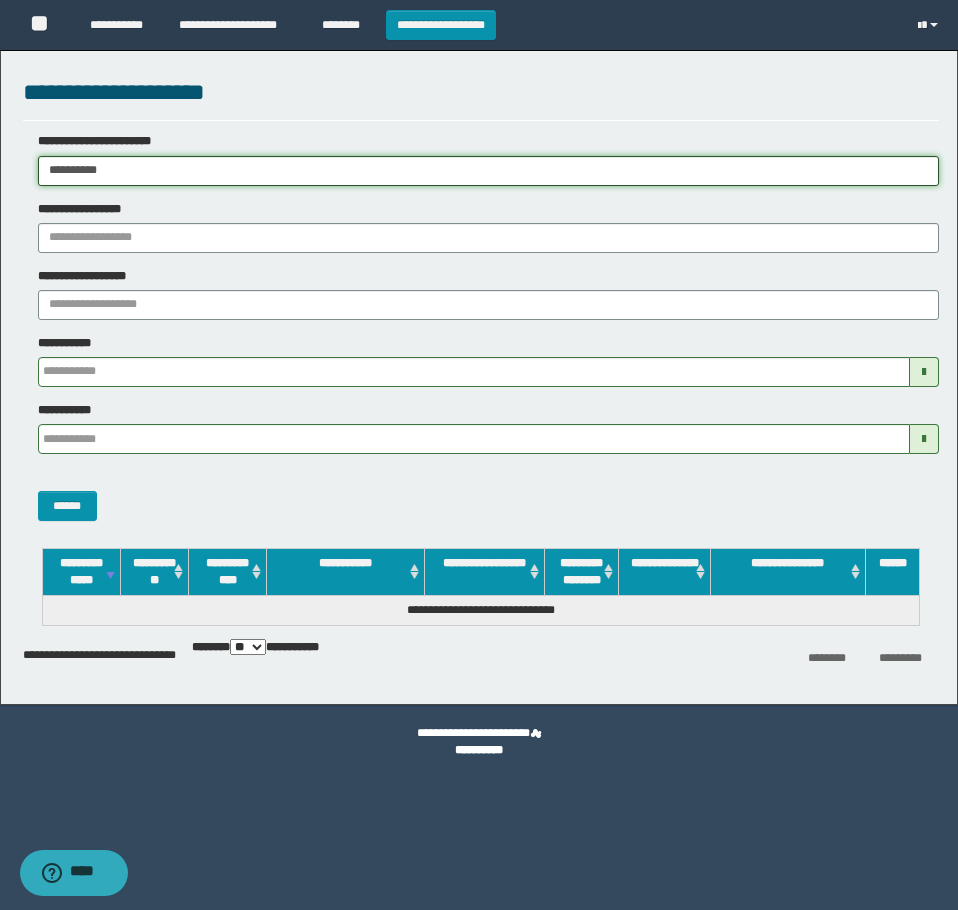 drag, startPoint x: 191, startPoint y: 173, endPoint x: -1, endPoint y: 260, distance: 210.79137 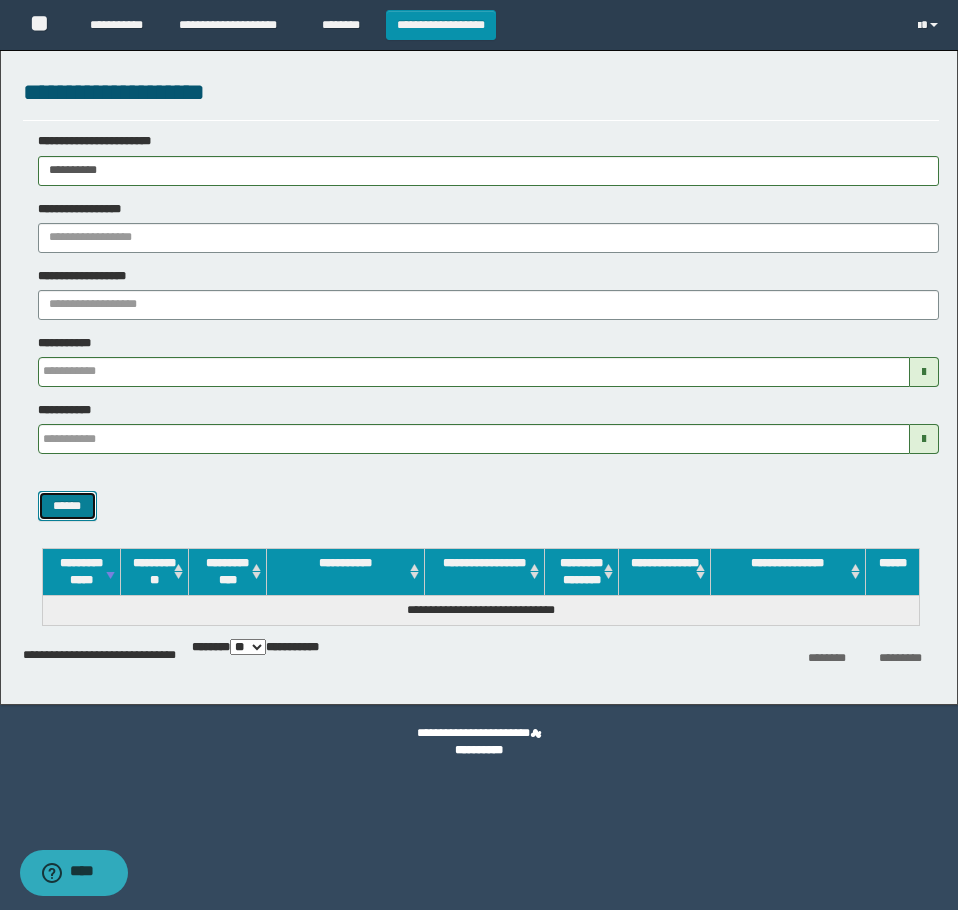 click on "******" at bounding box center (67, 506) 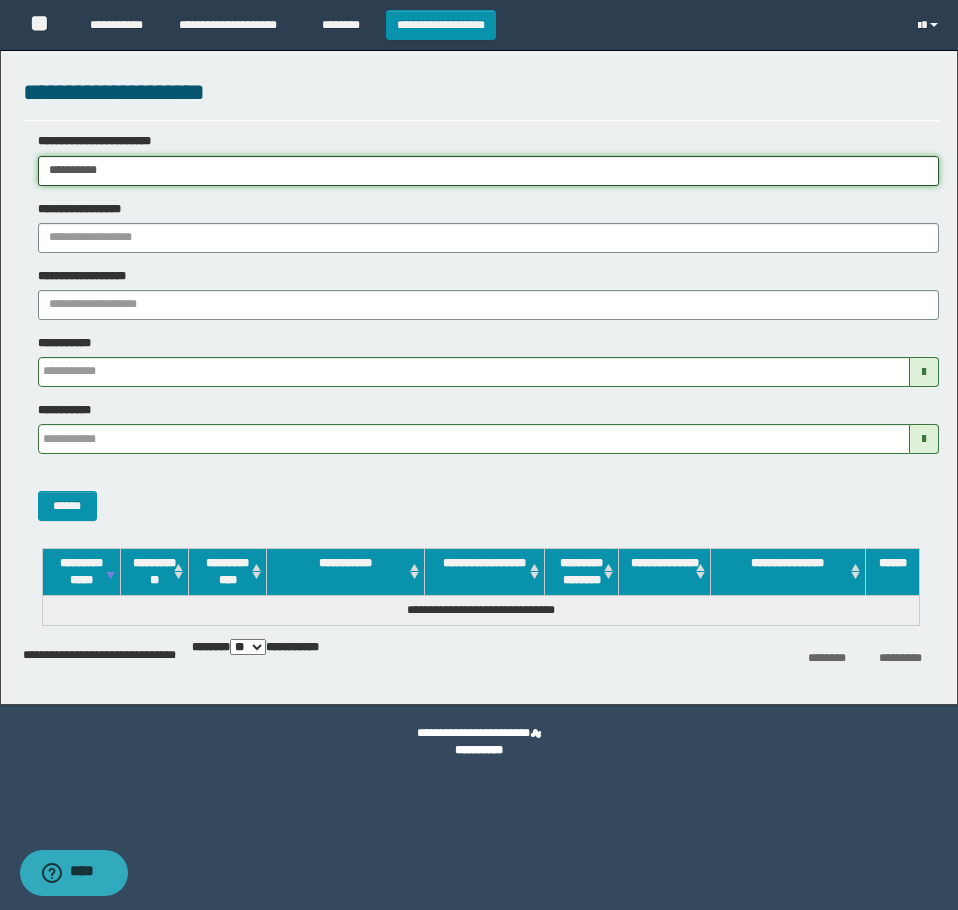 paste 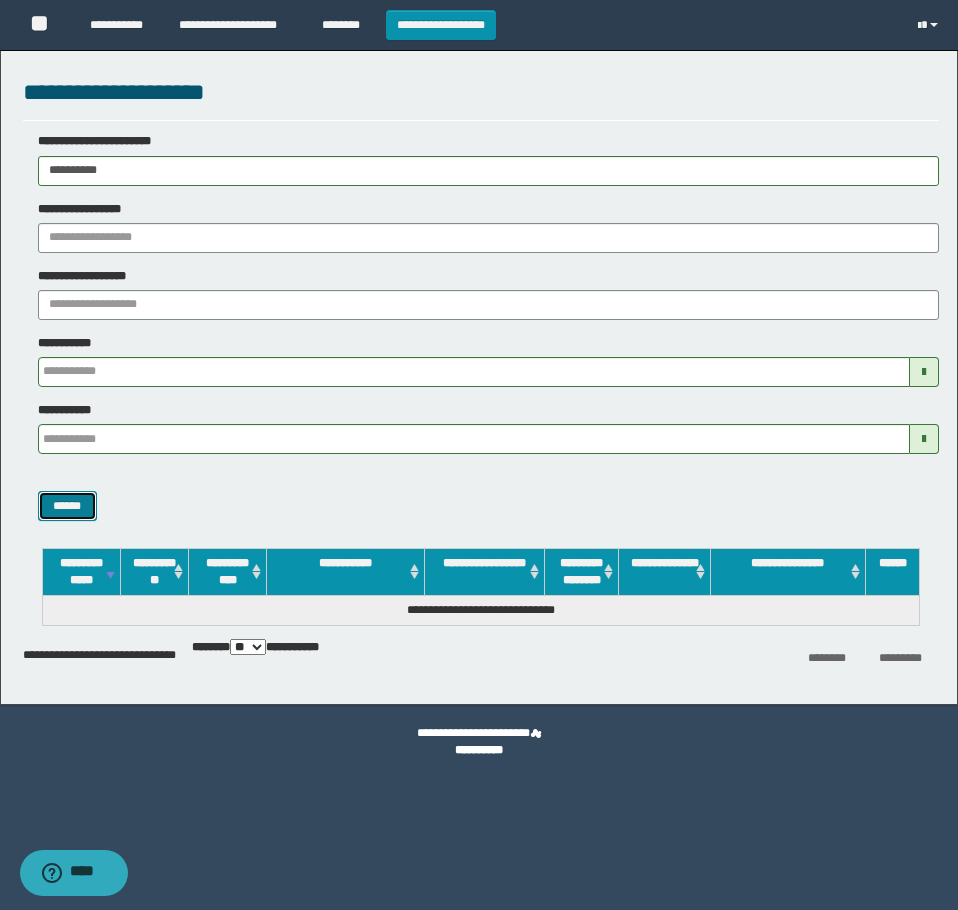click on "******" at bounding box center [67, 506] 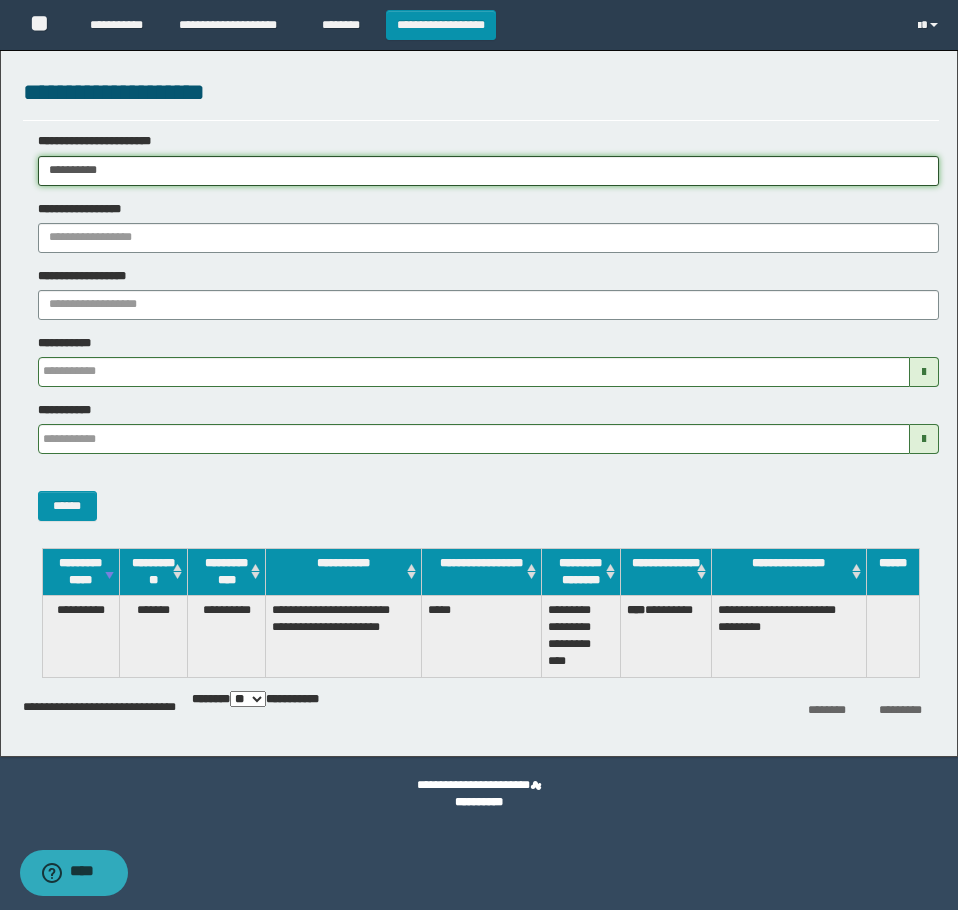 paste 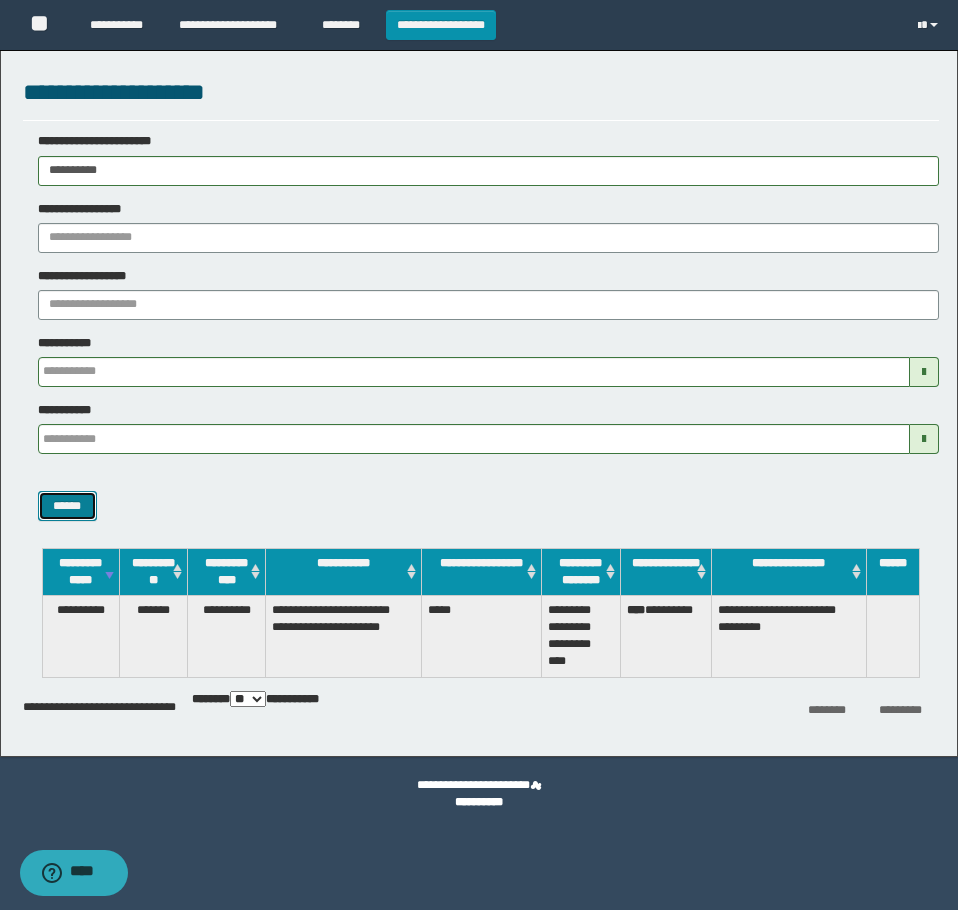click on "******" at bounding box center [67, 506] 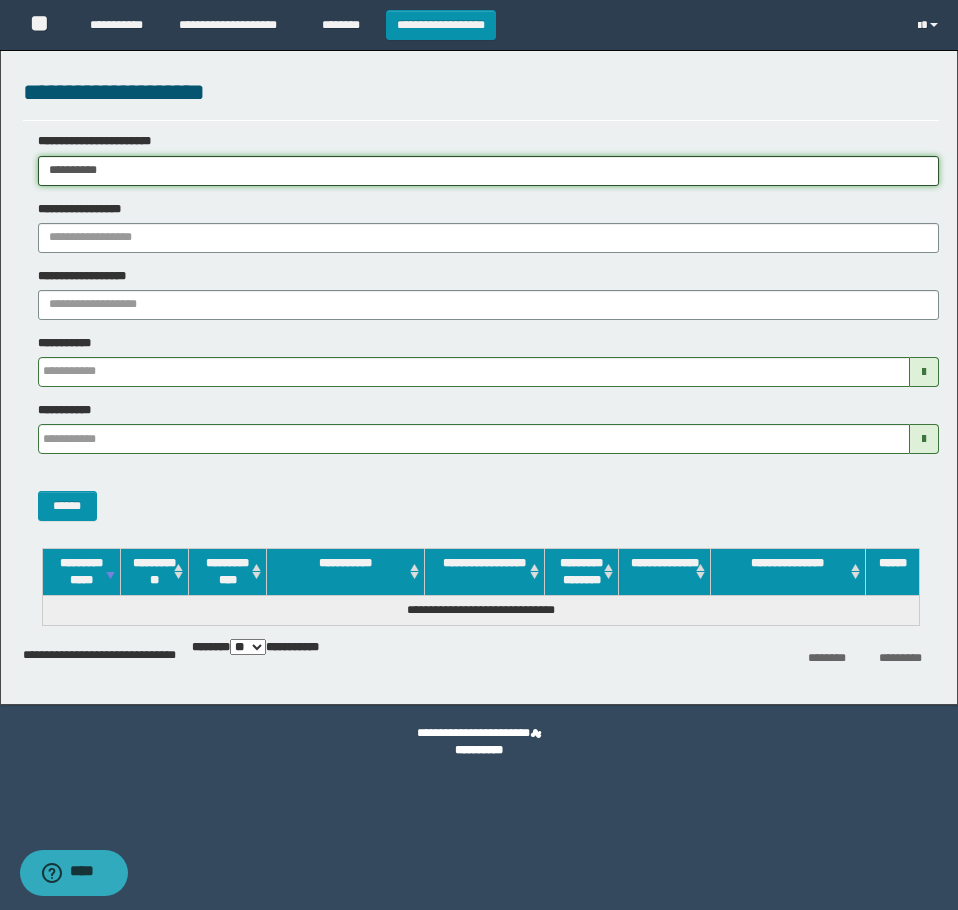 drag, startPoint x: 227, startPoint y: 166, endPoint x: -1, endPoint y: 238, distance: 239.09831 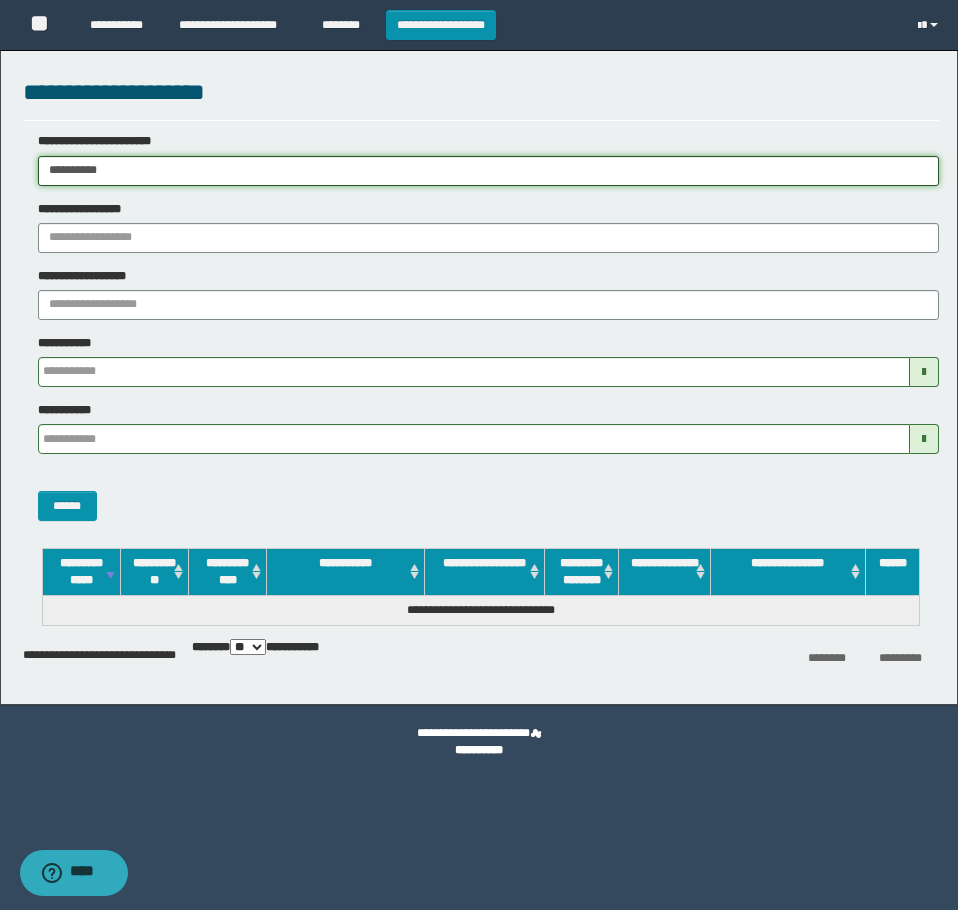 click on "**********" at bounding box center (479, 455) 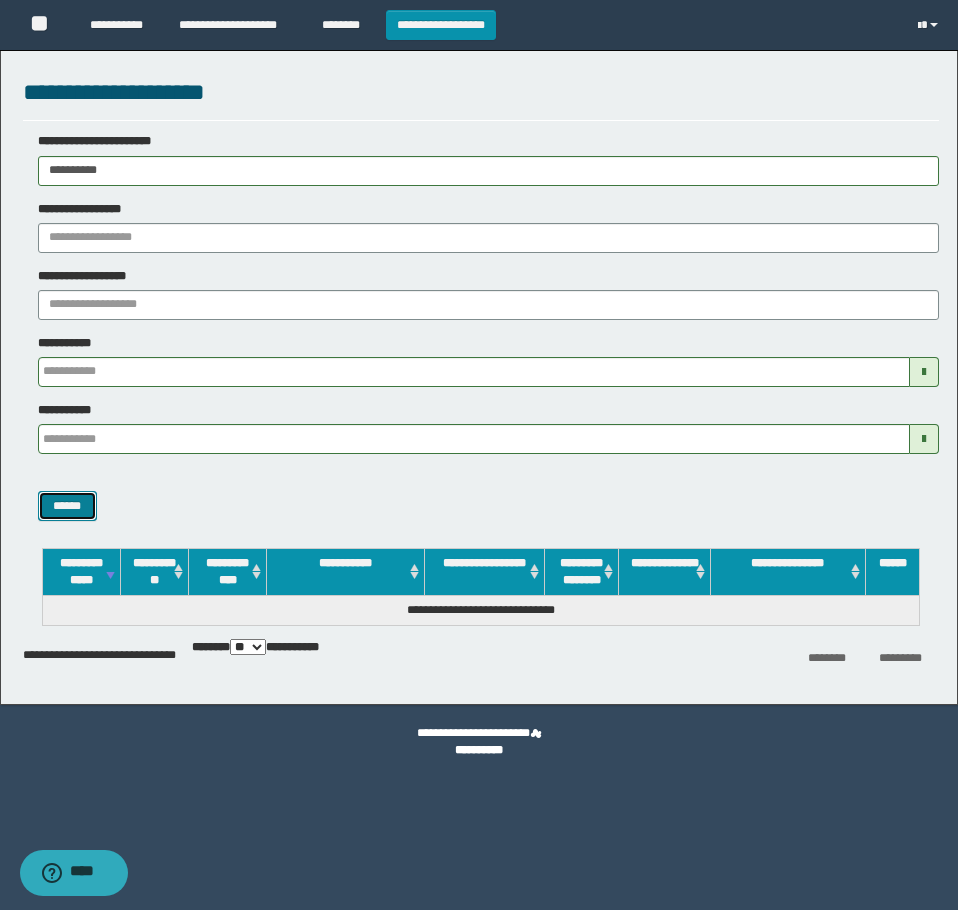 click on "******" at bounding box center [67, 506] 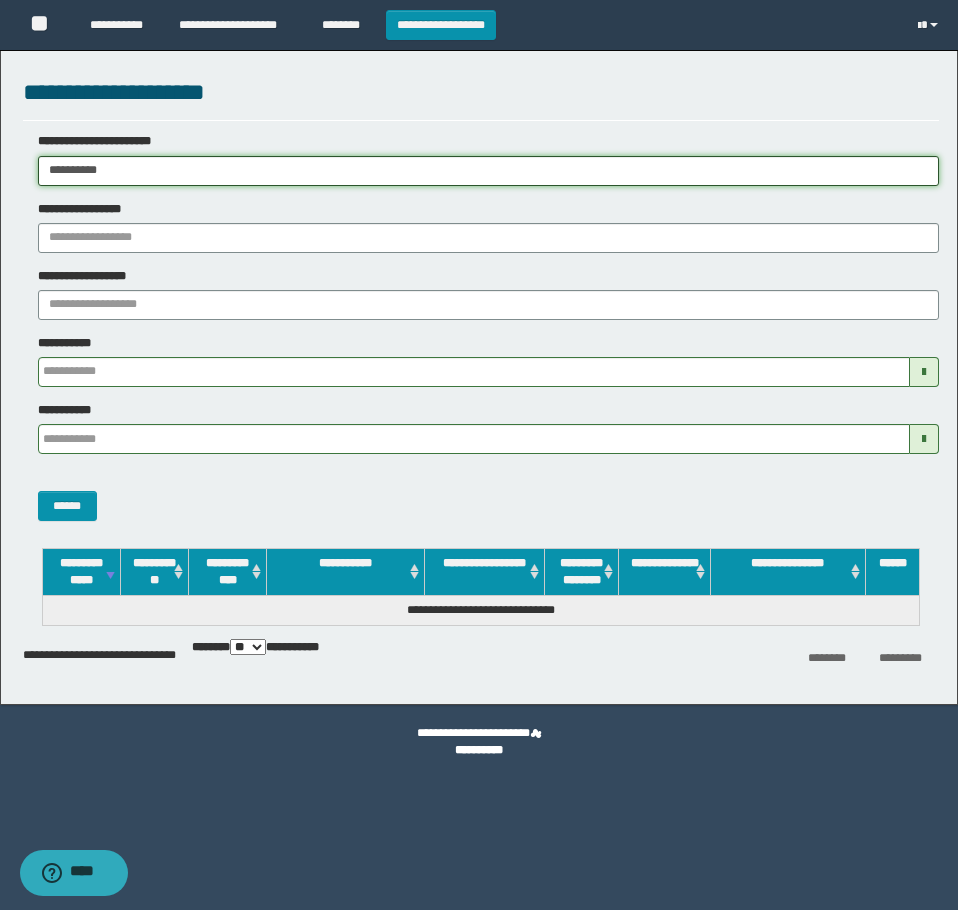 drag, startPoint x: 125, startPoint y: 172, endPoint x: -1, endPoint y: 231, distance: 139.12944 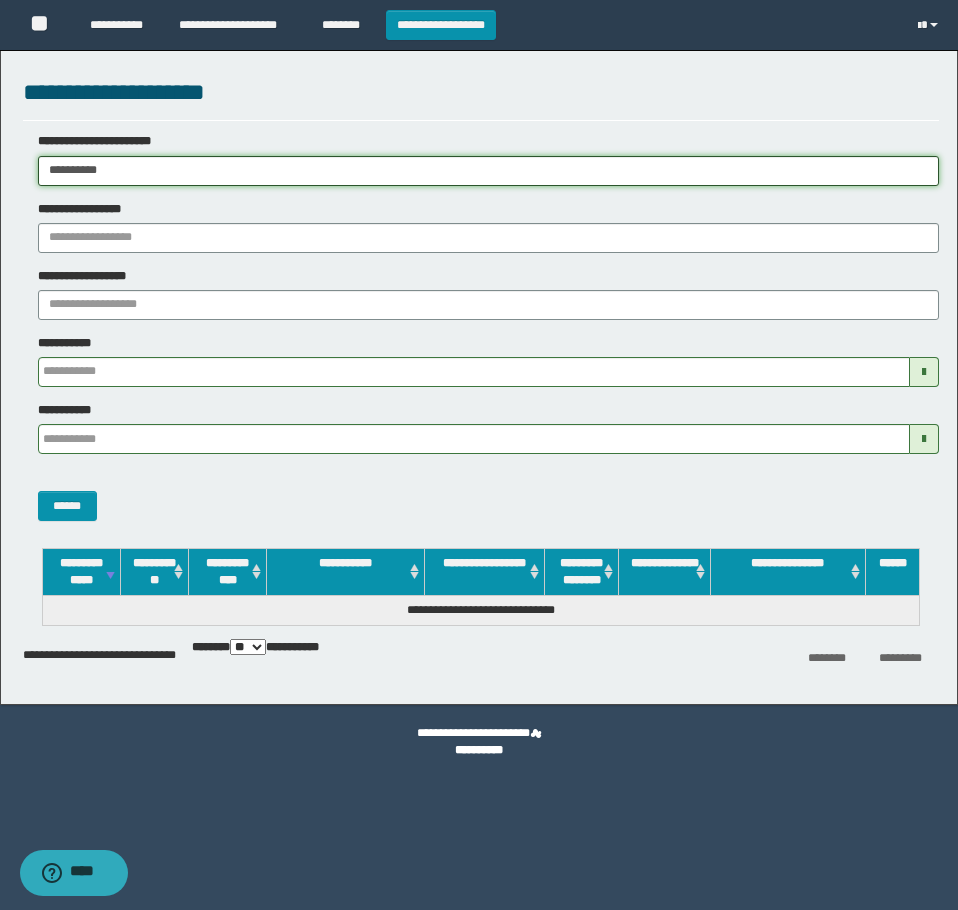 click on "**********" at bounding box center [479, 455] 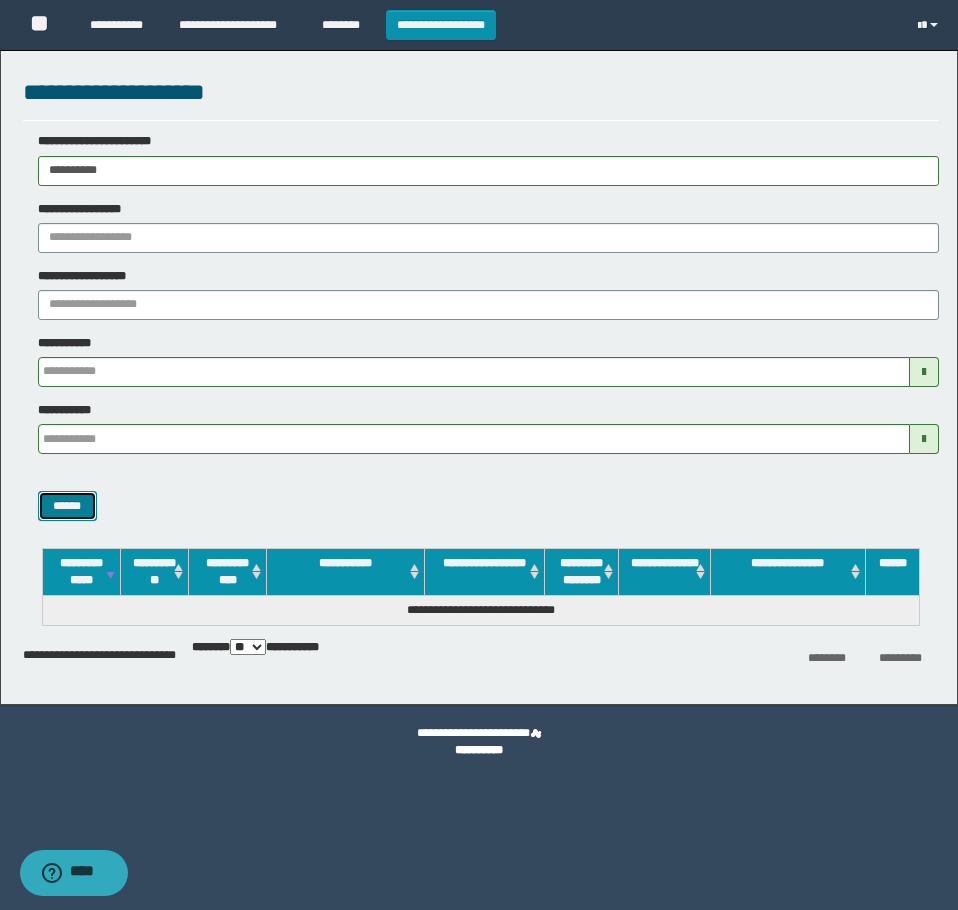 click on "******" at bounding box center (67, 506) 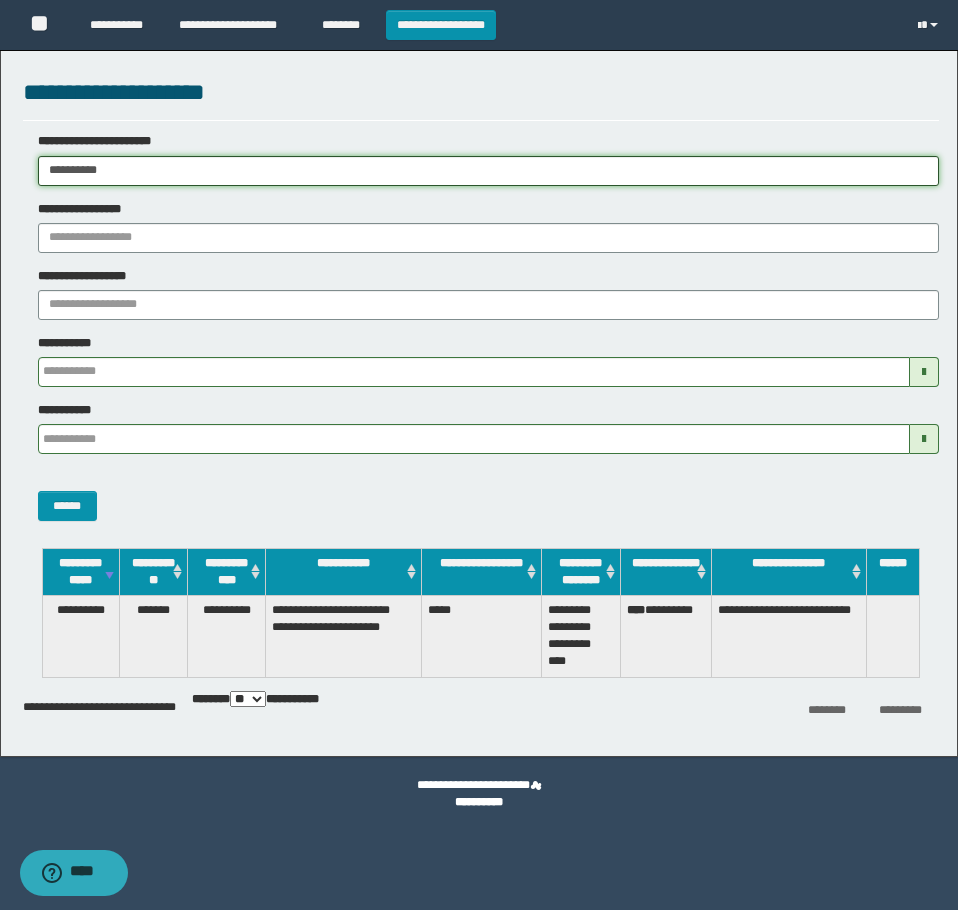 drag, startPoint x: 150, startPoint y: 175, endPoint x: 37, endPoint y: 265, distance: 144.46107 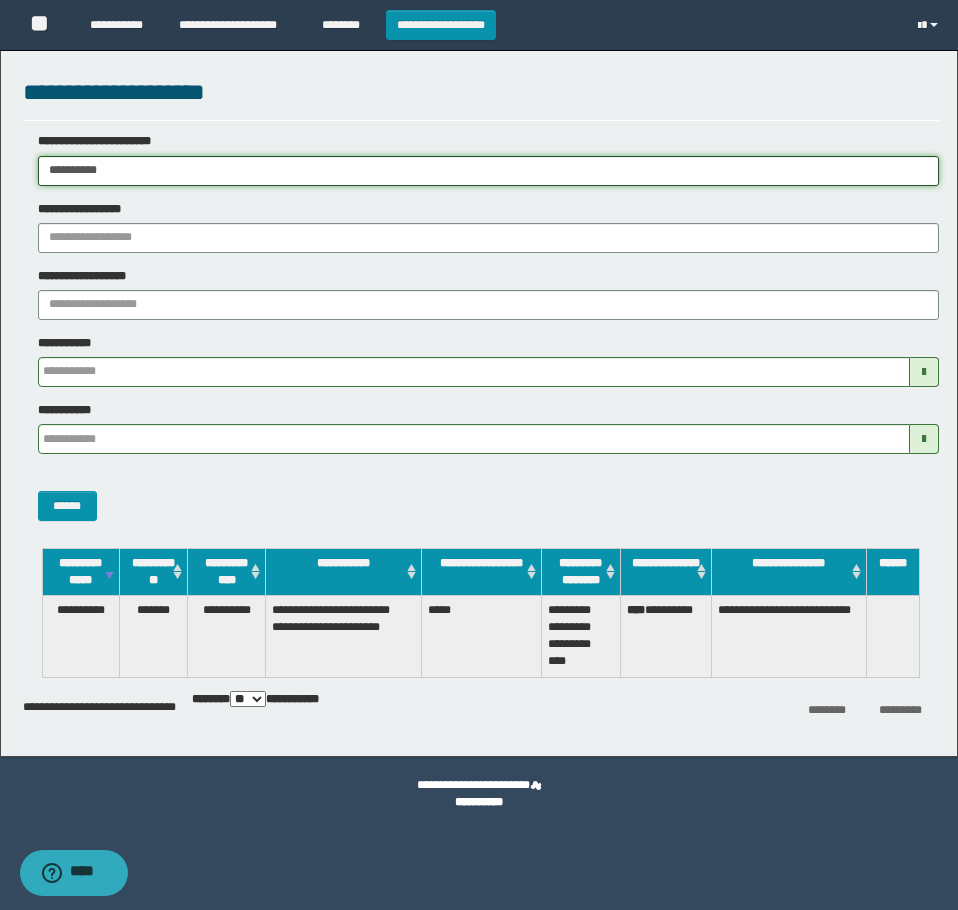 click on "**********" at bounding box center (479, 455) 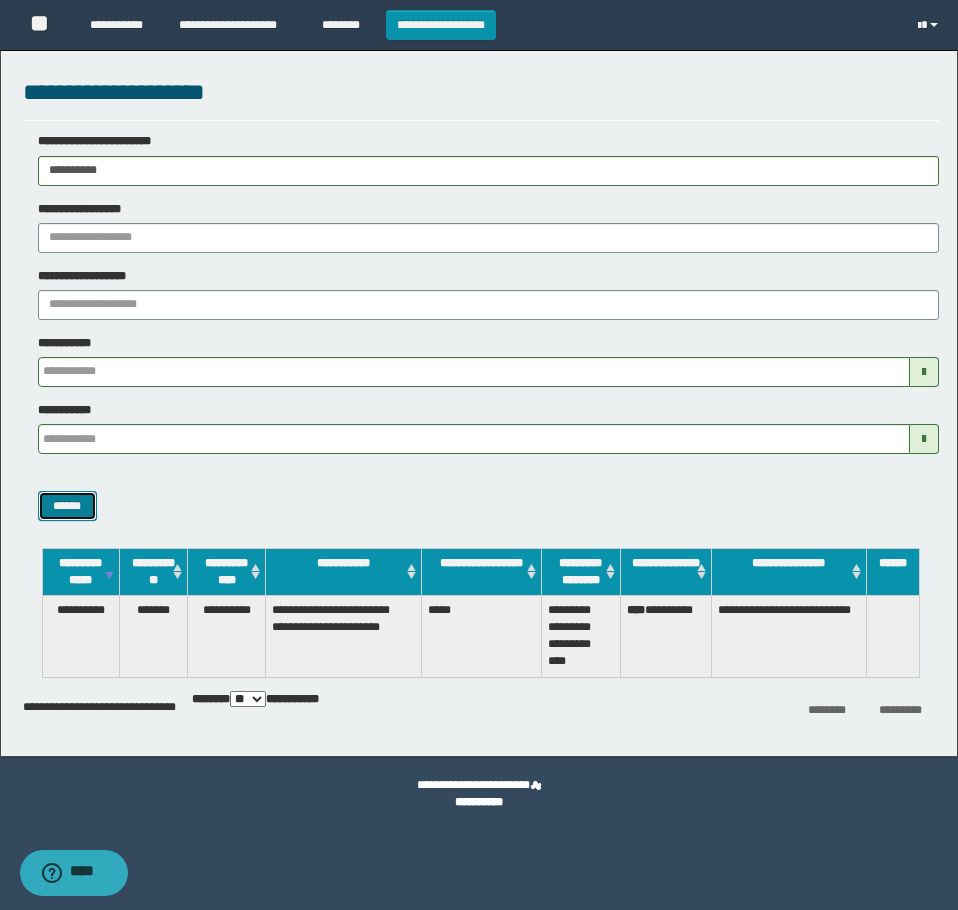 click on "******" at bounding box center (67, 506) 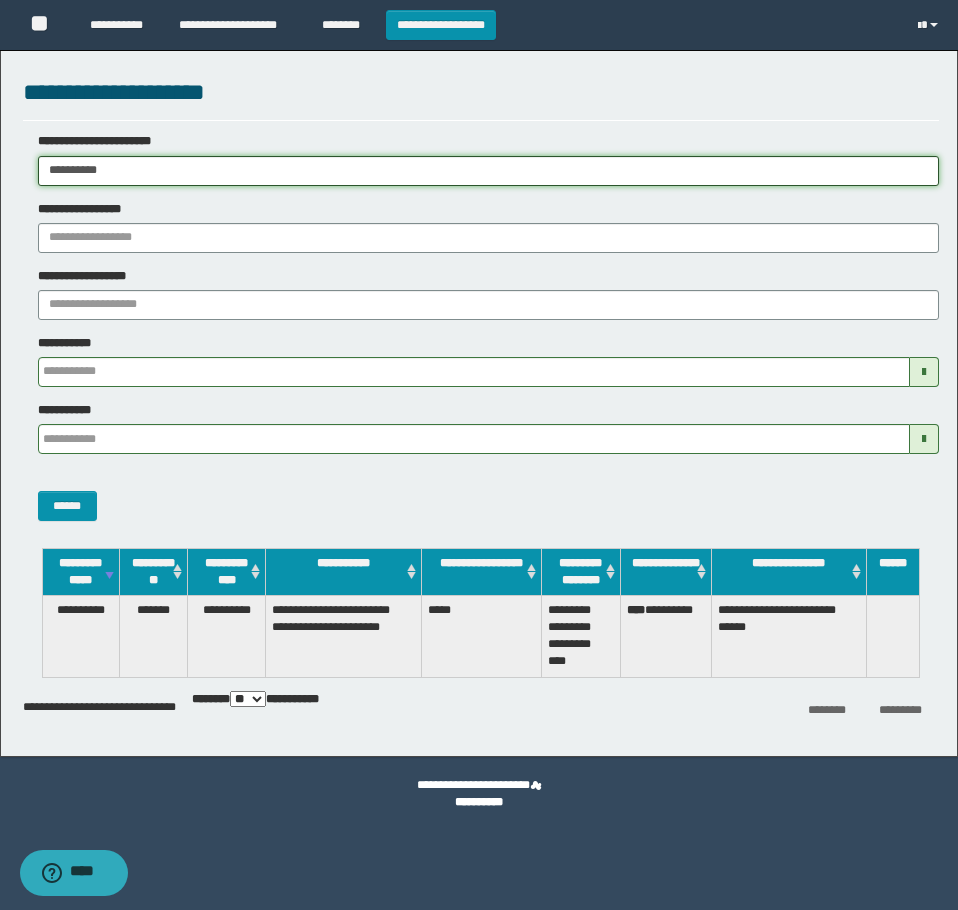 drag, startPoint x: 70, startPoint y: 180, endPoint x: -1, endPoint y: 228, distance: 85.70297 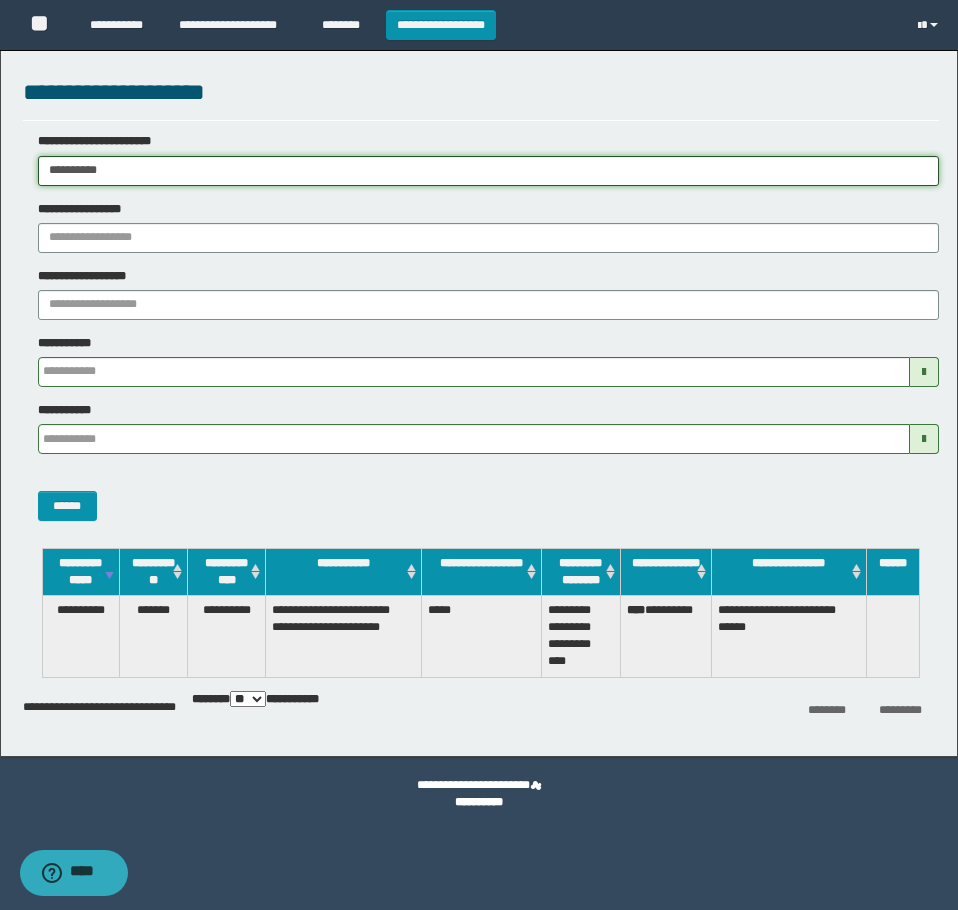 click on "**********" at bounding box center (479, 455) 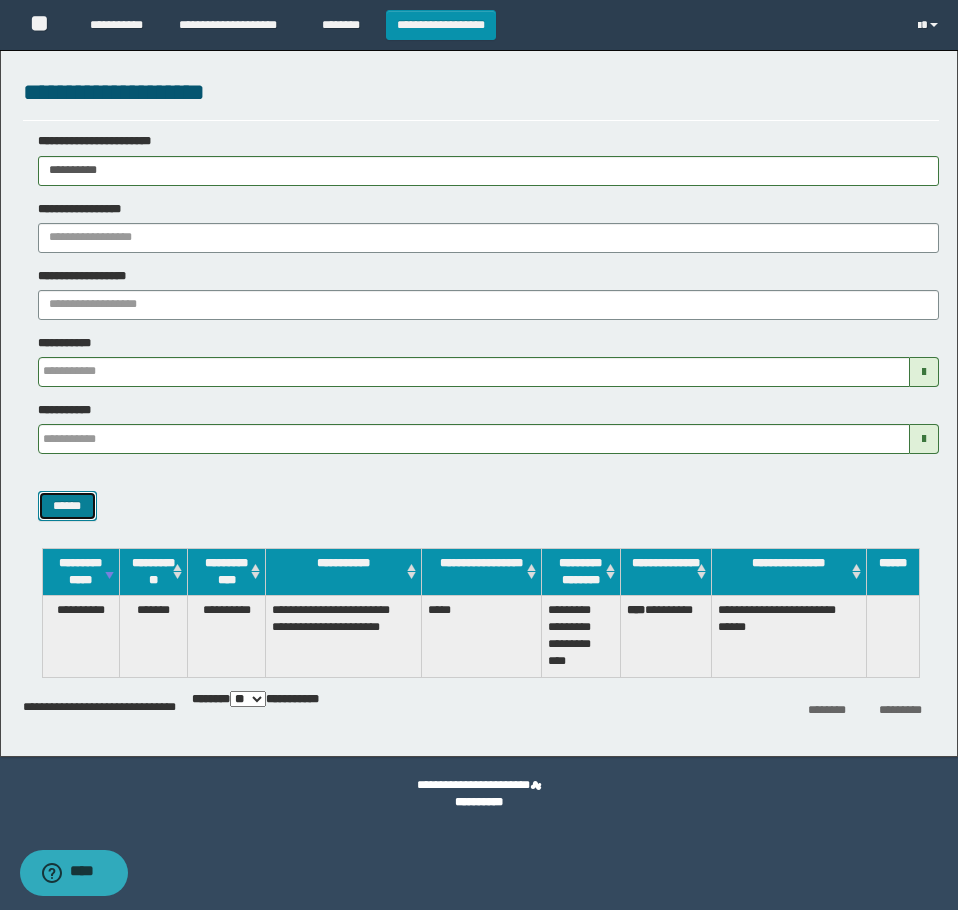 click on "******" at bounding box center [67, 506] 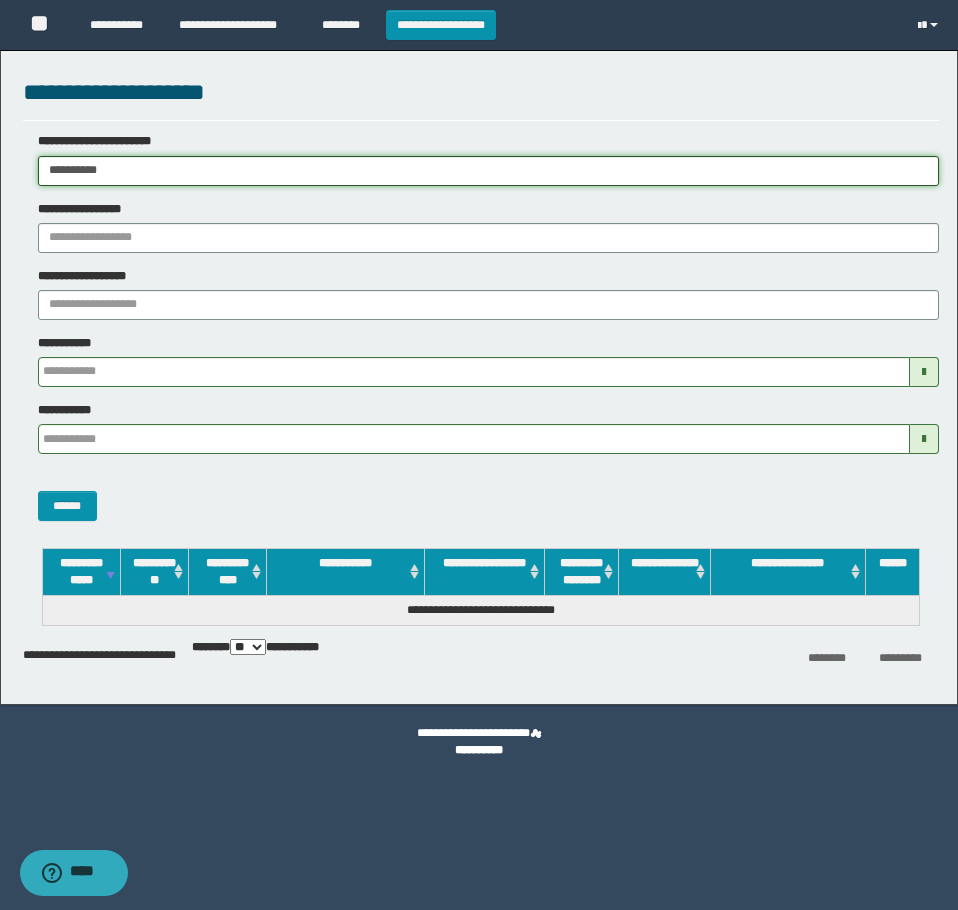 drag, startPoint x: 177, startPoint y: 166, endPoint x: -1, endPoint y: 231, distance: 189.4967 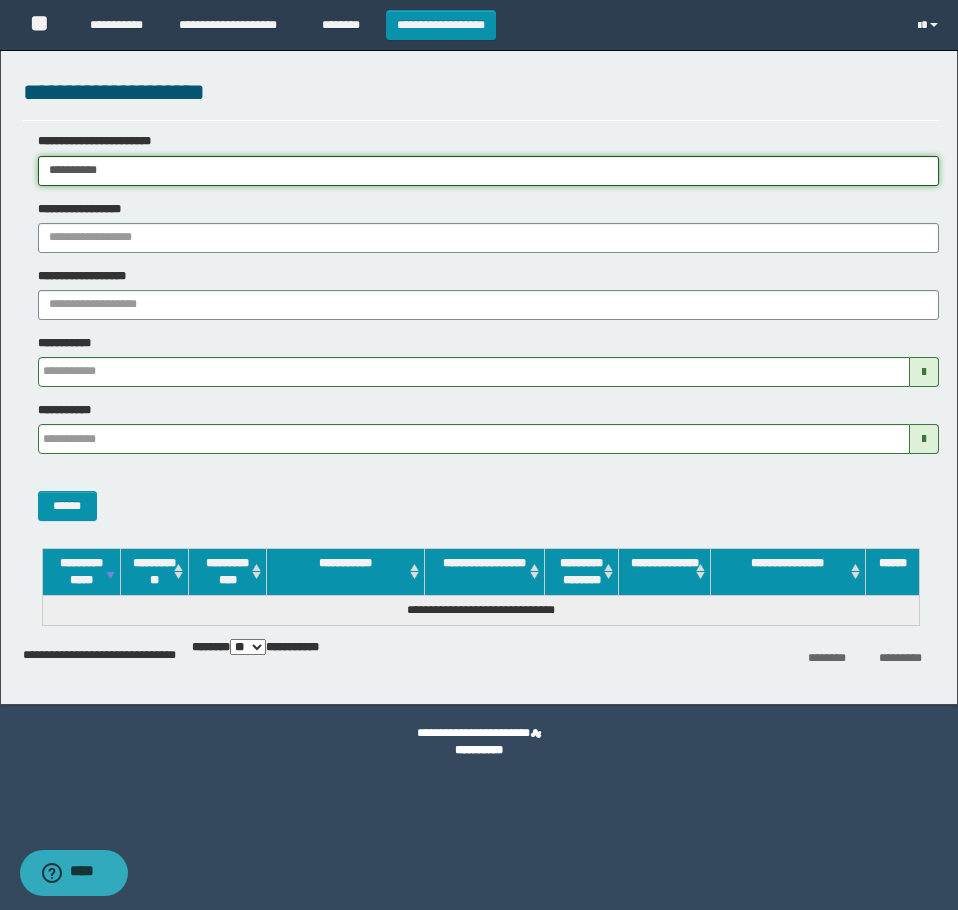 click on "**********" at bounding box center [479, 455] 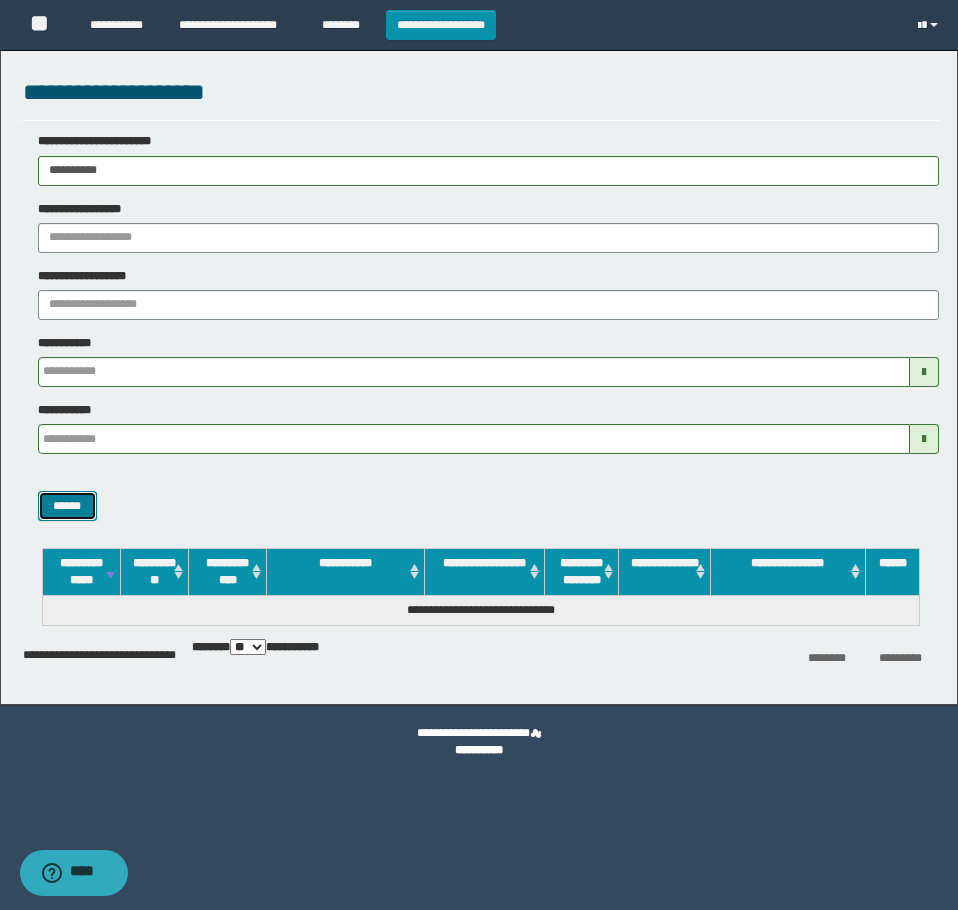 click on "******" at bounding box center [67, 506] 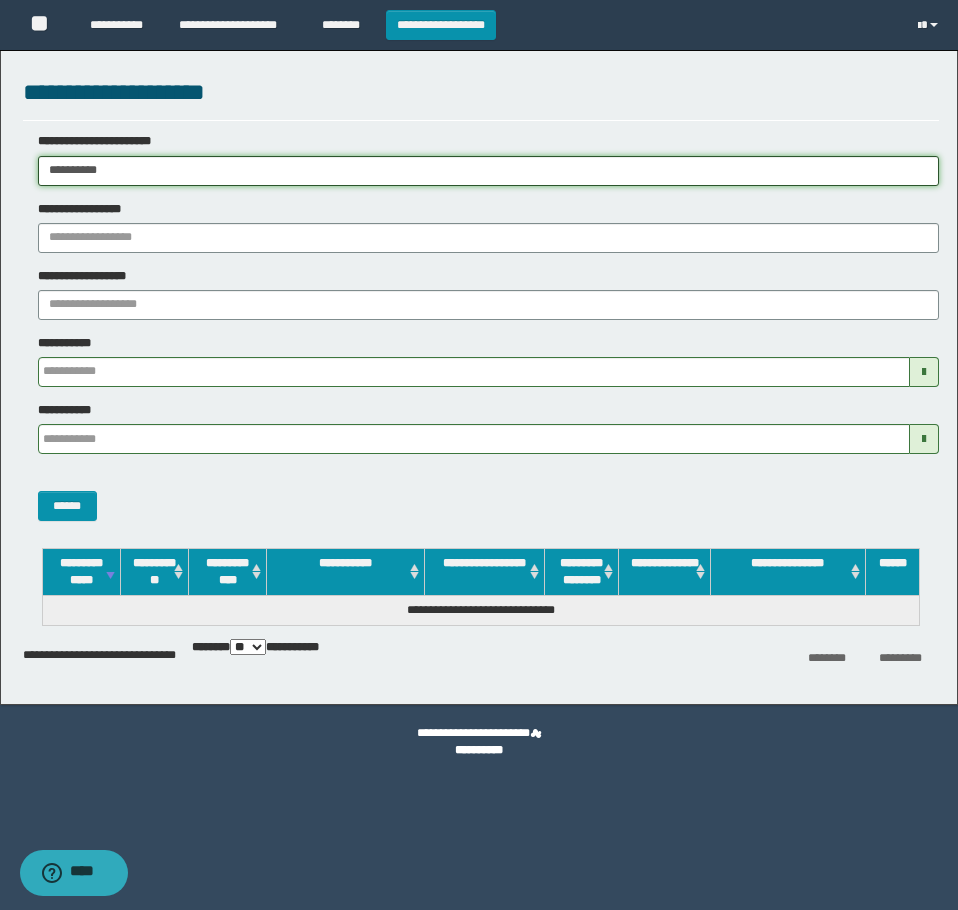 drag, startPoint x: 192, startPoint y: 167, endPoint x: 5, endPoint y: 320, distance: 241.6154 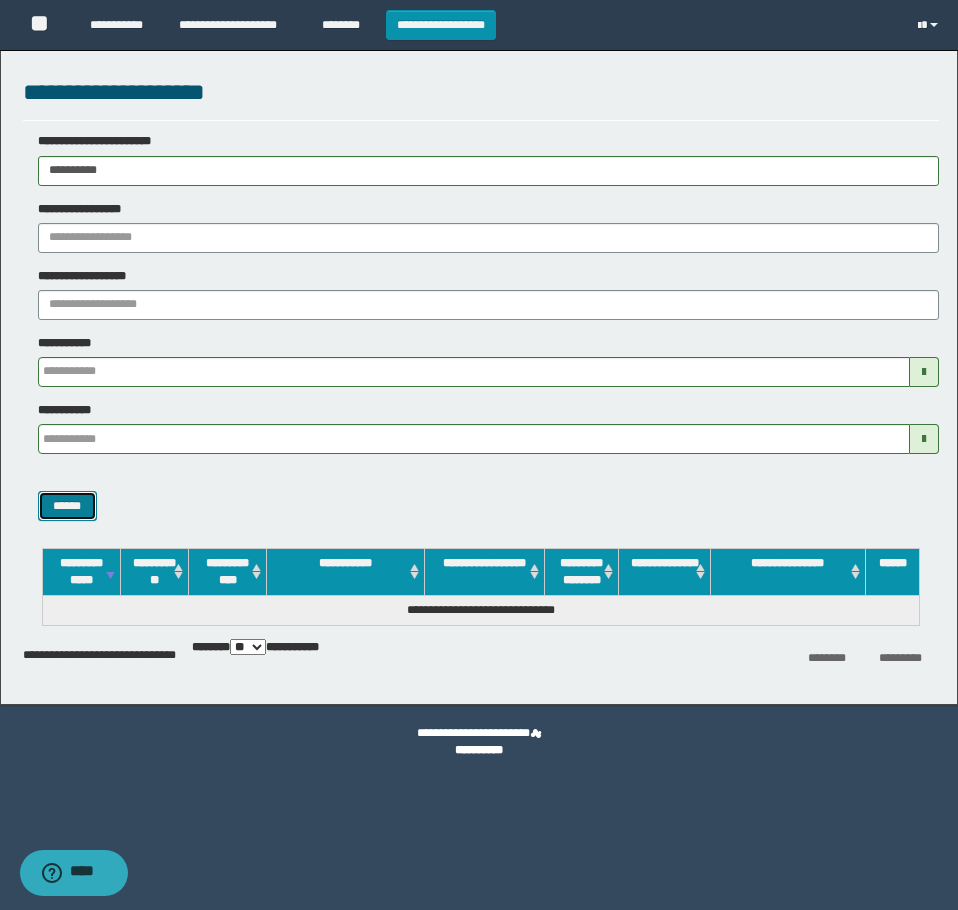 click on "******" at bounding box center [67, 506] 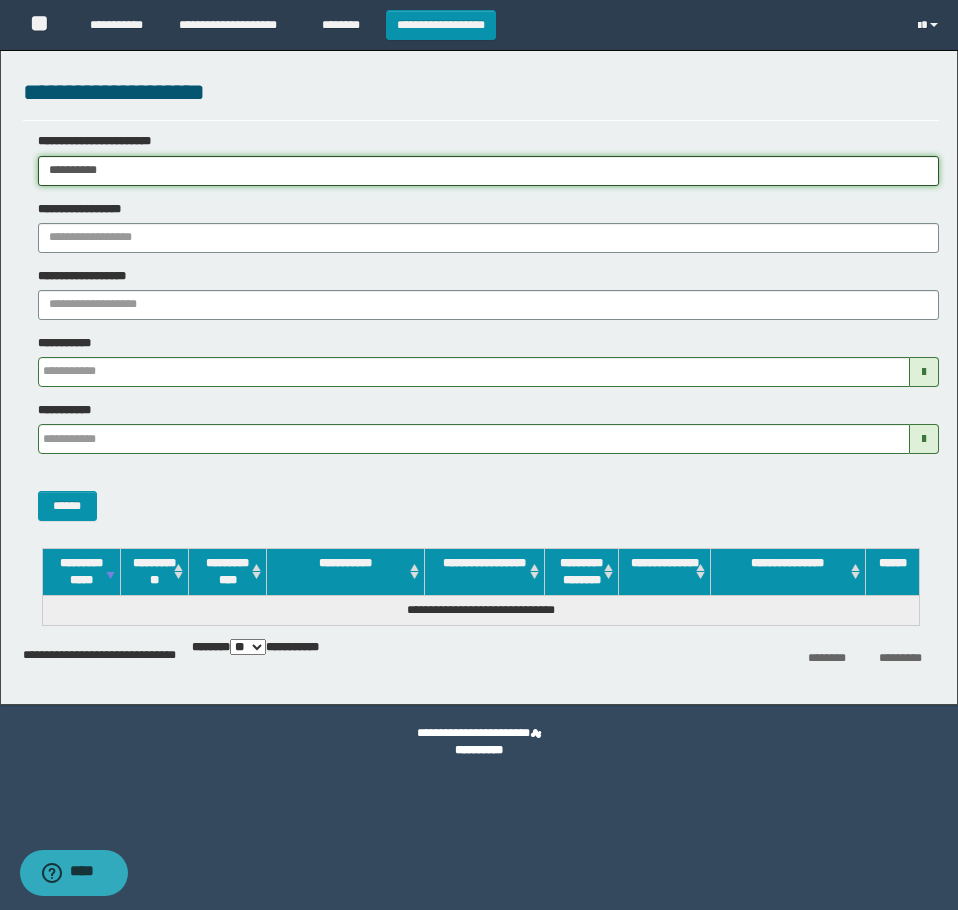 drag, startPoint x: 161, startPoint y: 175, endPoint x: -1, endPoint y: 196, distance: 163.35544 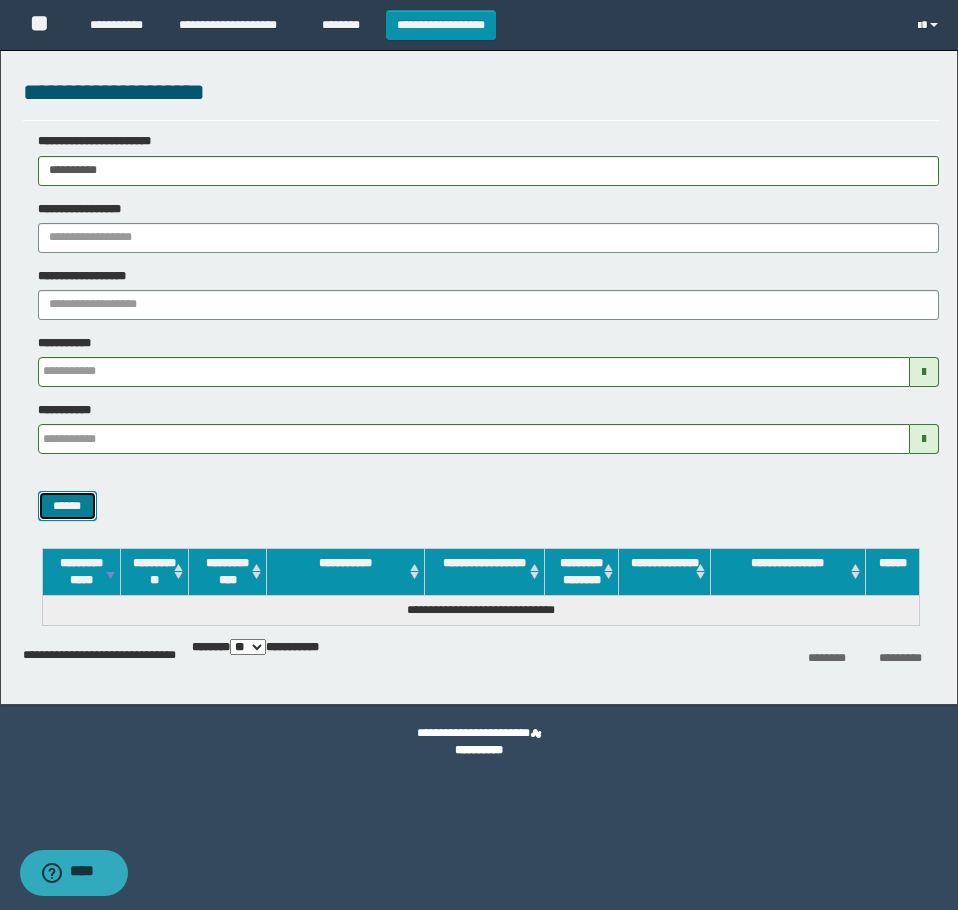 click on "******" at bounding box center [67, 506] 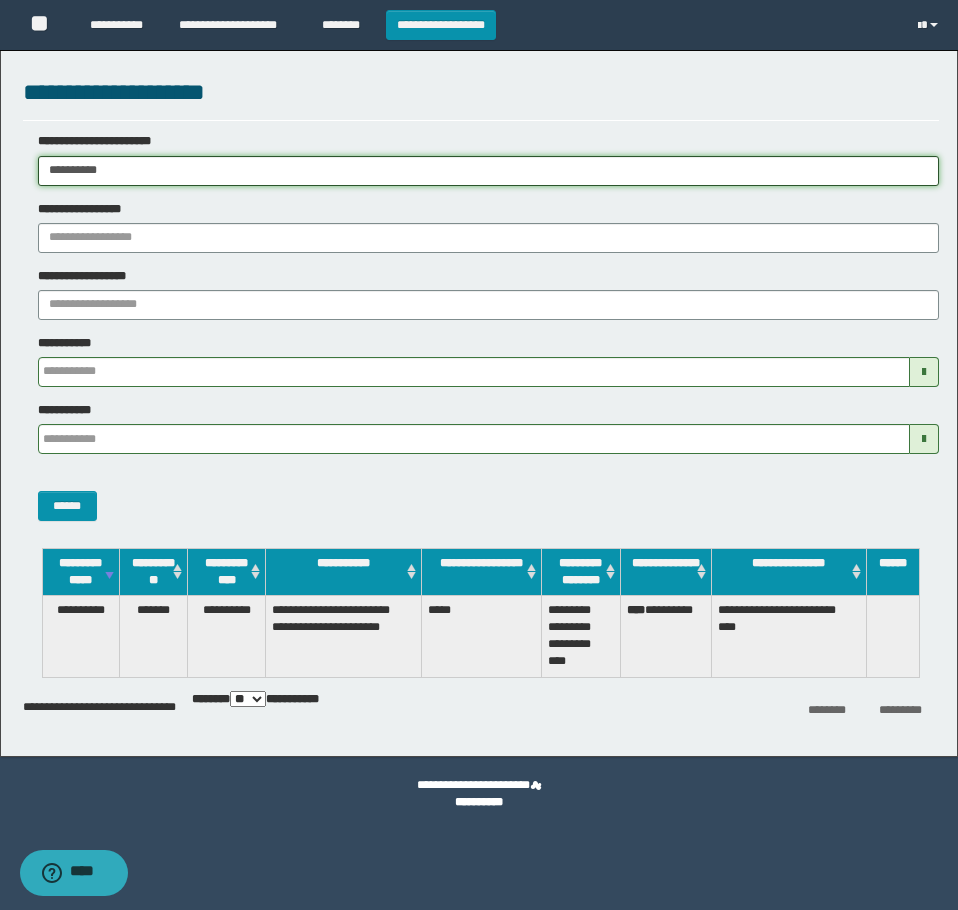 drag, startPoint x: 172, startPoint y: 168, endPoint x: -1, endPoint y: 223, distance: 181.53236 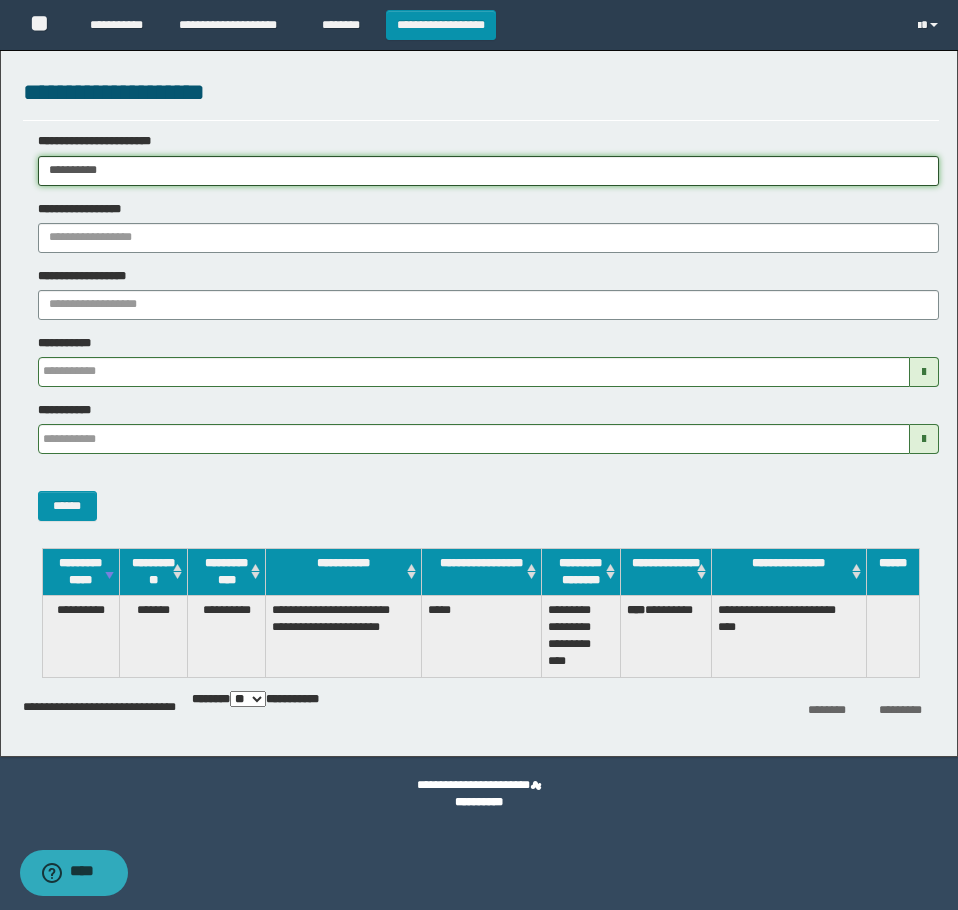 click on "**********" at bounding box center [479, 455] 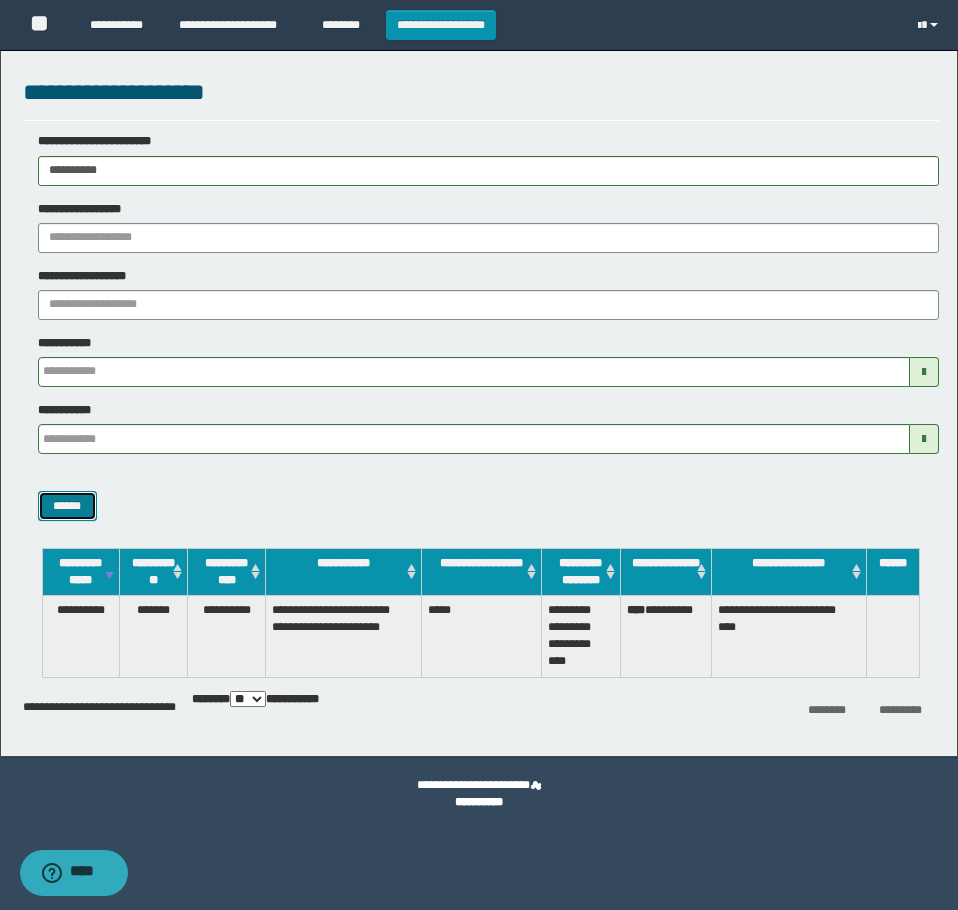 click on "******" at bounding box center (67, 506) 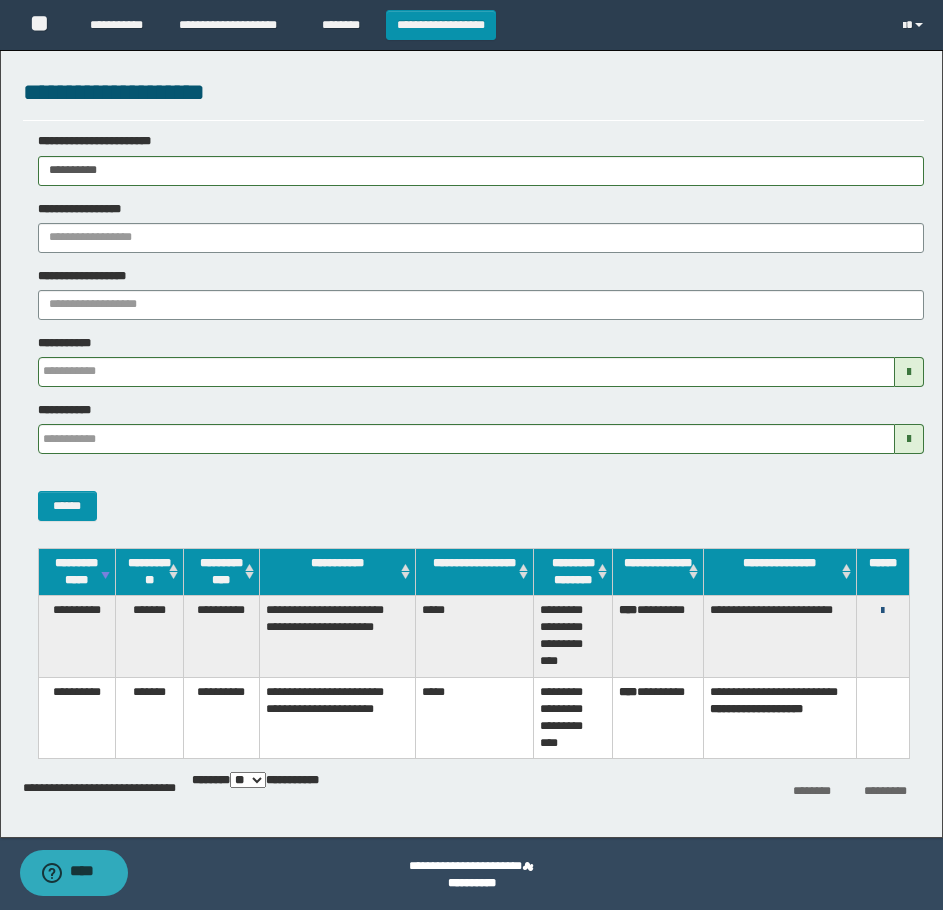 click at bounding box center [882, 611] 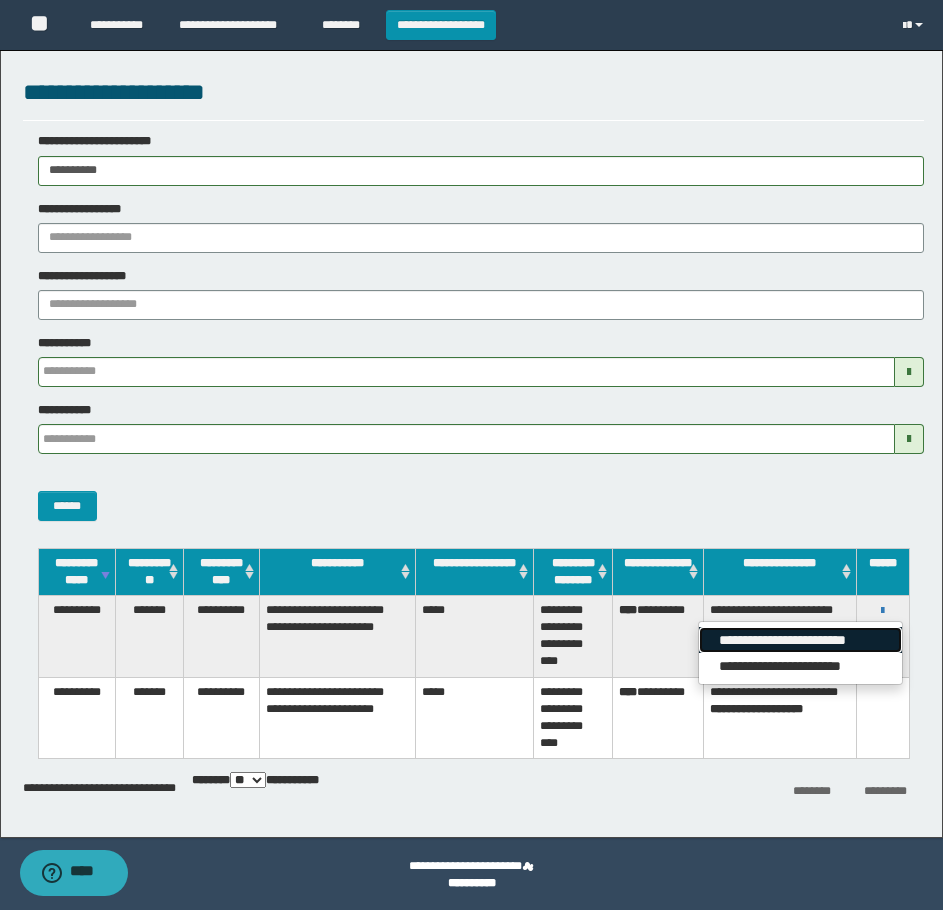 click on "**********" at bounding box center [800, 640] 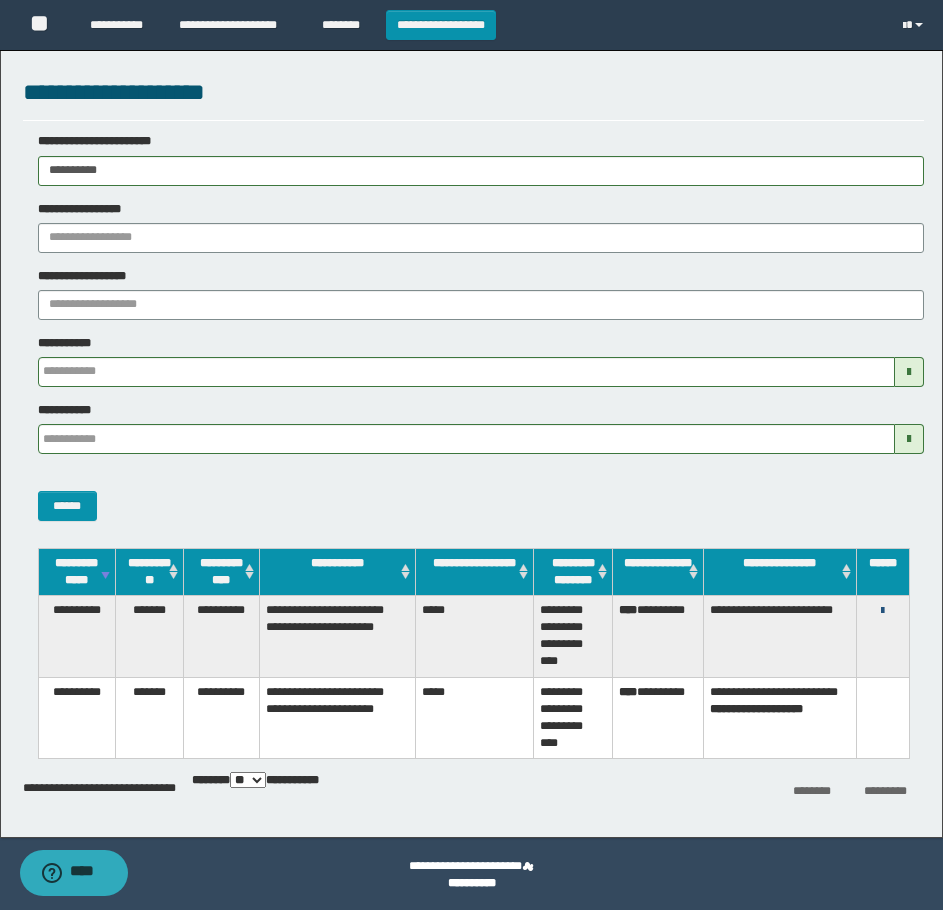 click at bounding box center (882, 611) 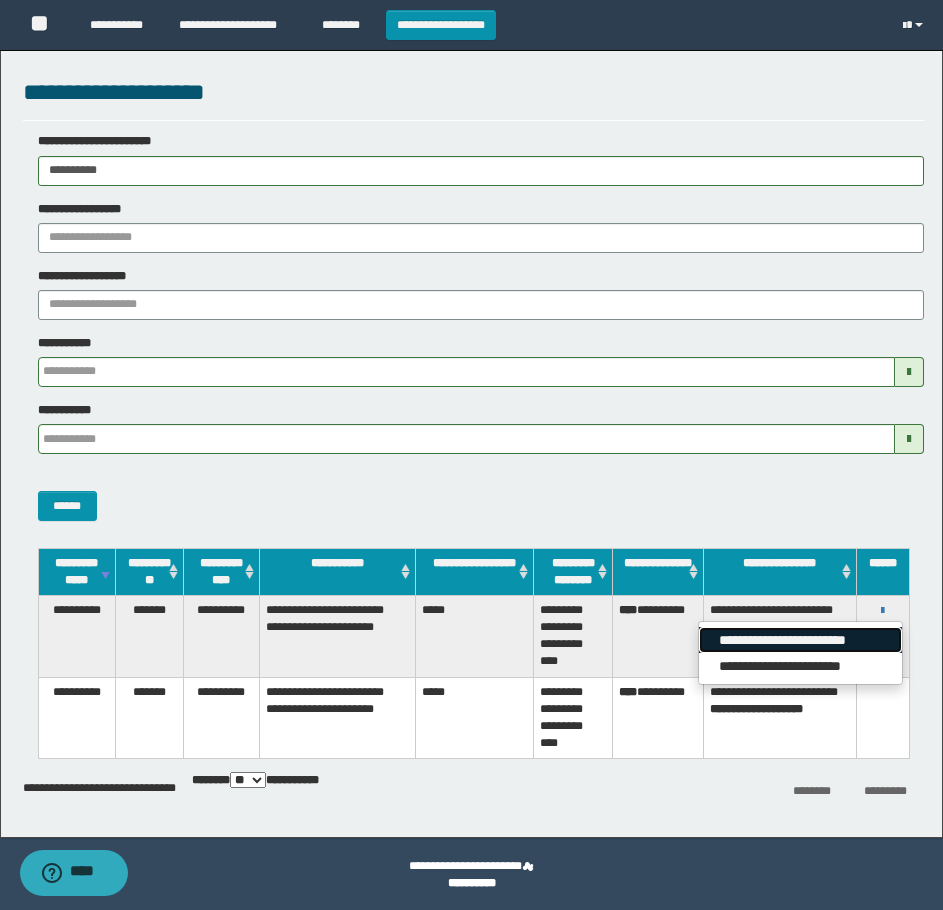 click on "**********" at bounding box center [800, 640] 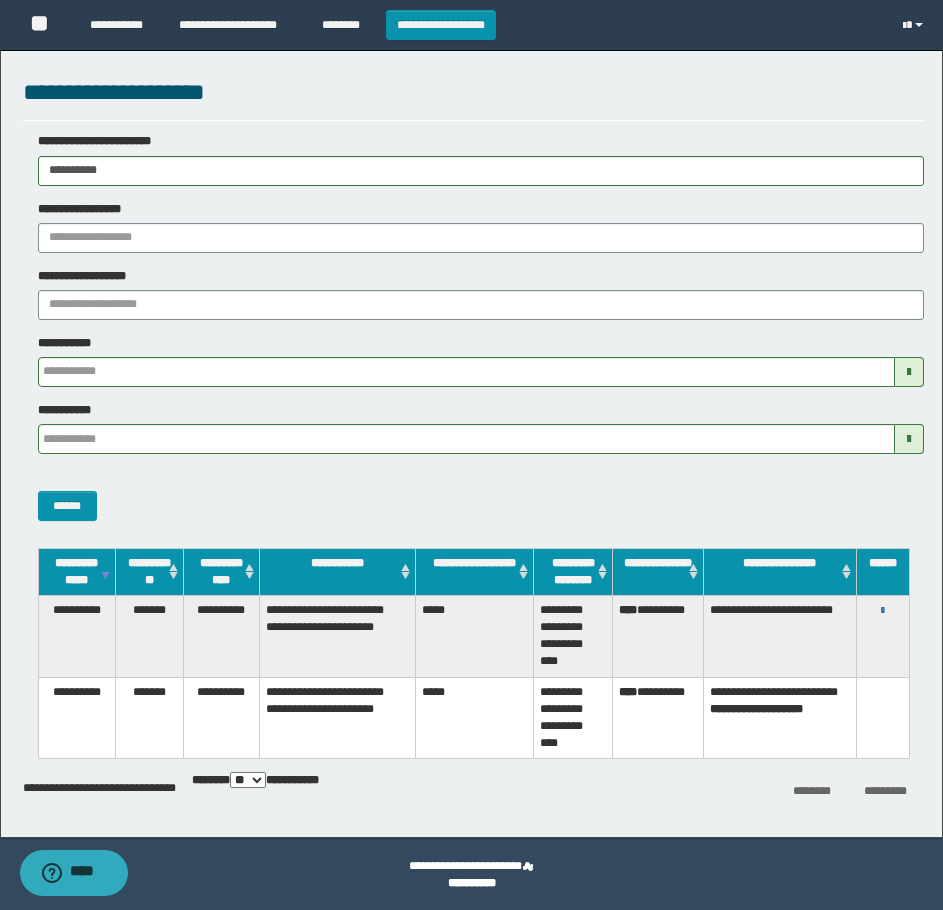 click on "**********" at bounding box center (473, 159) 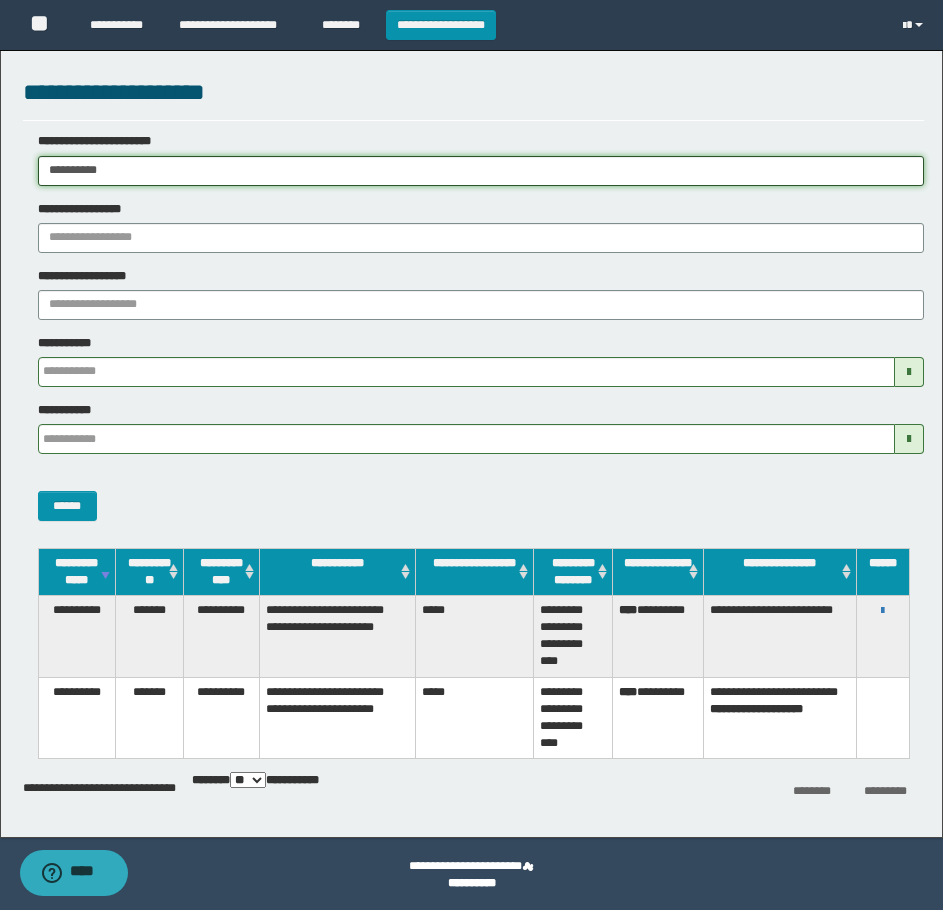 drag, startPoint x: 148, startPoint y: 169, endPoint x: -1, endPoint y: 281, distance: 186.4001 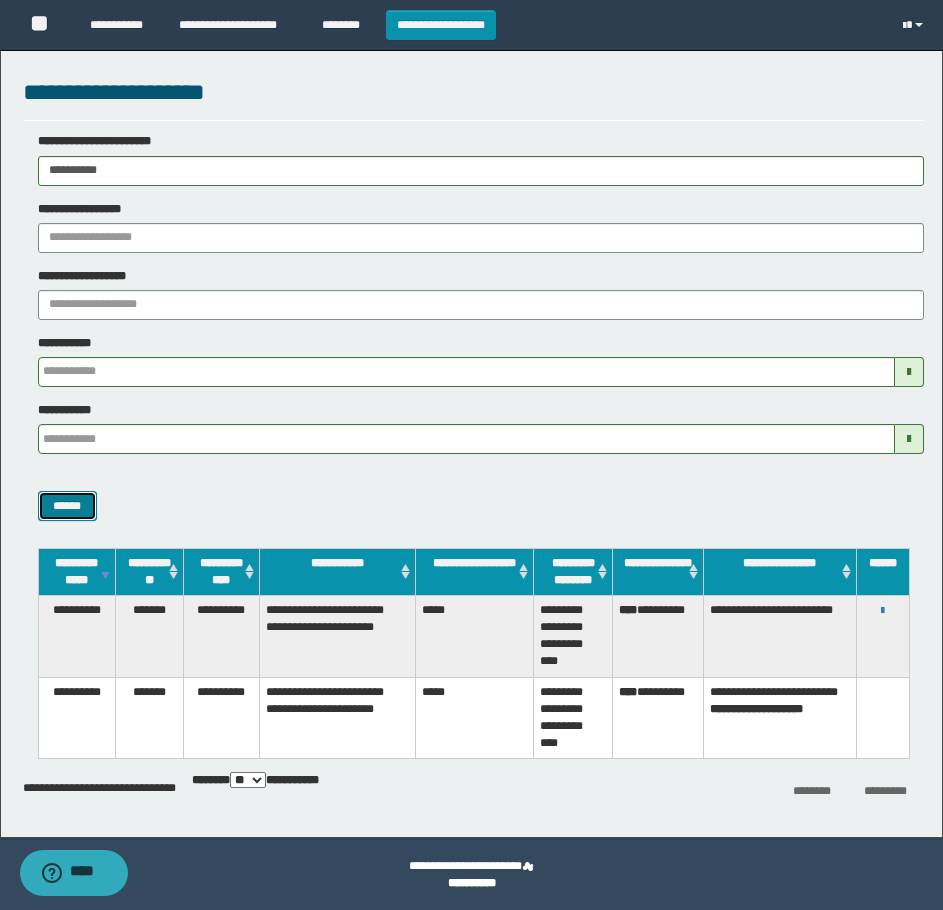 click on "******" at bounding box center [67, 506] 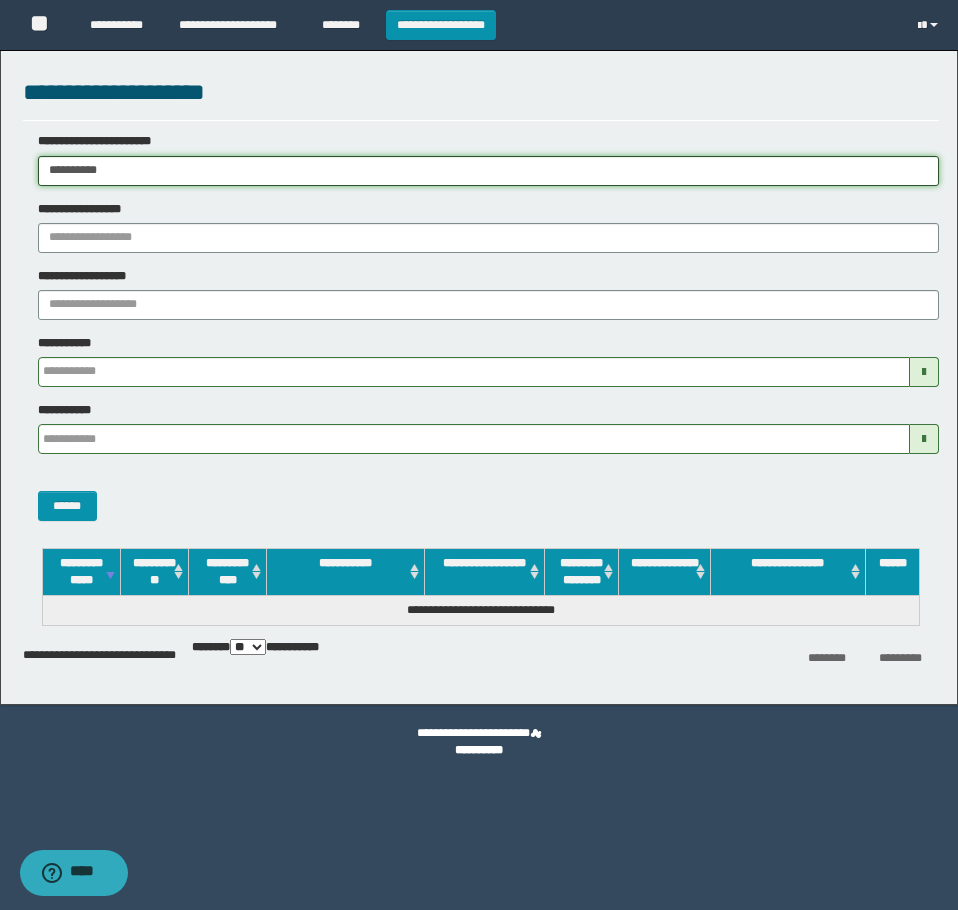 drag, startPoint x: 153, startPoint y: 165, endPoint x: -1, endPoint y: 248, distance: 174.94284 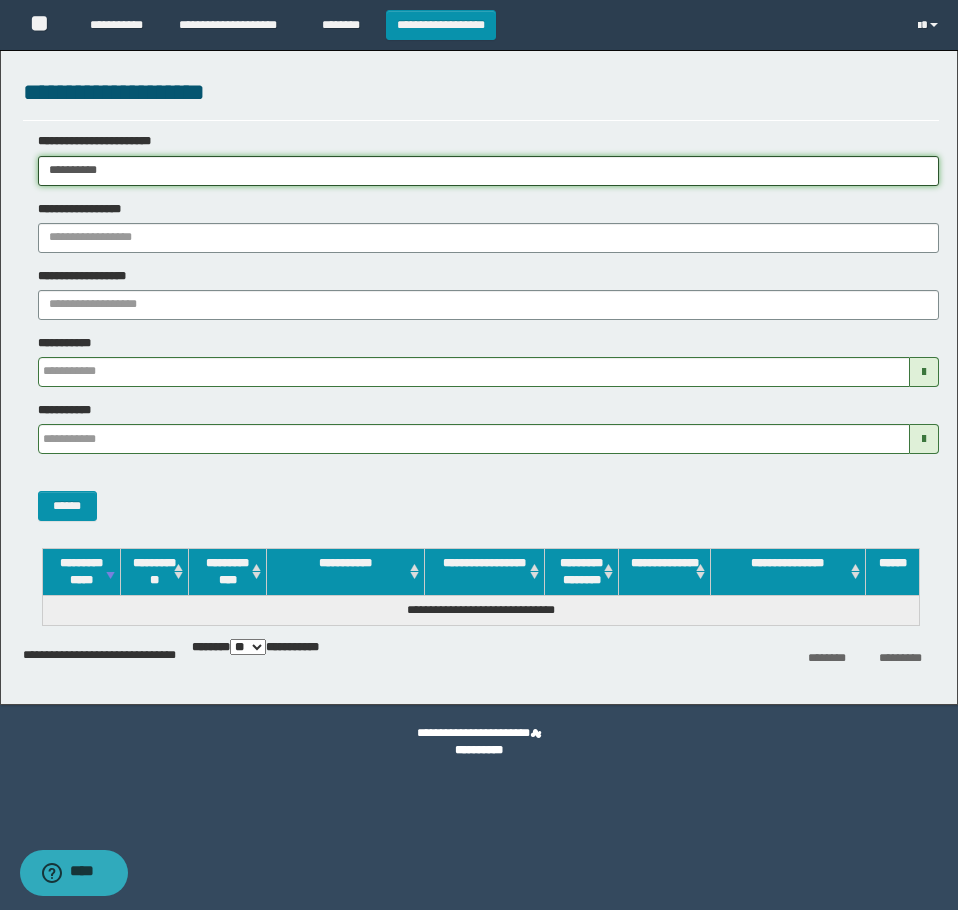 click on "**********" at bounding box center (479, 455) 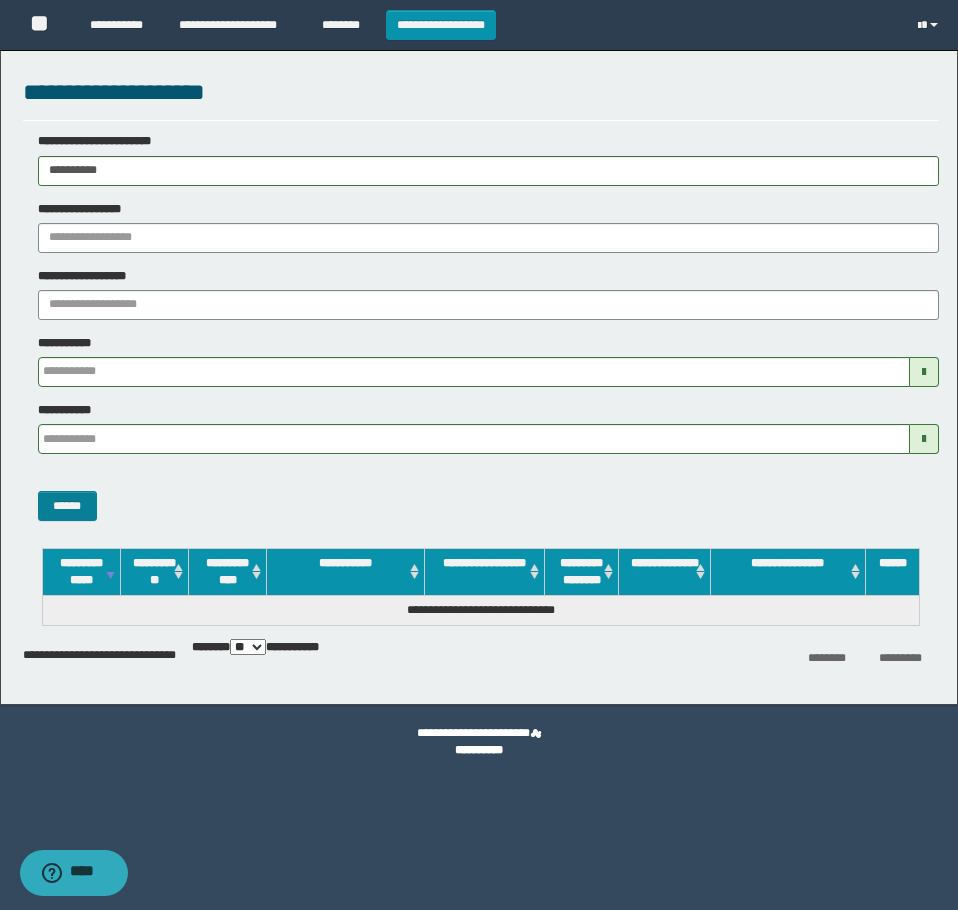 drag, startPoint x: 101, startPoint y: 500, endPoint x: 78, endPoint y: 501, distance: 23.021729 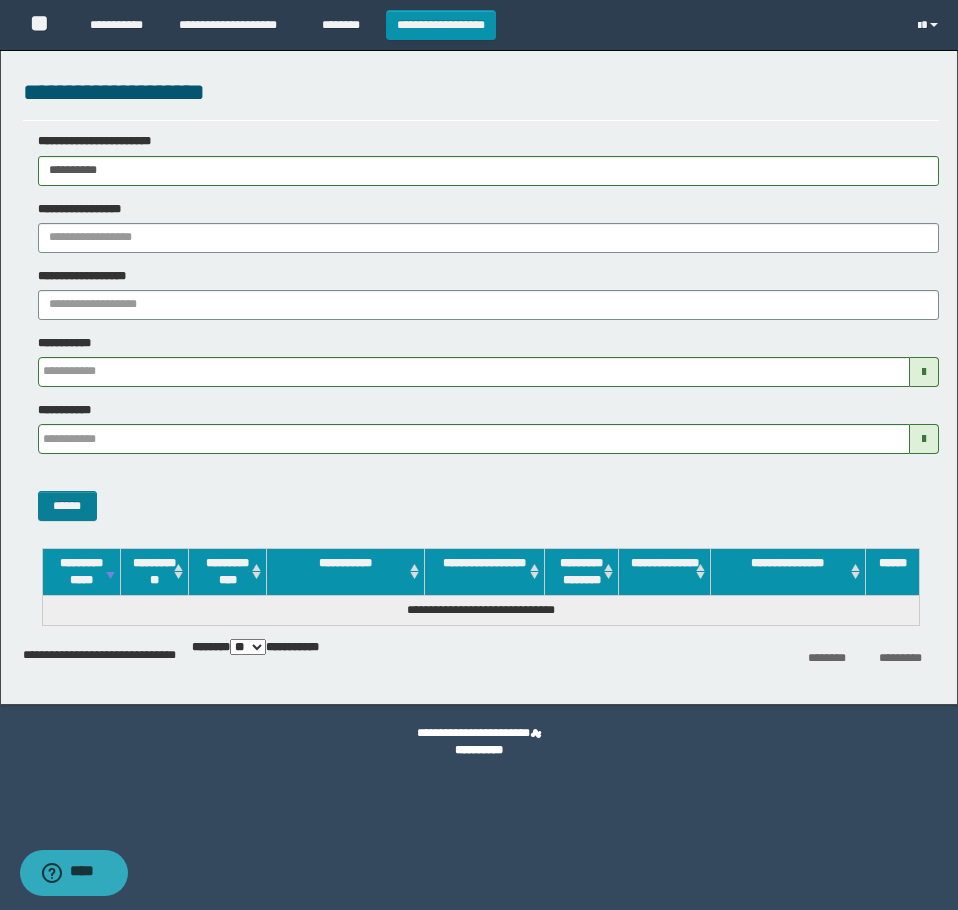 click on "******" at bounding box center [481, 495] 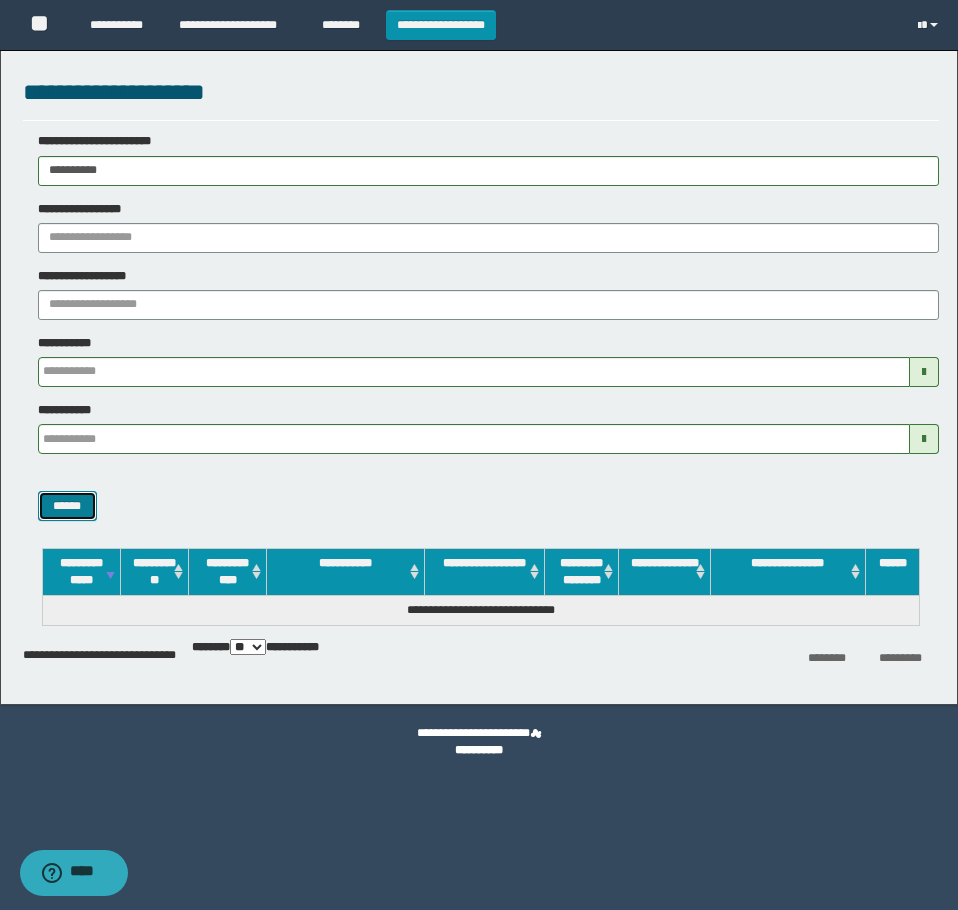 click on "******" at bounding box center [67, 506] 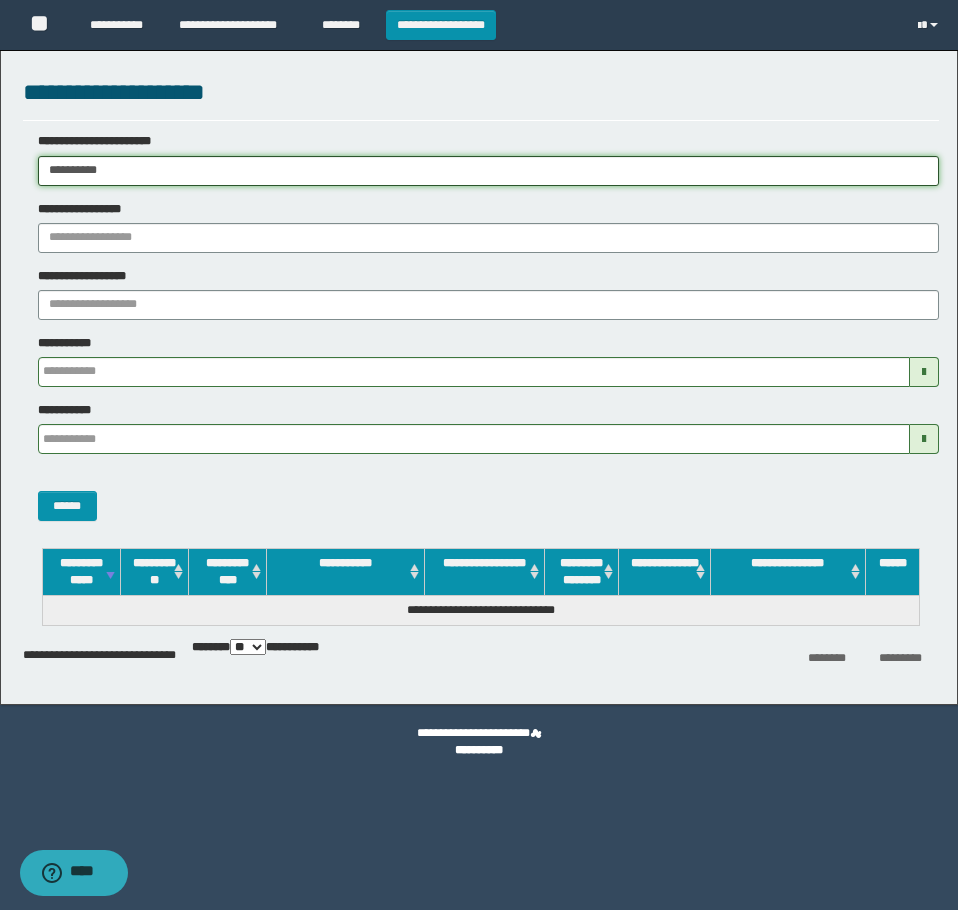 drag, startPoint x: 214, startPoint y: 172, endPoint x: -1, endPoint y: 276, distance: 238.83258 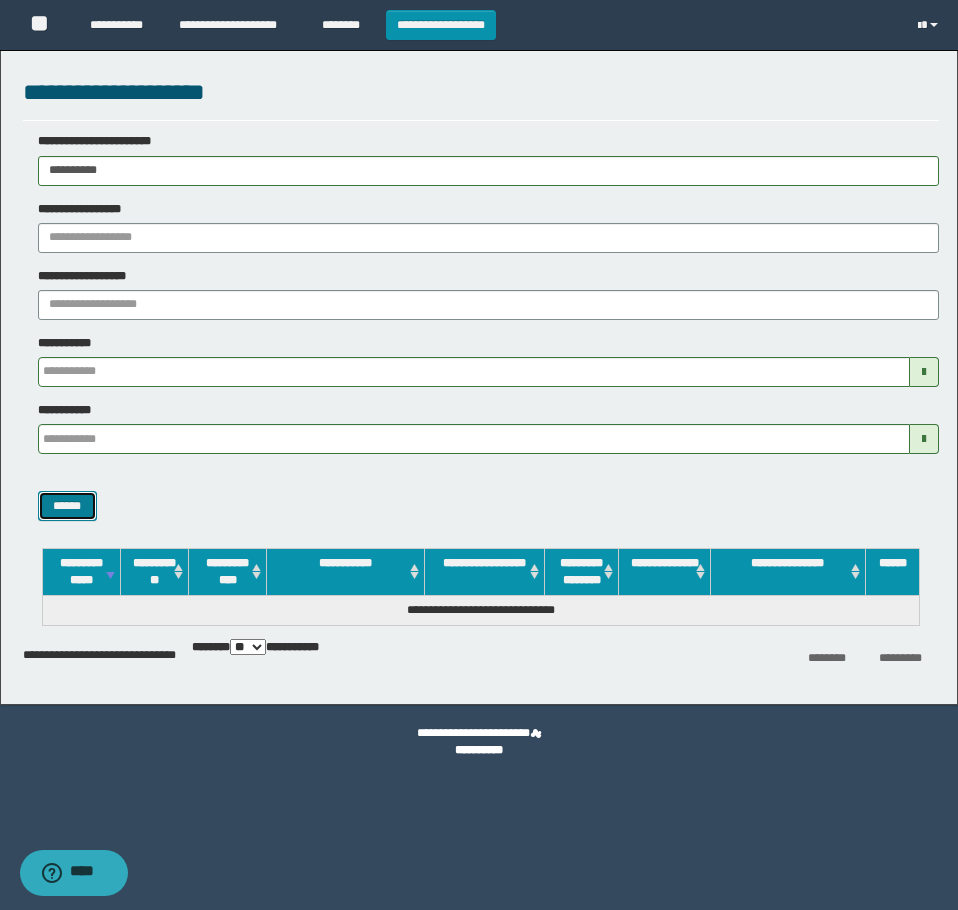 click on "******" at bounding box center [67, 506] 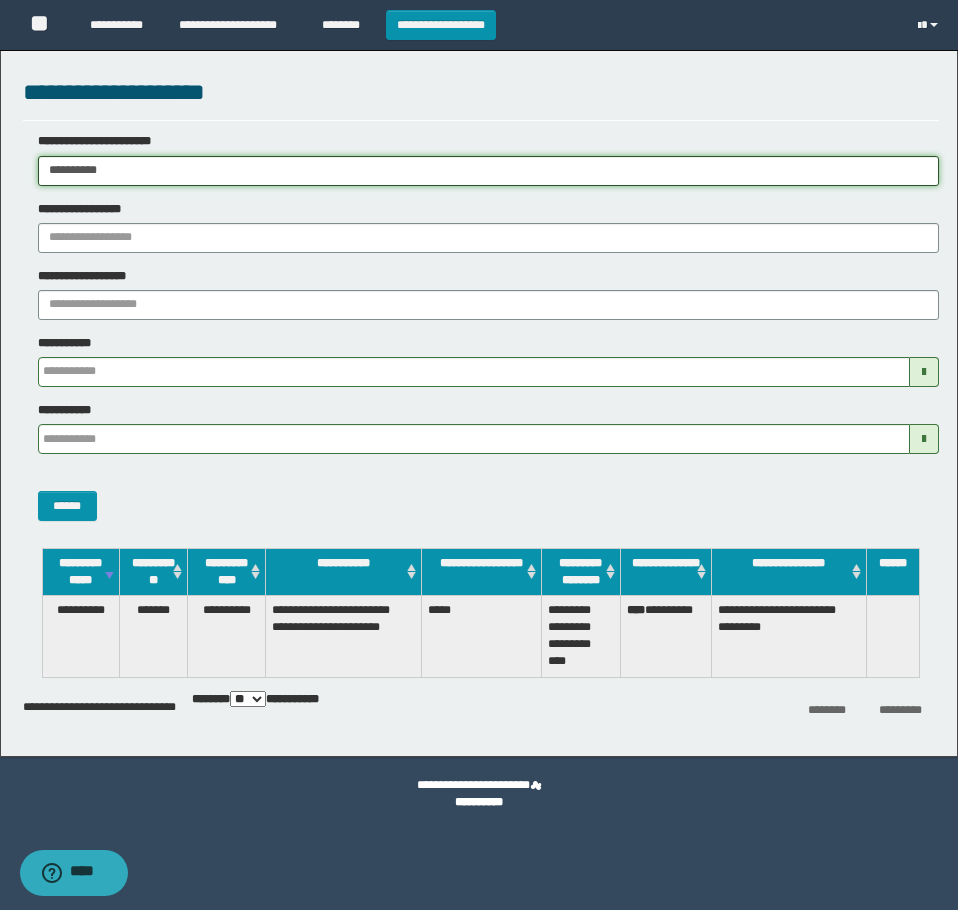 drag, startPoint x: 167, startPoint y: 176, endPoint x: -1, endPoint y: 176, distance: 168 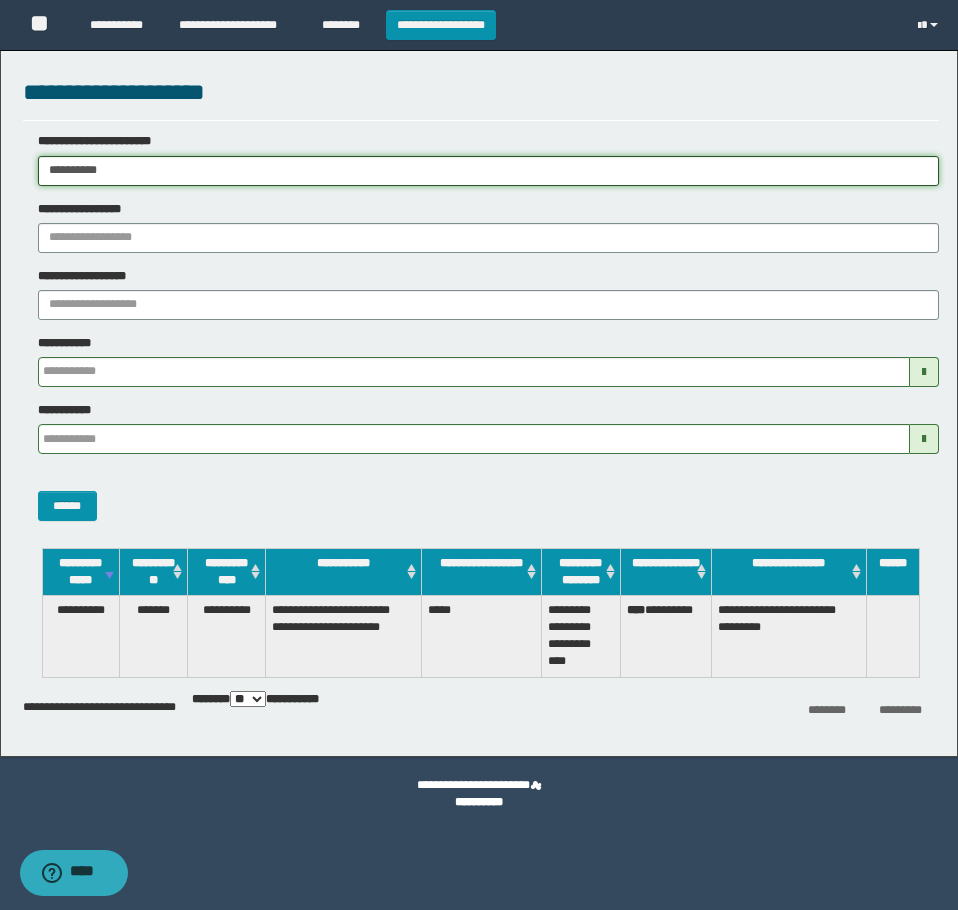 click on "**********" at bounding box center [479, 455] 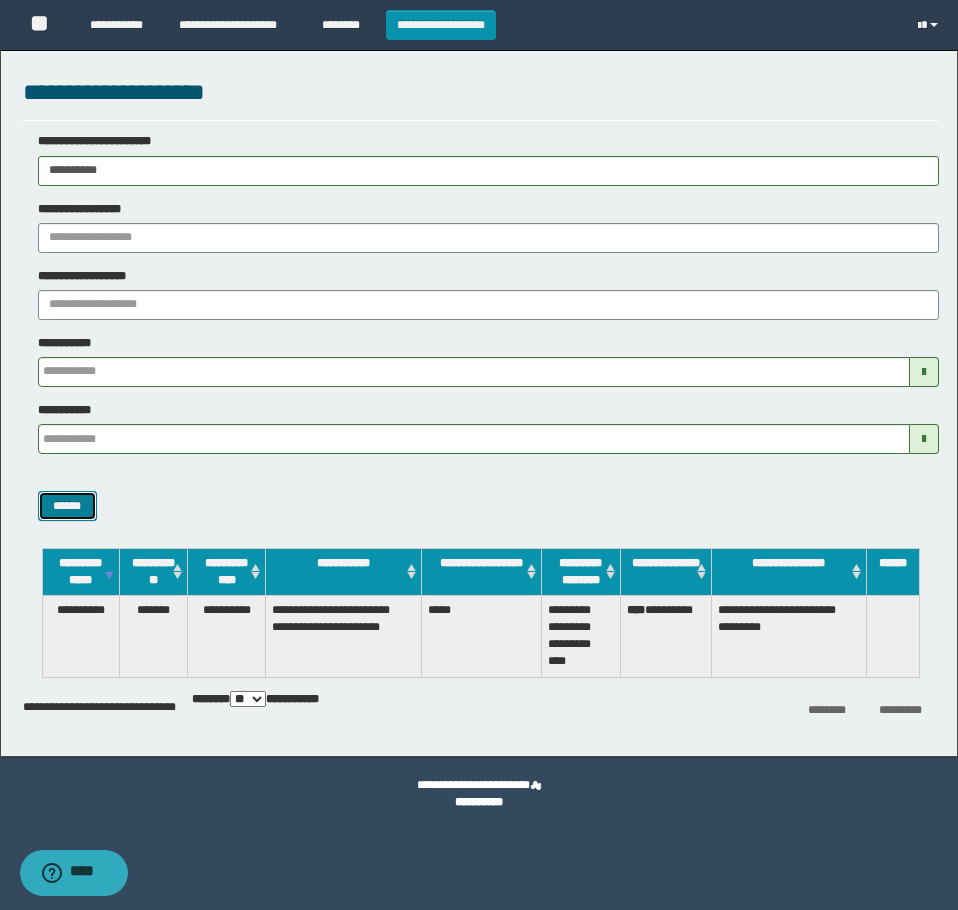 click on "******" at bounding box center (67, 506) 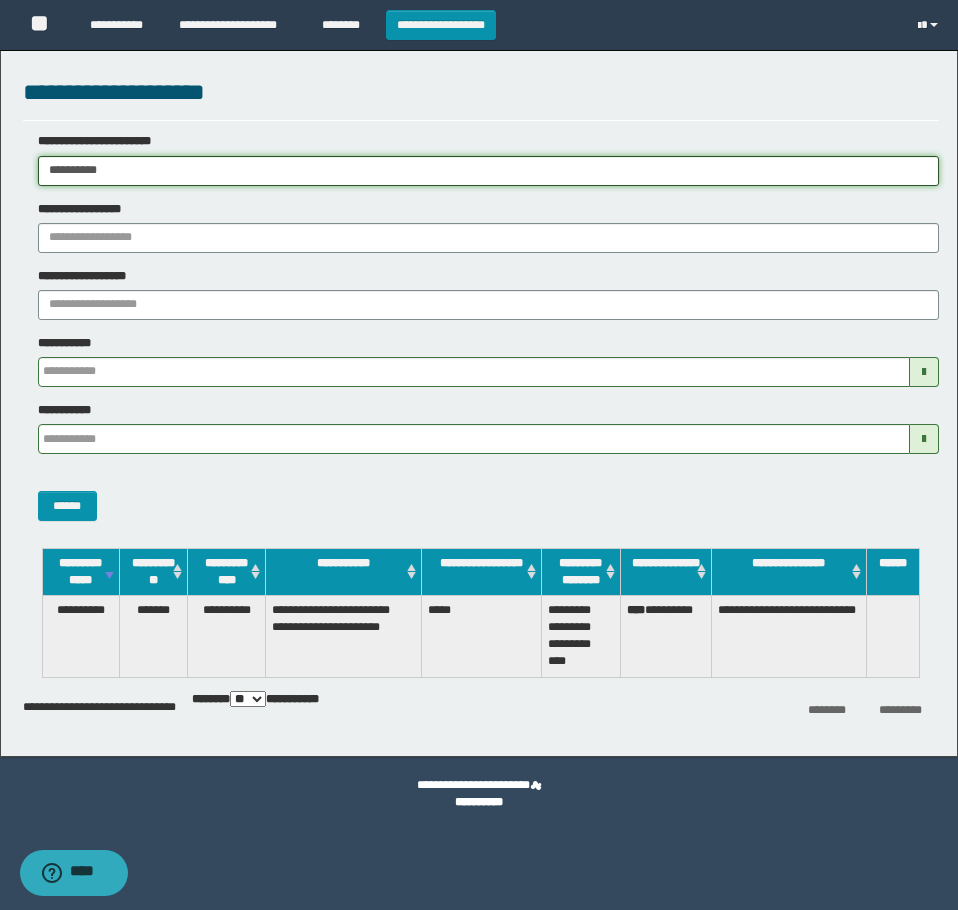 drag, startPoint x: 153, startPoint y: 171, endPoint x: -1, endPoint y: 171, distance: 154 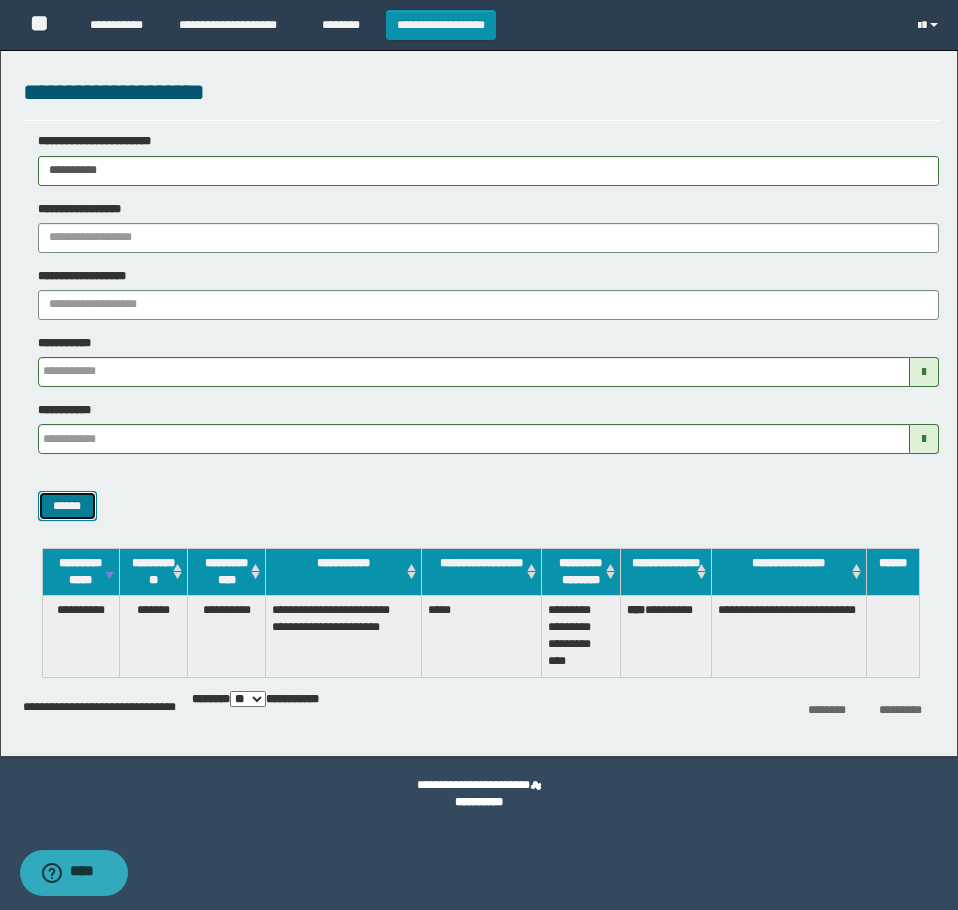 click on "******" at bounding box center (67, 506) 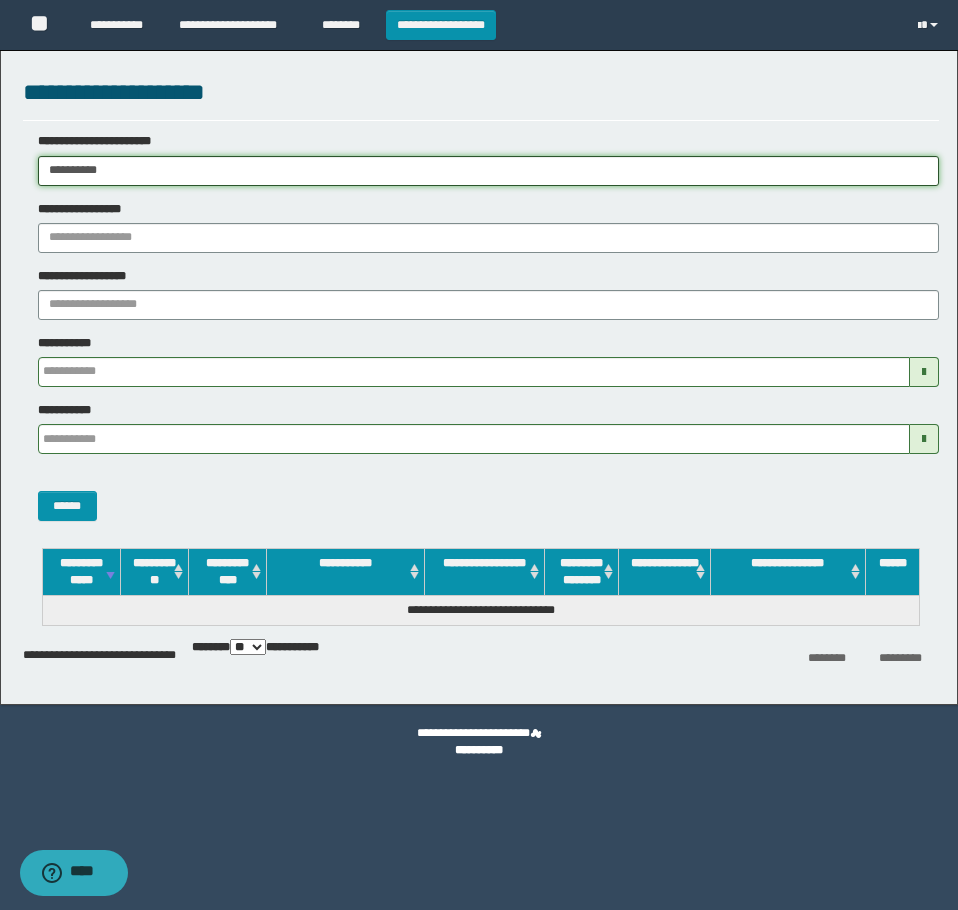 drag, startPoint x: 213, startPoint y: 180, endPoint x: -1, endPoint y: 215, distance: 216.84326 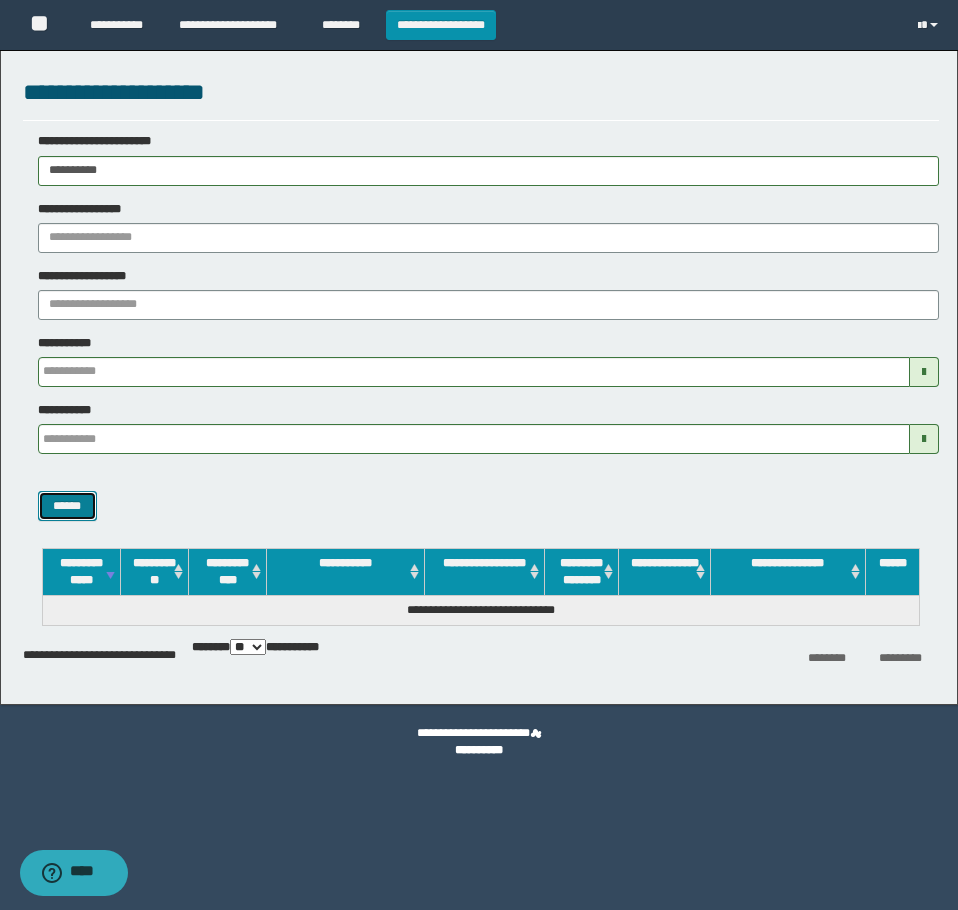 click on "******" at bounding box center (67, 506) 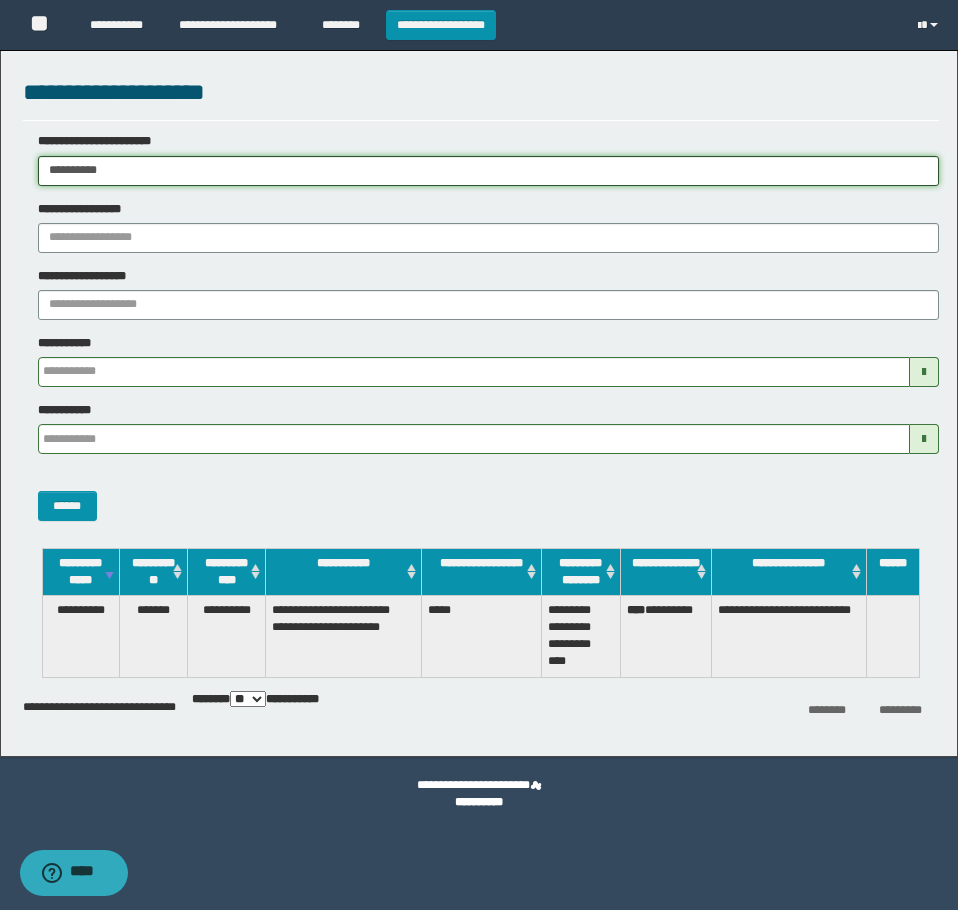 drag, startPoint x: 181, startPoint y: 170, endPoint x: -1, endPoint y: 193, distance: 183.44754 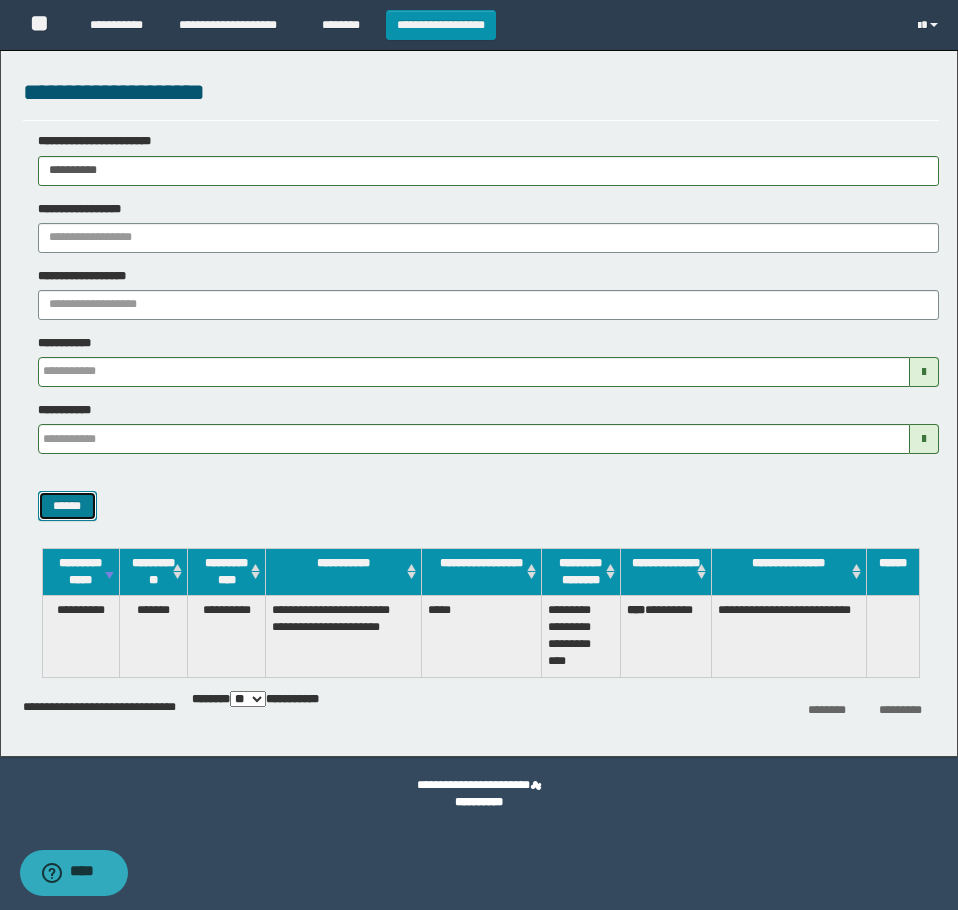 click on "******" at bounding box center (67, 506) 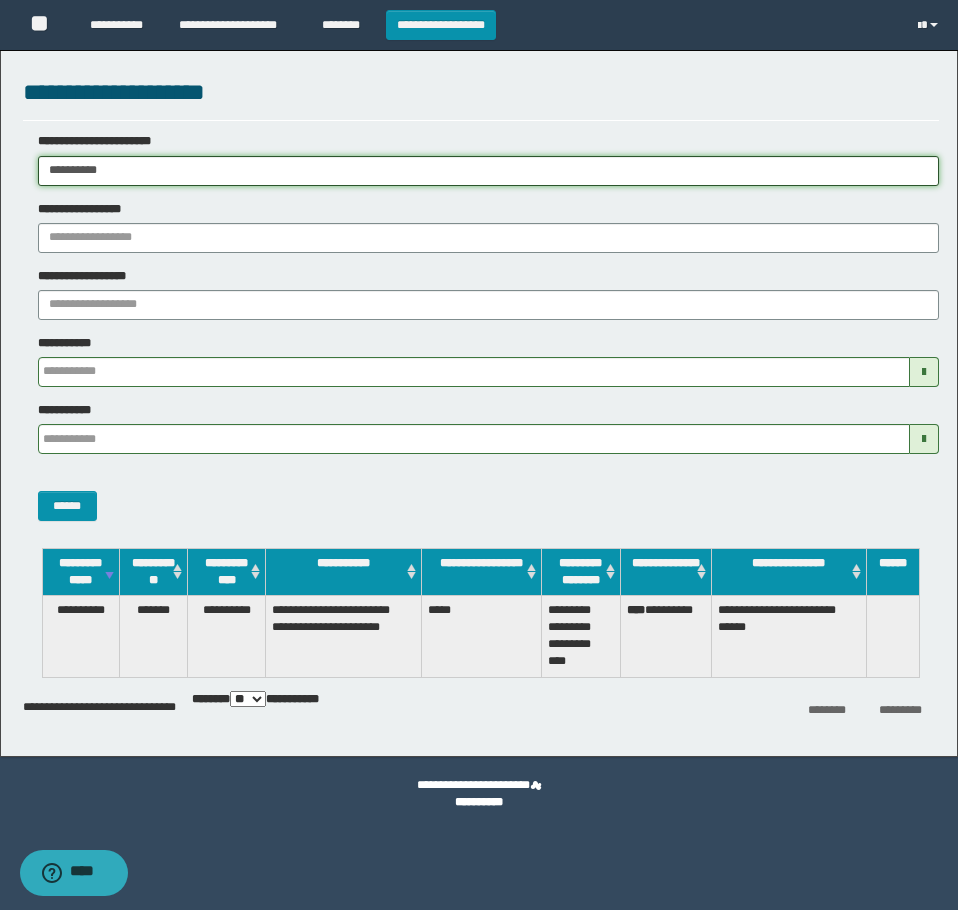 drag, startPoint x: 185, startPoint y: 182, endPoint x: -1, endPoint y: 231, distance: 192.34604 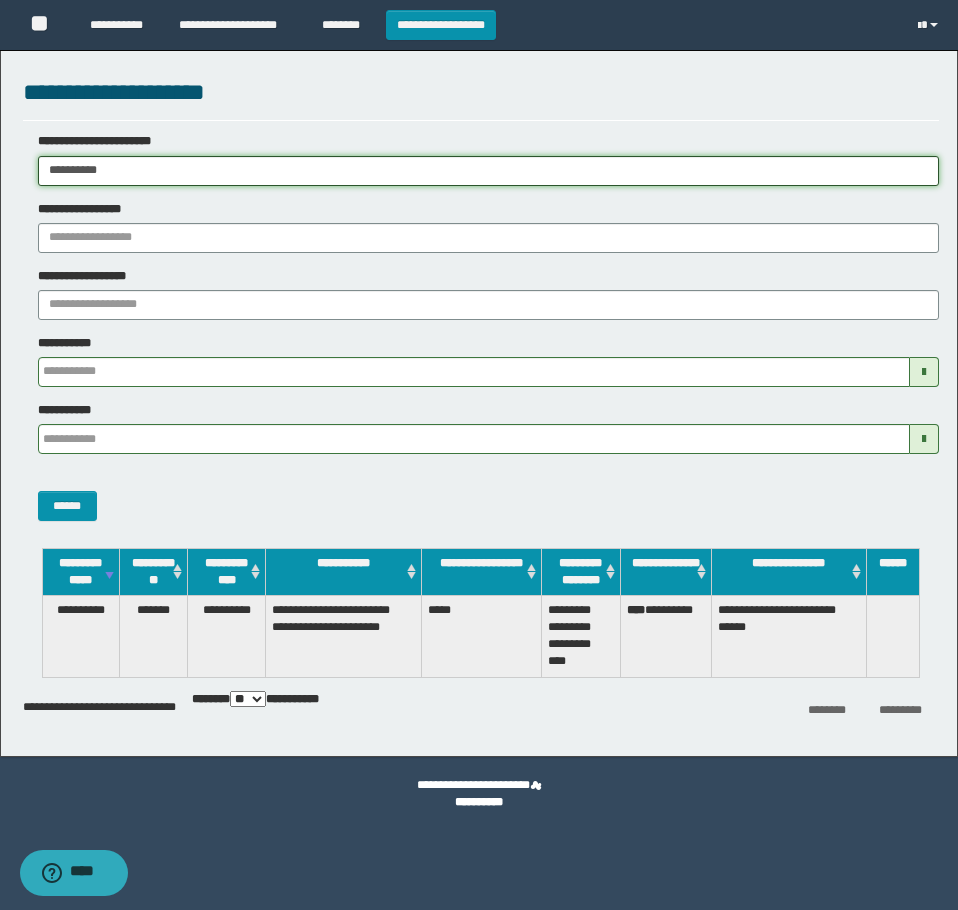 click on "**********" at bounding box center (479, 455) 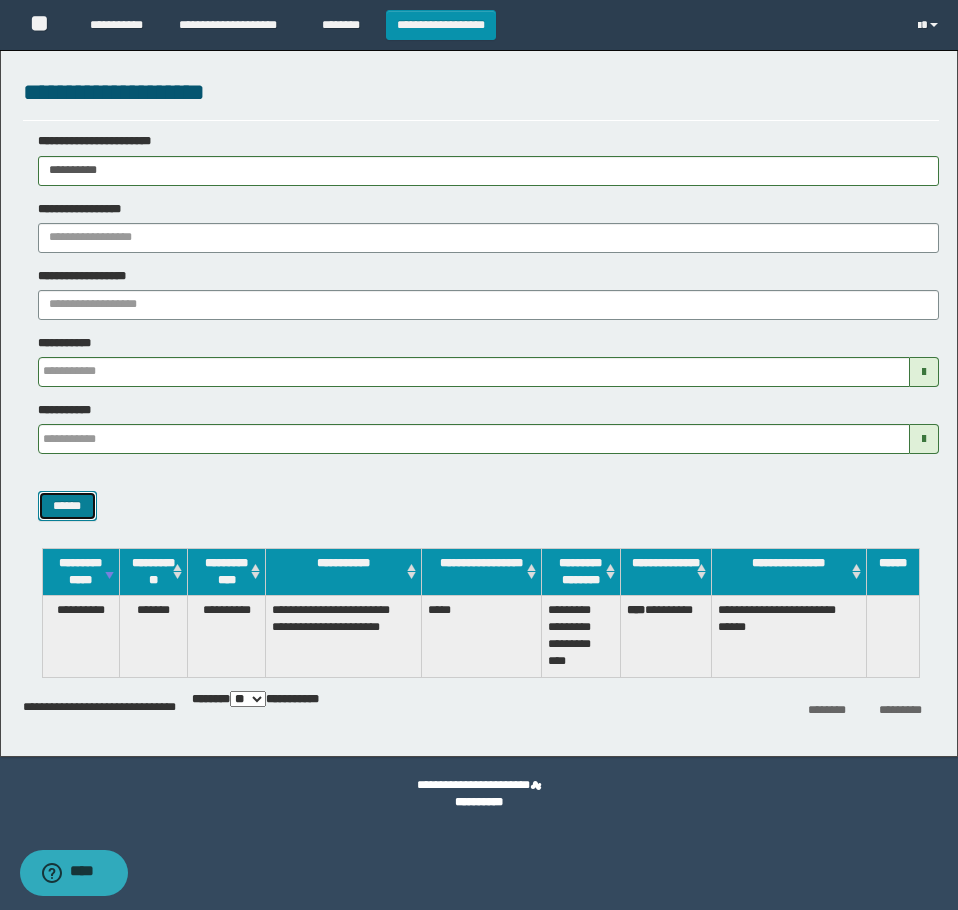 click on "******" at bounding box center [67, 506] 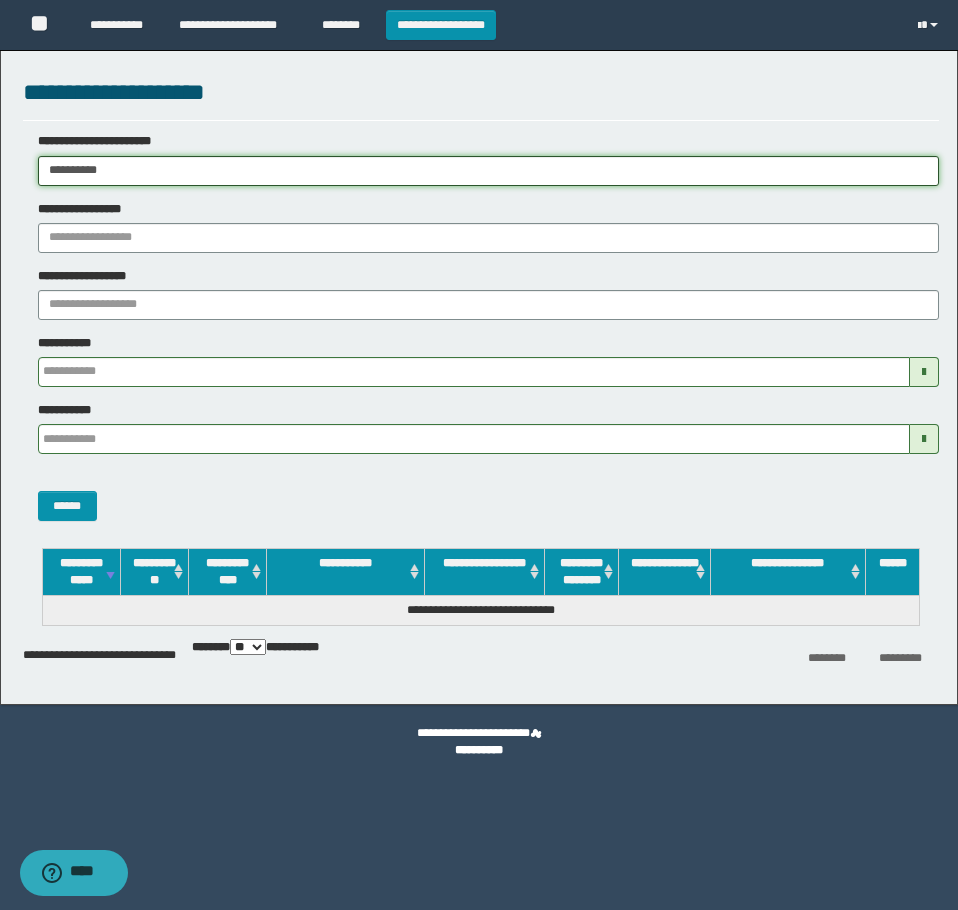 drag, startPoint x: 168, startPoint y: 157, endPoint x: -1, endPoint y: 260, distance: 197.91412 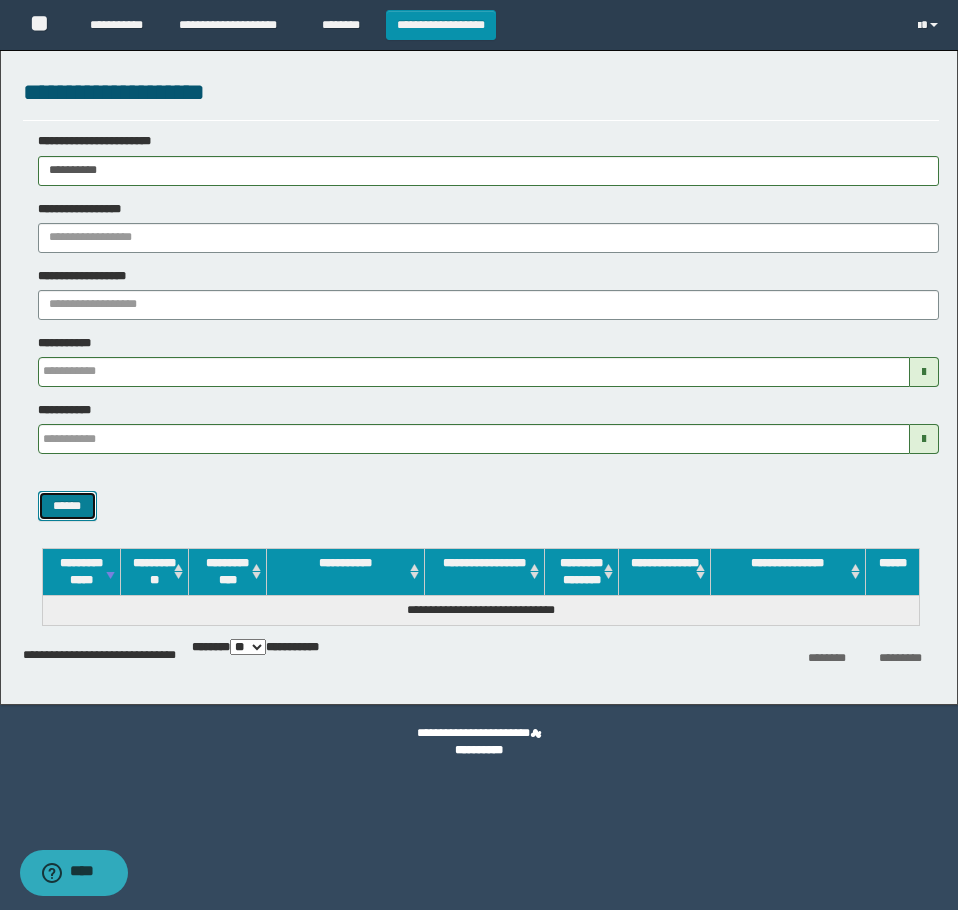 click on "******" at bounding box center (67, 506) 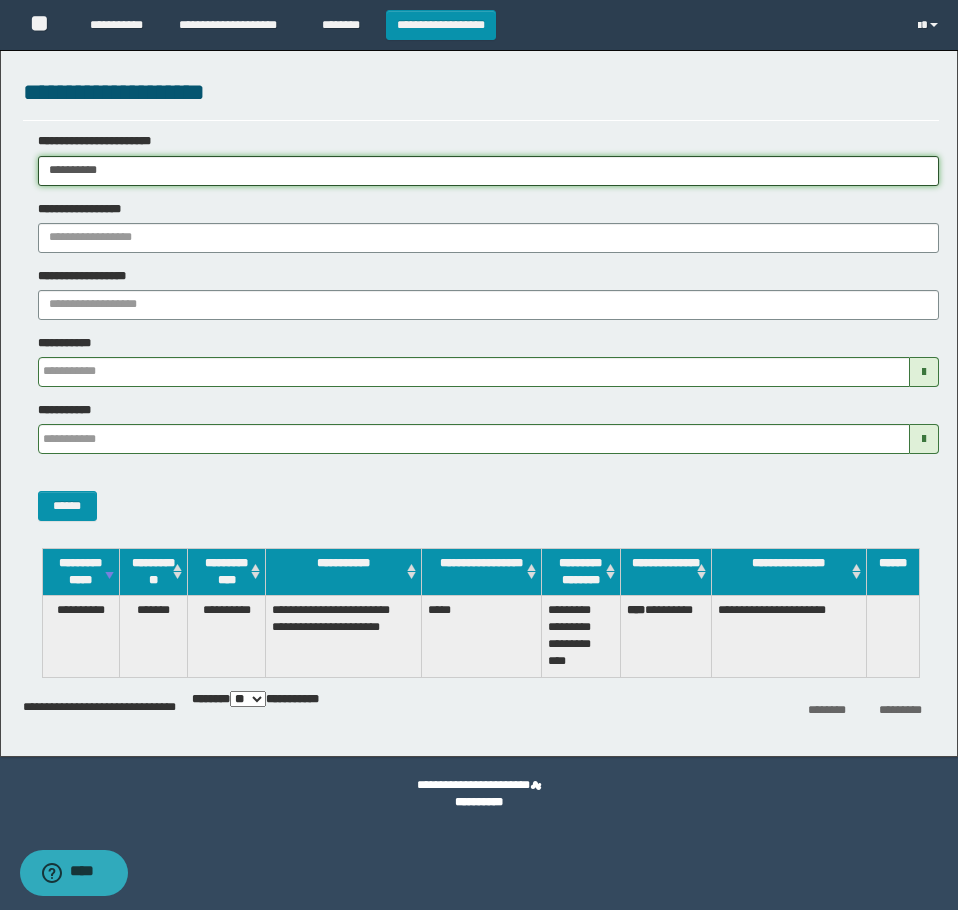 drag, startPoint x: 136, startPoint y: 158, endPoint x: 61, endPoint y: 158, distance: 75 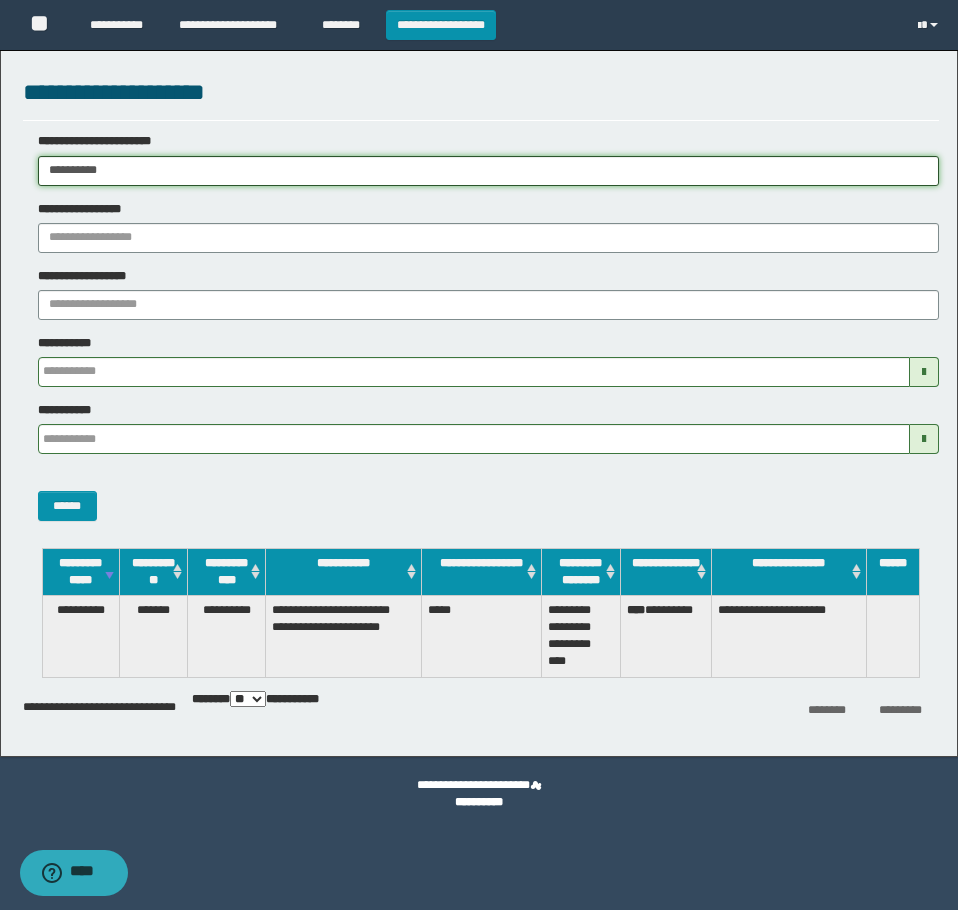 click on "**********" at bounding box center [488, 171] 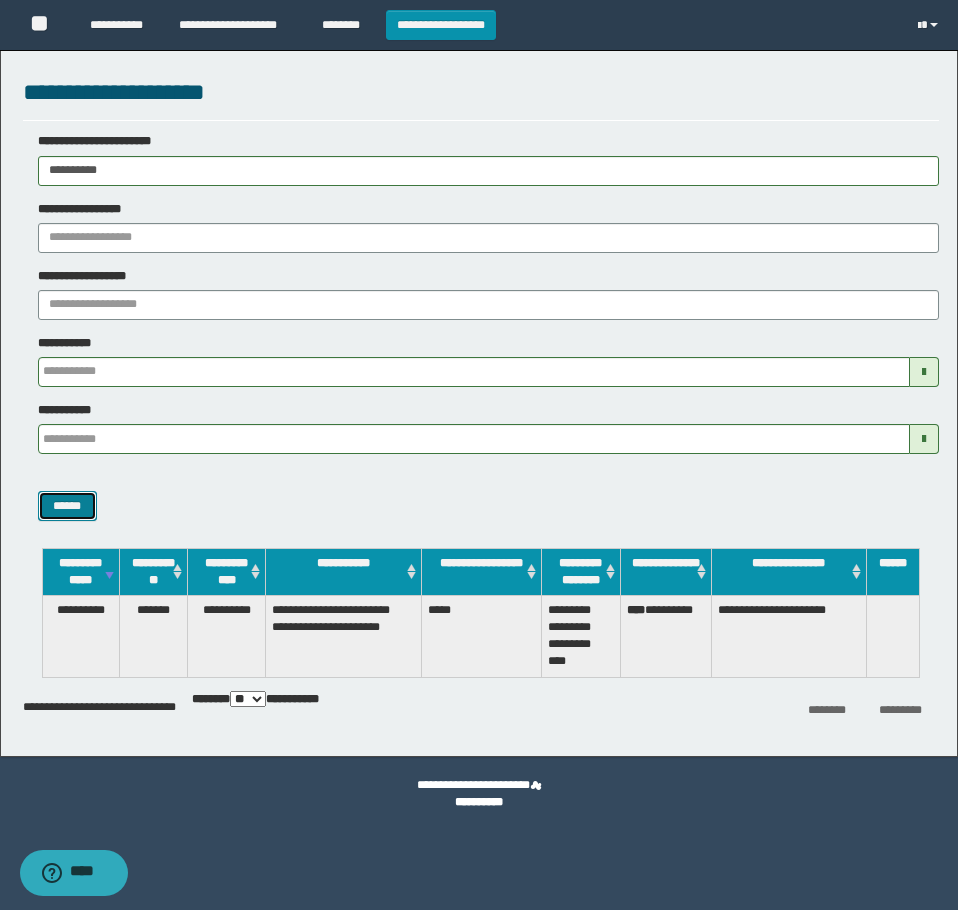 click on "******" at bounding box center [67, 506] 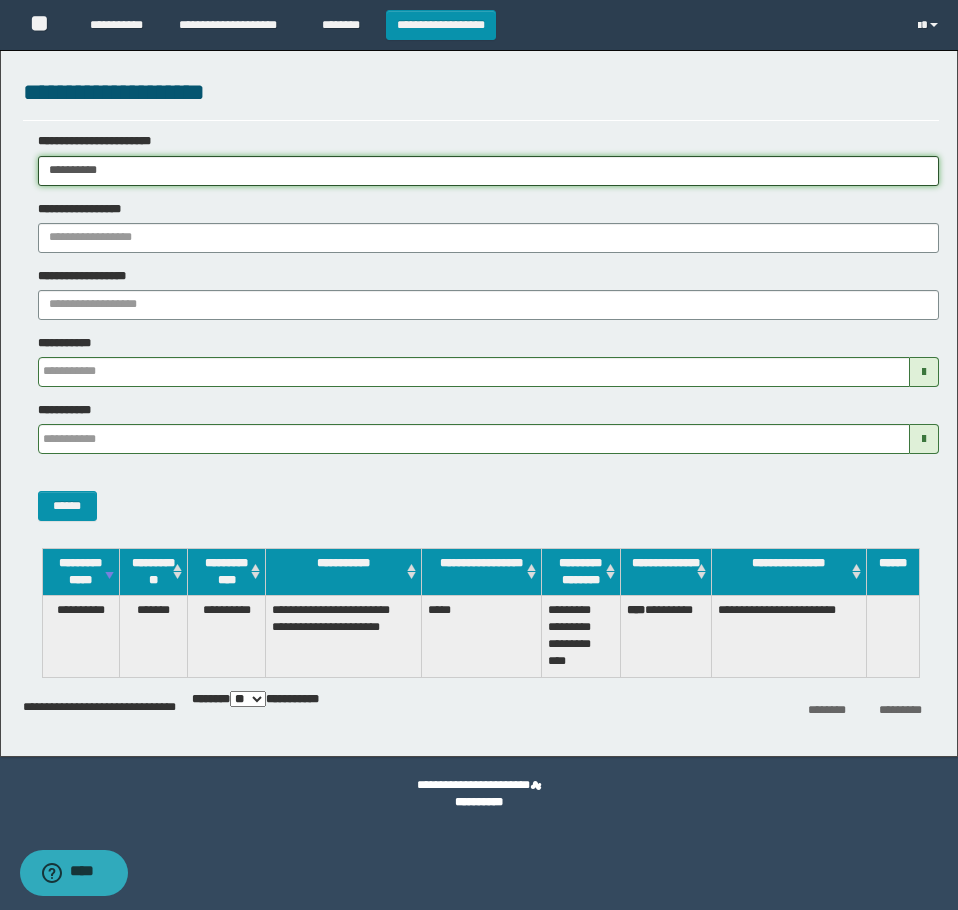 drag, startPoint x: 232, startPoint y: 176, endPoint x: -1, endPoint y: 183, distance: 233.10513 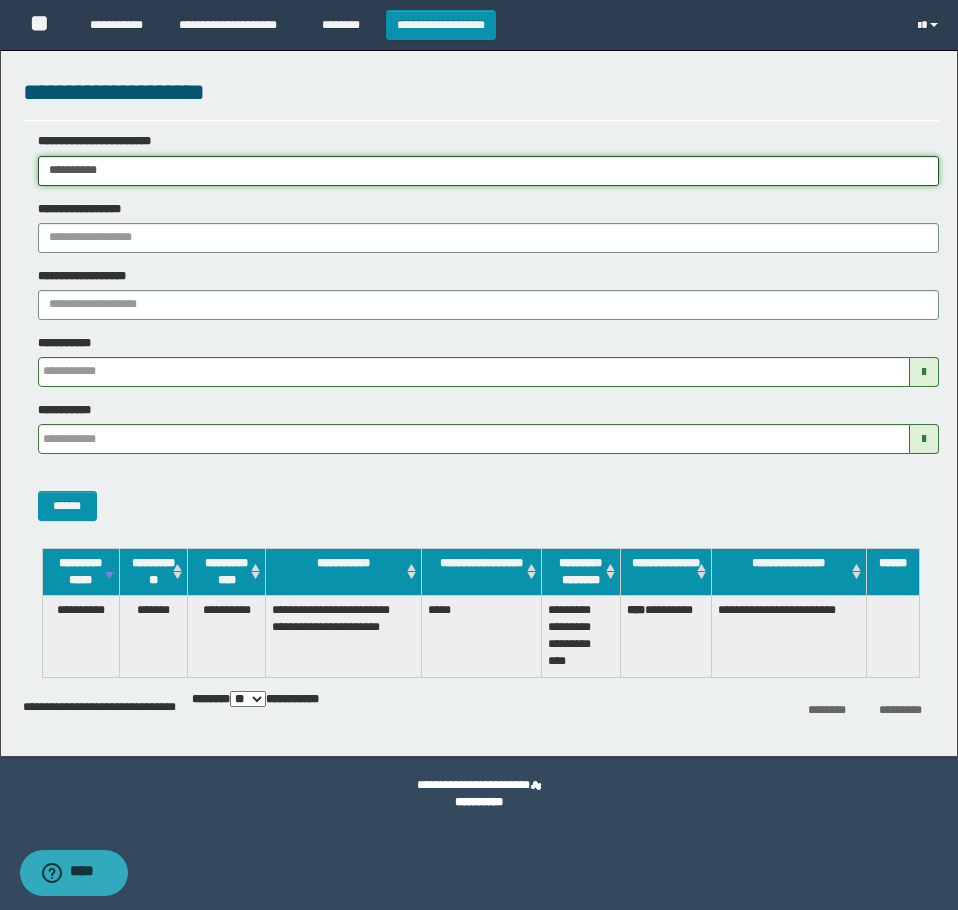 click on "**********" at bounding box center (479, 455) 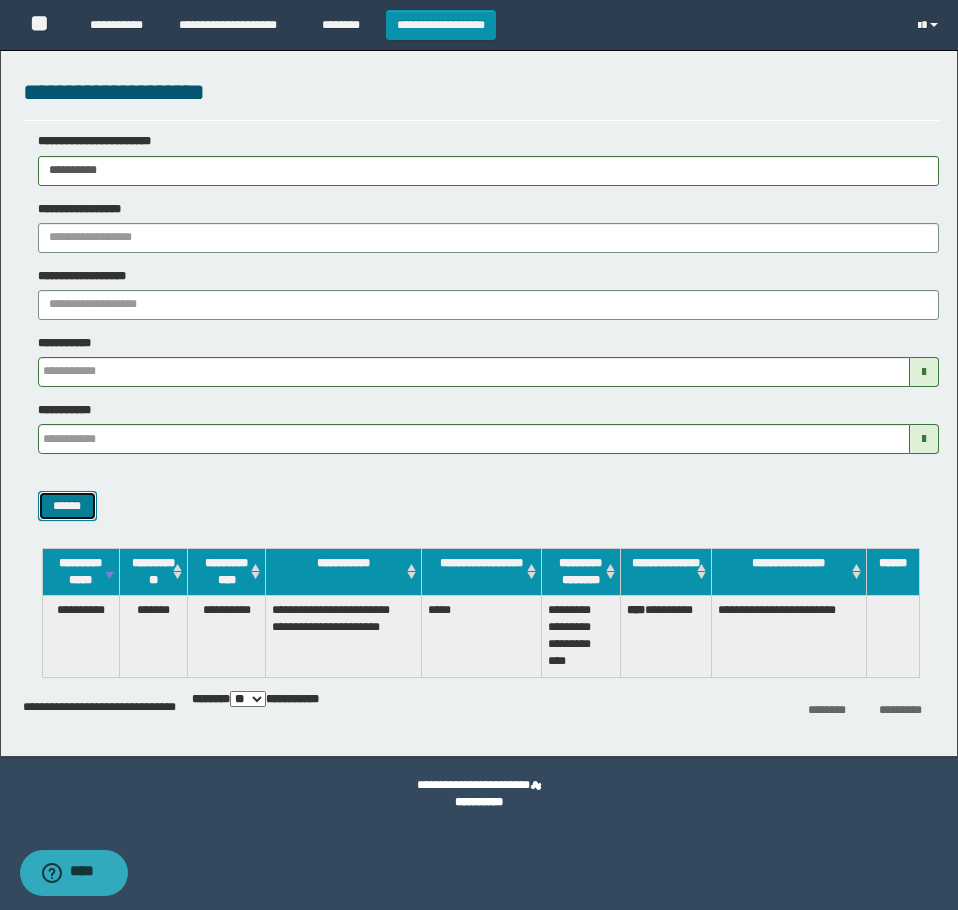 click on "******" at bounding box center [67, 506] 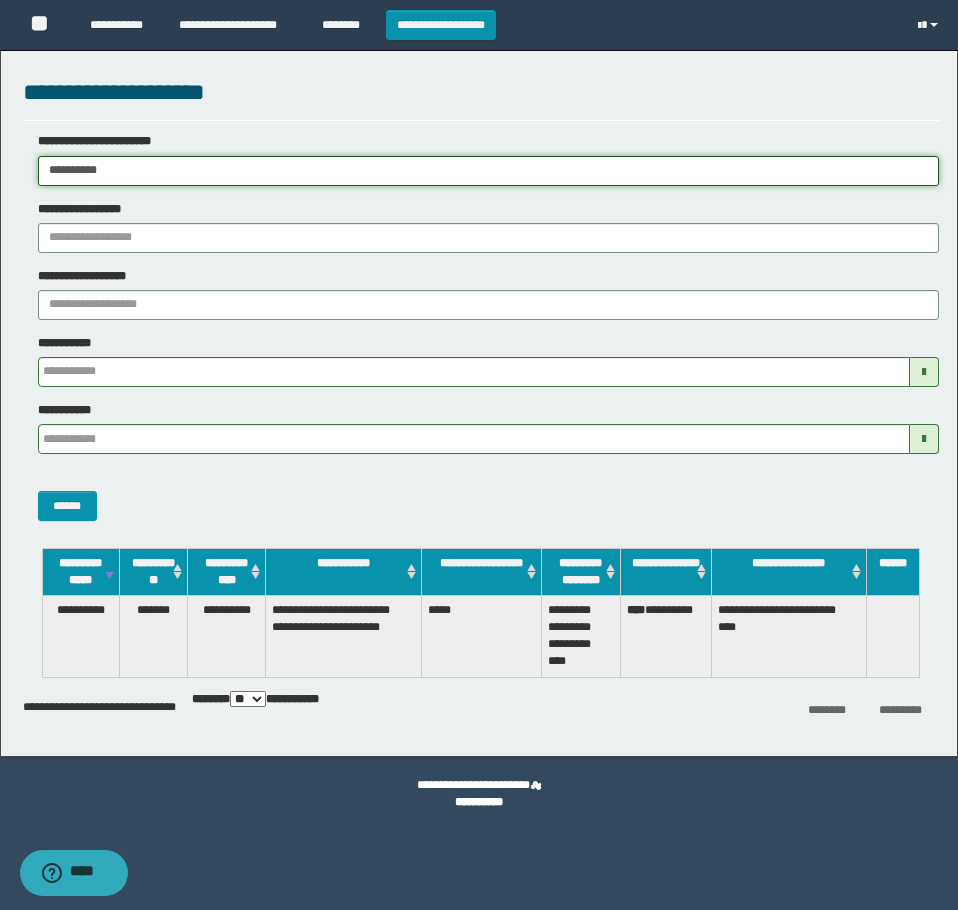 drag, startPoint x: 207, startPoint y: 158, endPoint x: -1, endPoint y: 177, distance: 208.86598 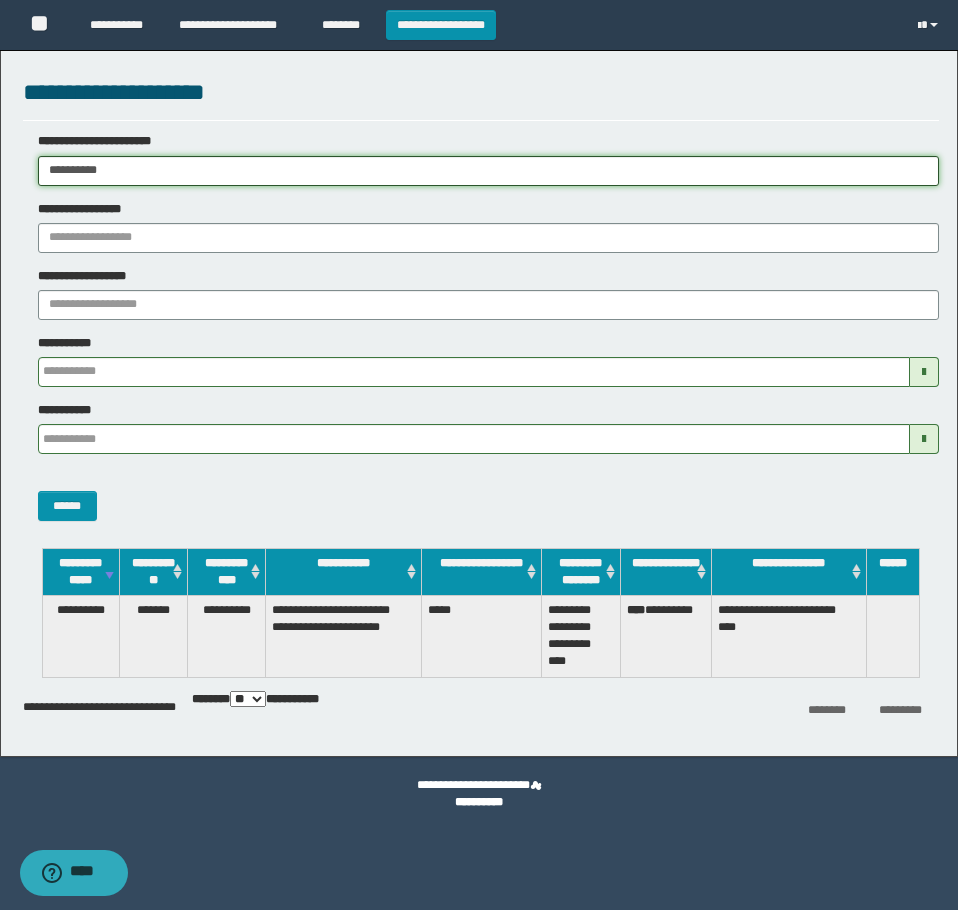 click on "**********" at bounding box center (479, 455) 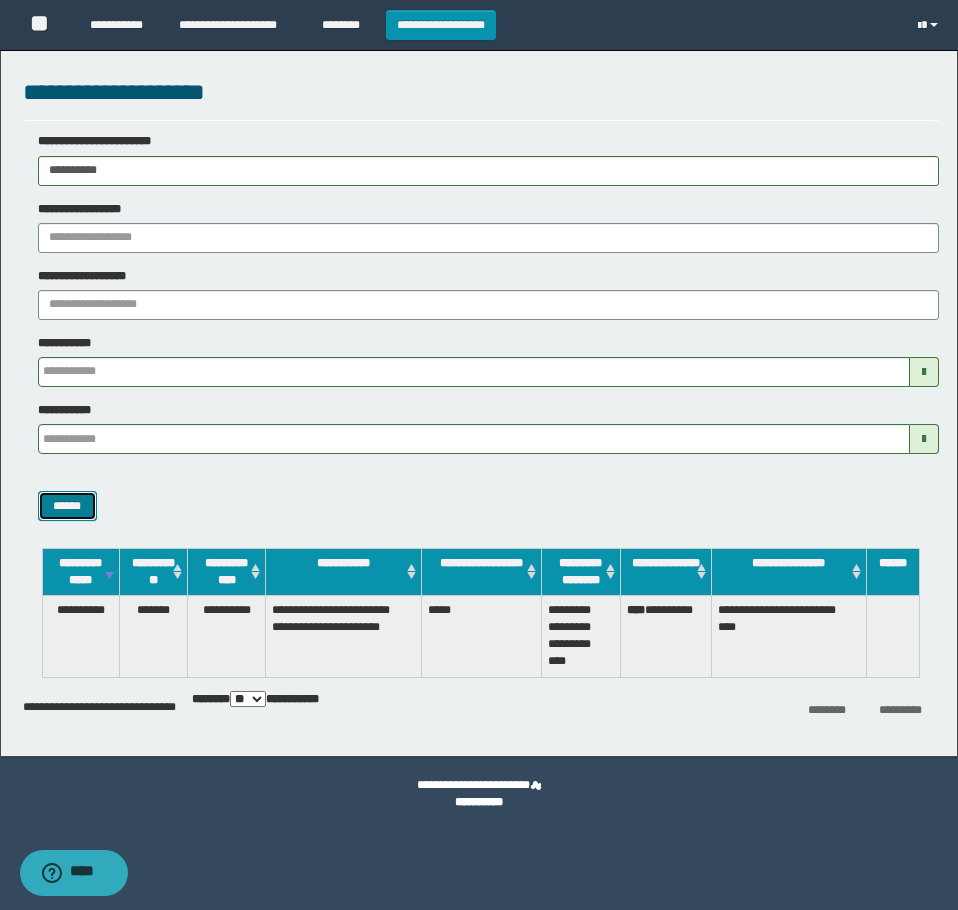 click on "******" at bounding box center [67, 506] 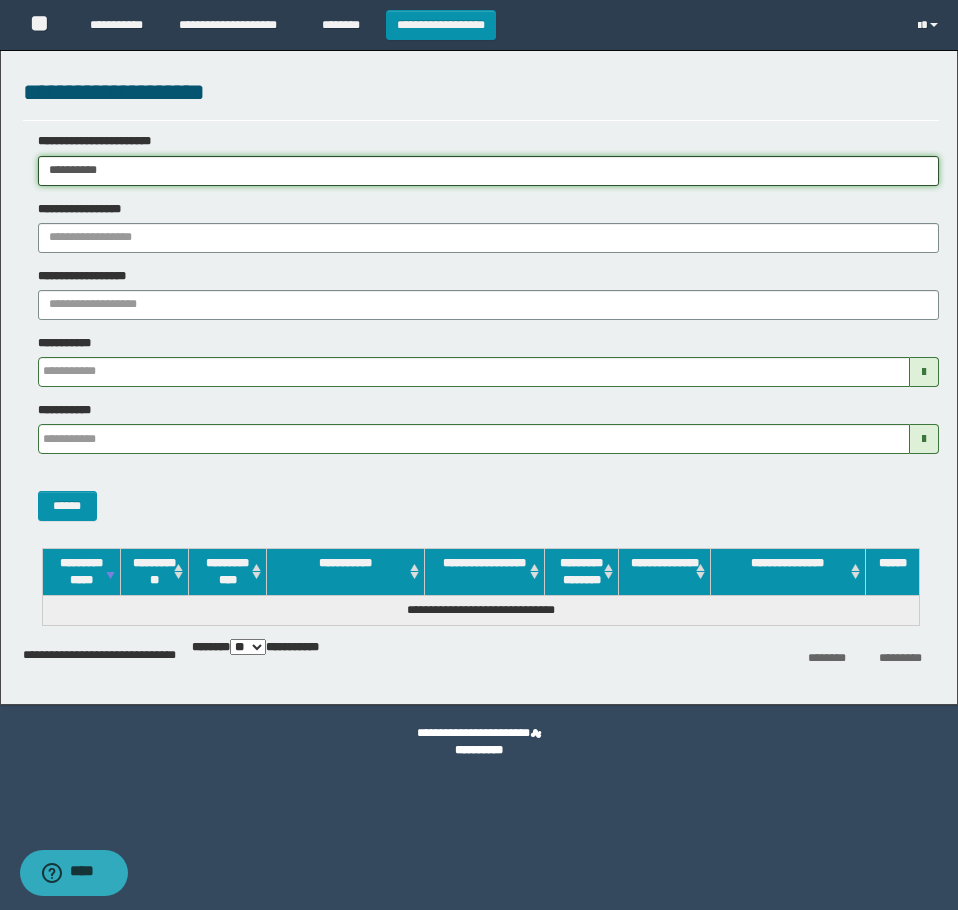 drag, startPoint x: 254, startPoint y: 171, endPoint x: 1, endPoint y: 293, distance: 280.87897 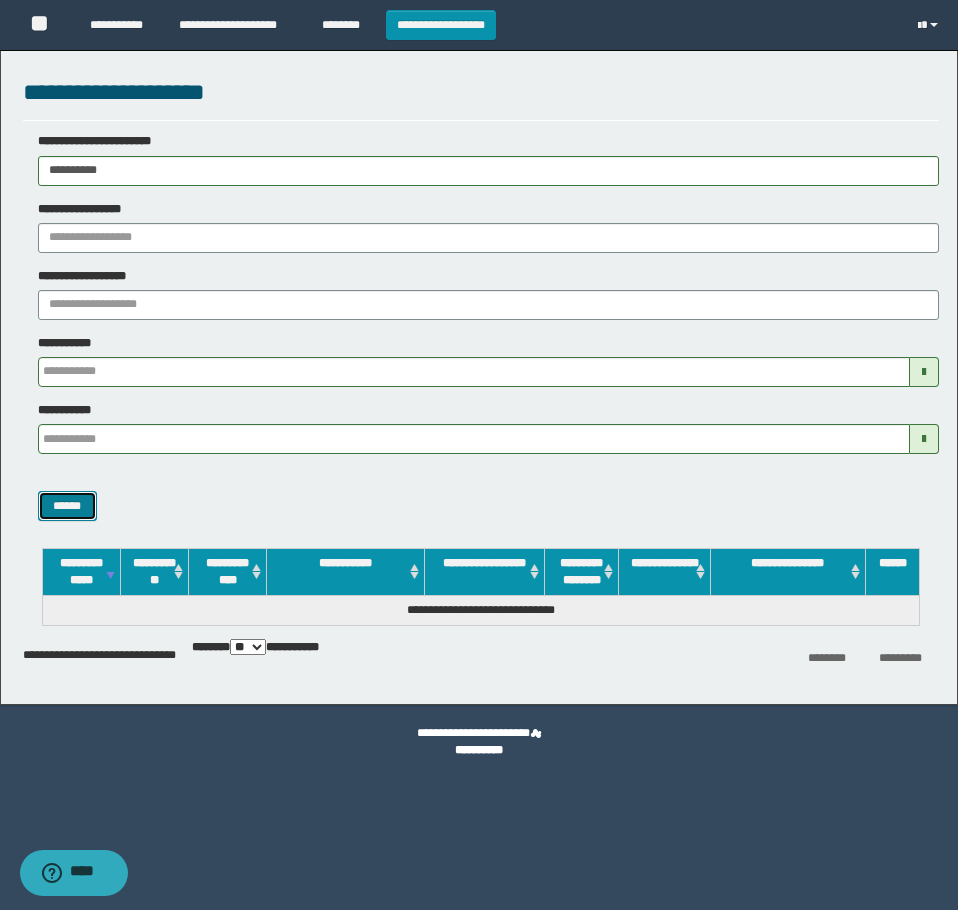 click on "******" at bounding box center [67, 506] 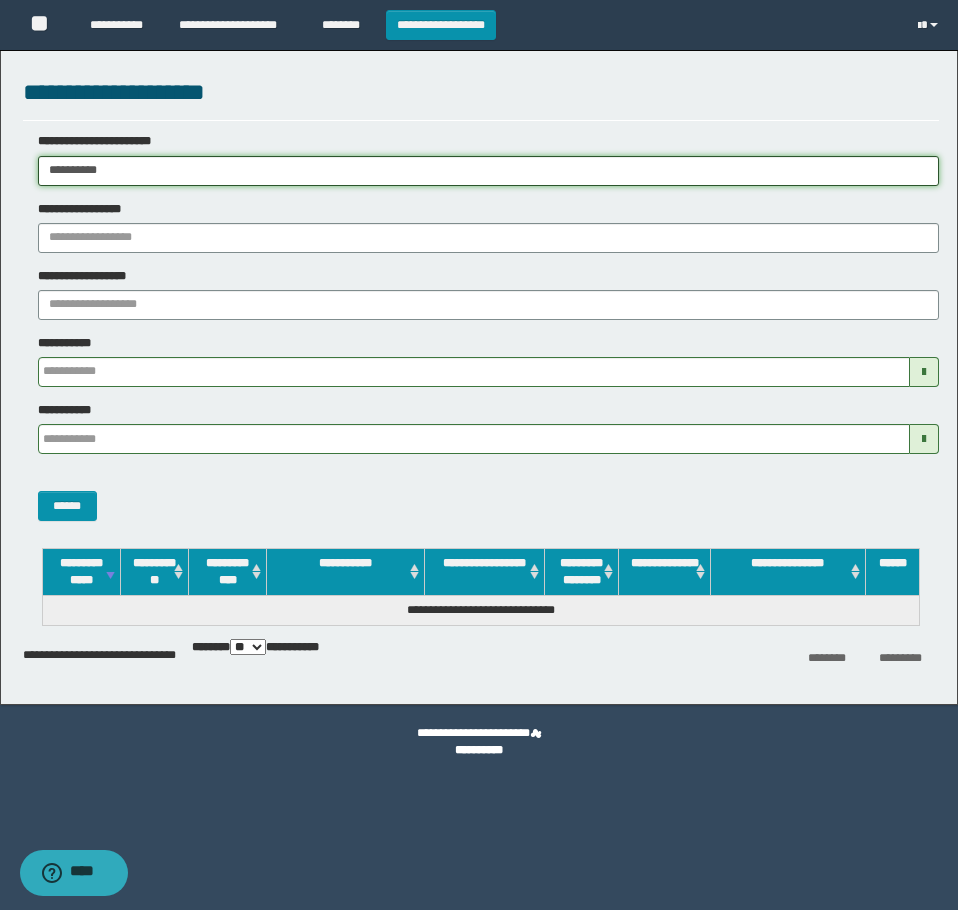 drag, startPoint x: 306, startPoint y: 173, endPoint x: -1, endPoint y: 225, distance: 311.37277 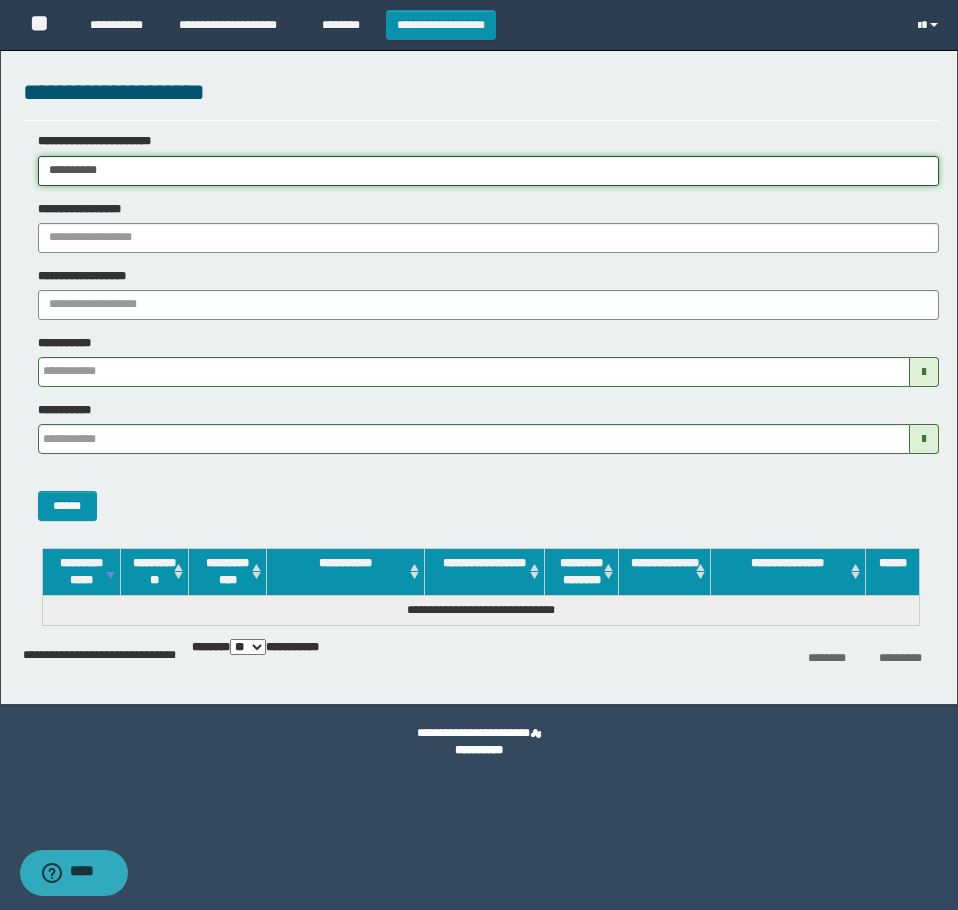 click on "**********" at bounding box center [479, 455] 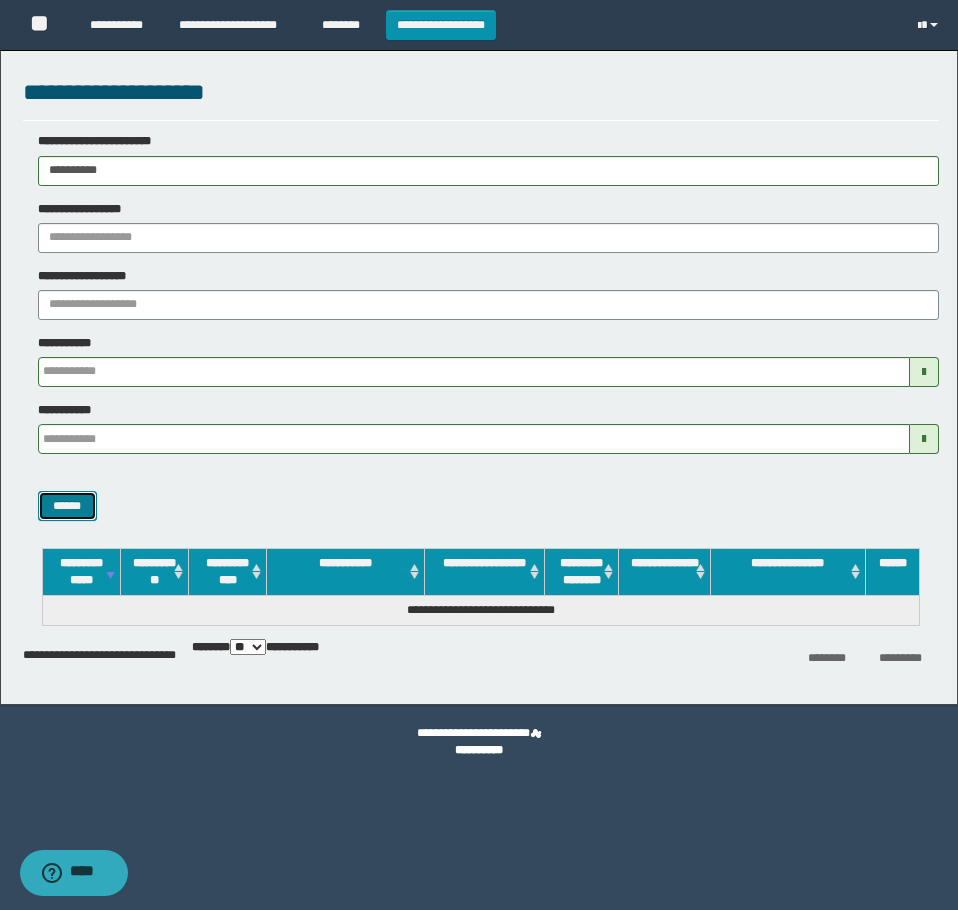 click on "******" at bounding box center (67, 506) 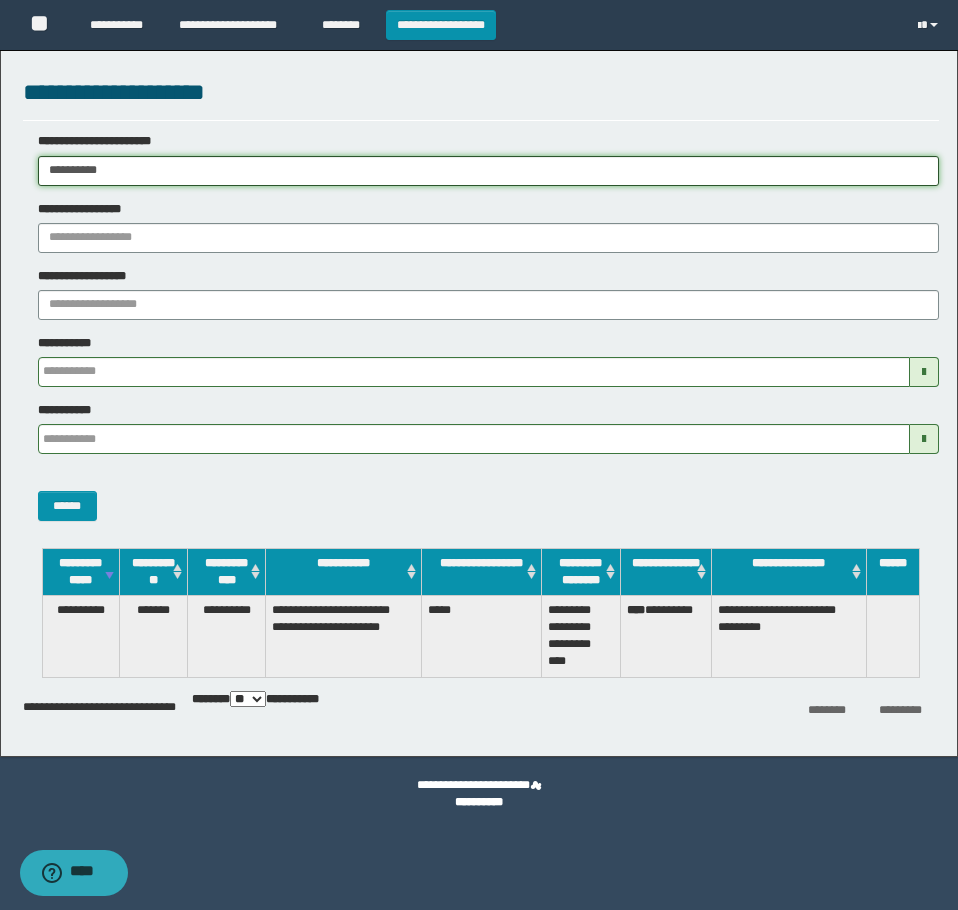 drag, startPoint x: 140, startPoint y: 172, endPoint x: -1, endPoint y: 200, distance: 143.75327 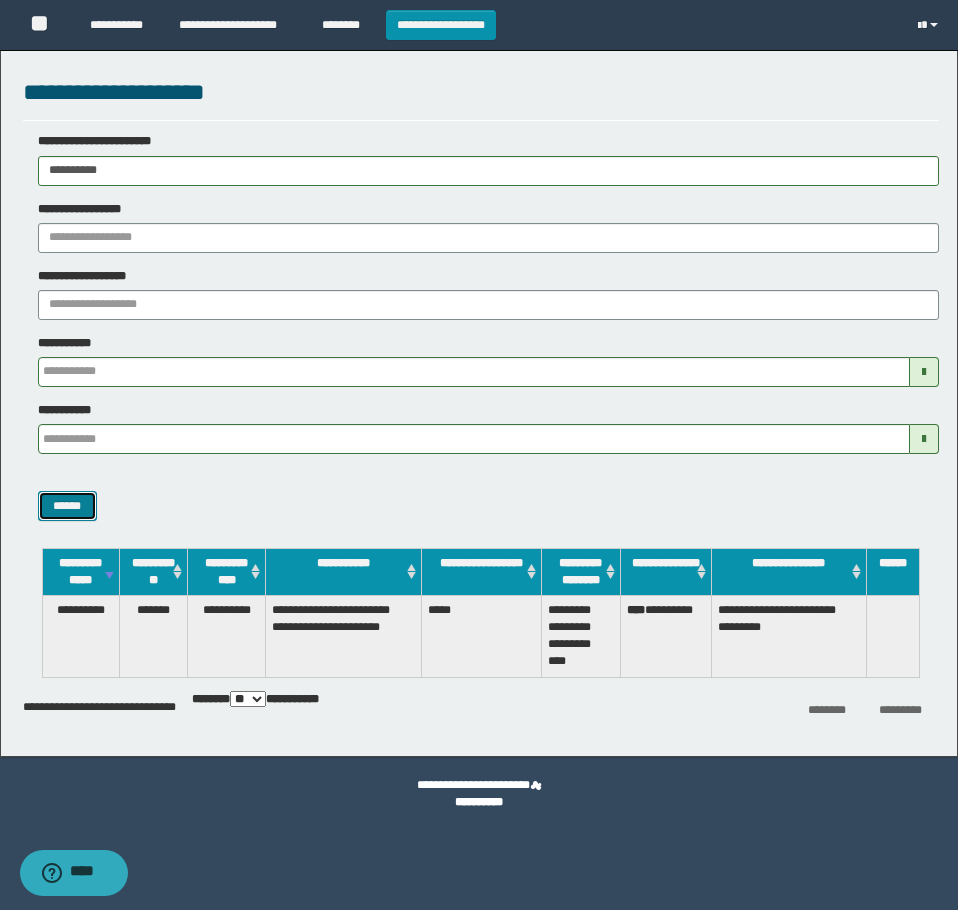 click on "******" at bounding box center [67, 506] 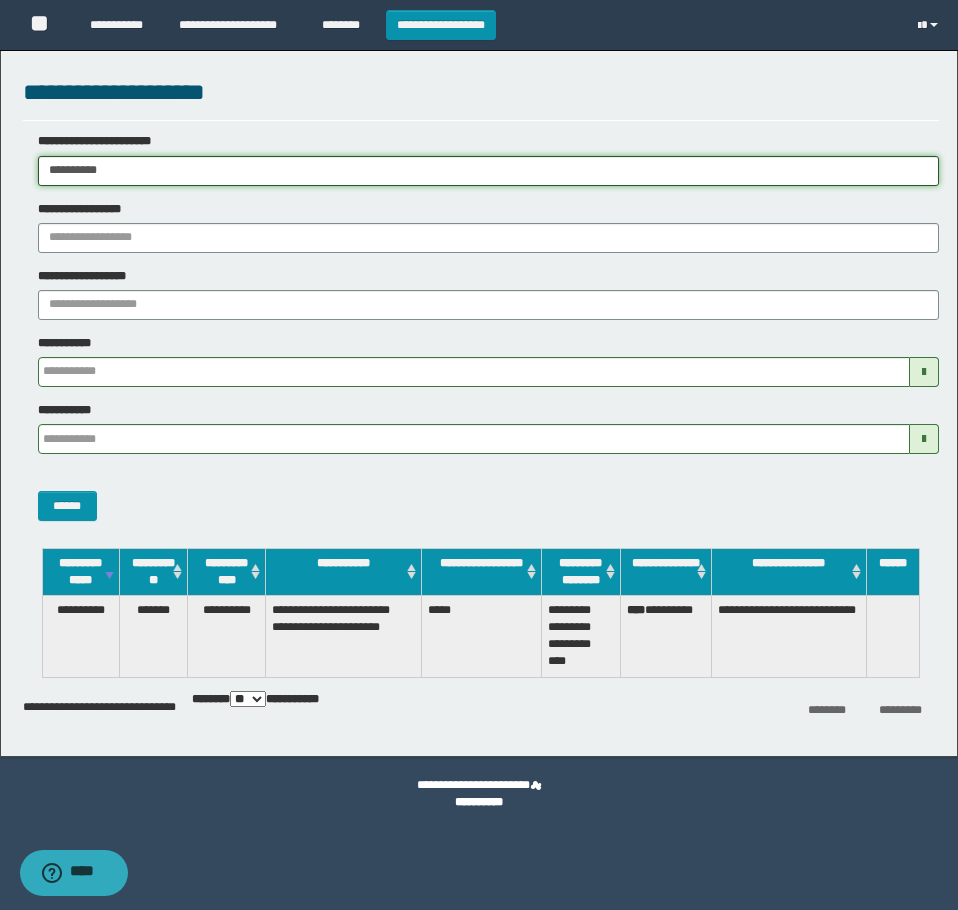 drag, startPoint x: 213, startPoint y: 176, endPoint x: -1, endPoint y: 182, distance: 214.08409 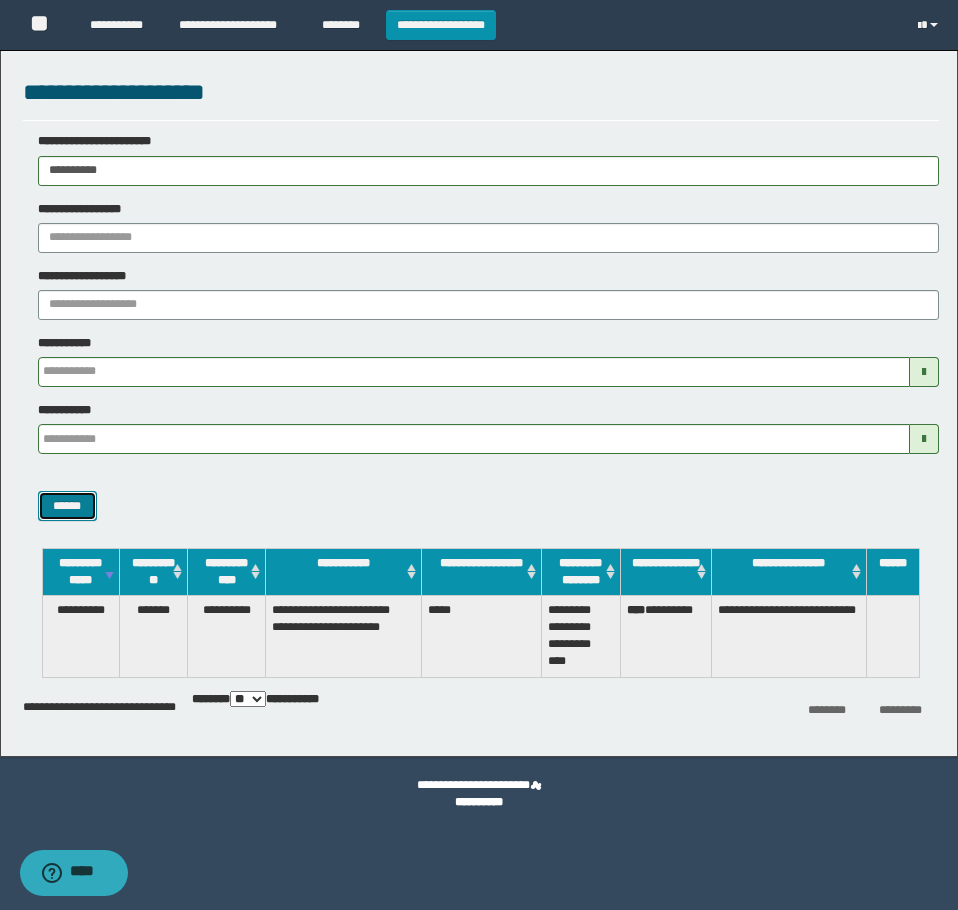click on "******" at bounding box center (67, 506) 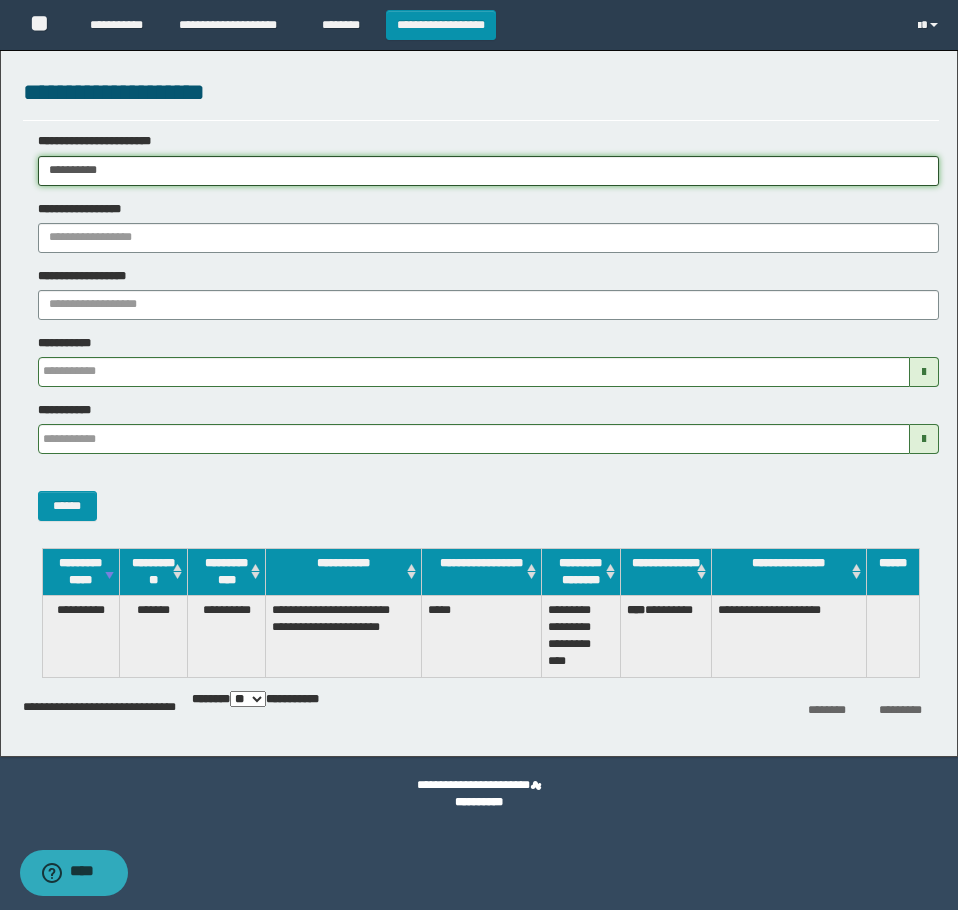 drag, startPoint x: 333, startPoint y: 184, endPoint x: 18, endPoint y: 242, distance: 320.29517 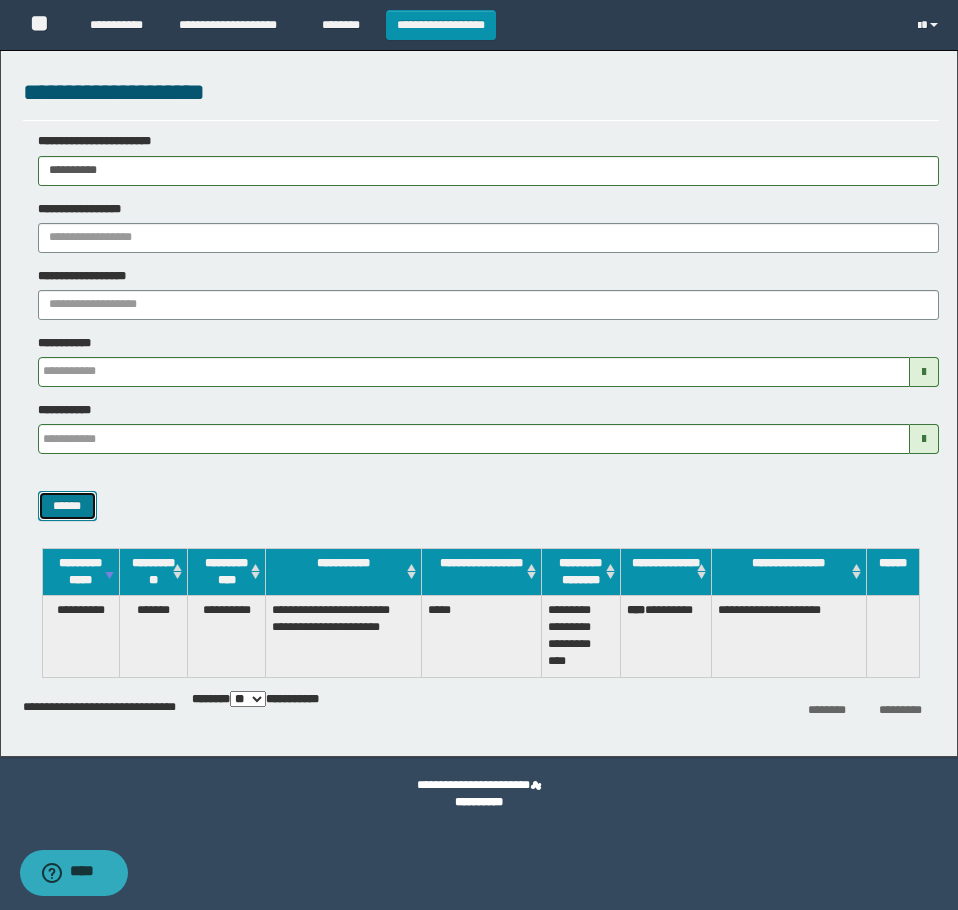 click on "******" at bounding box center (67, 506) 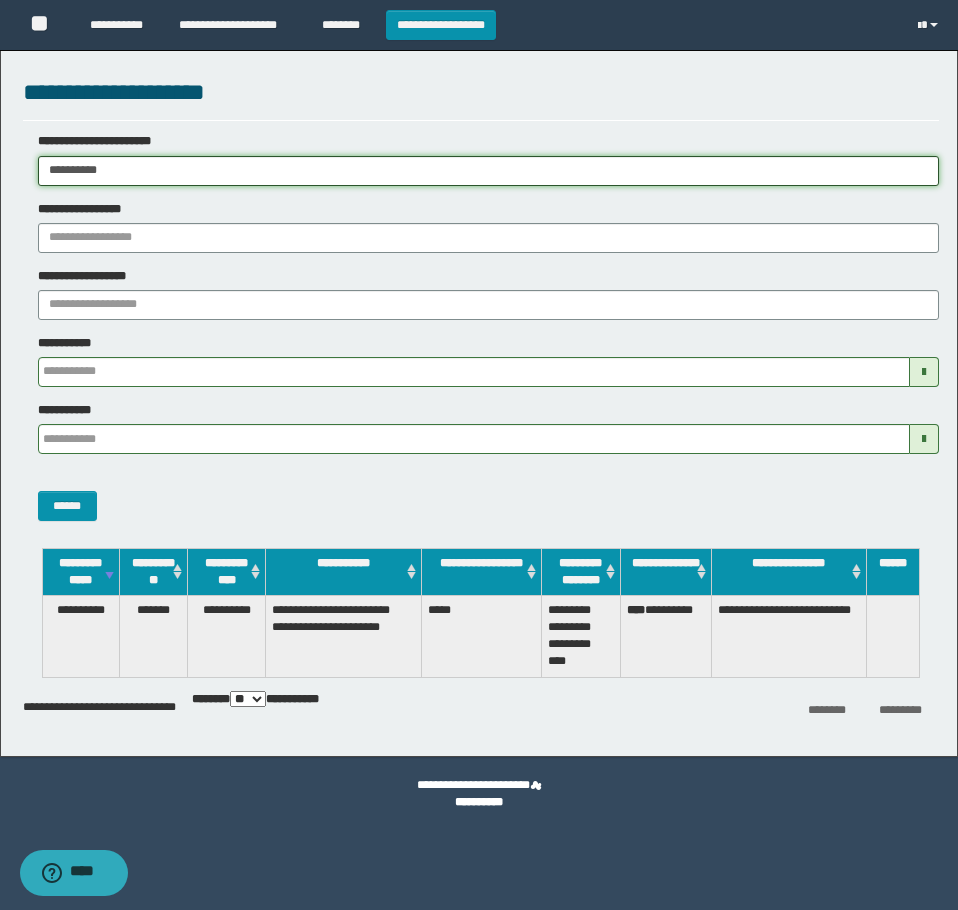 drag, startPoint x: 189, startPoint y: 157, endPoint x: -1, endPoint y: 213, distance: 198.0808 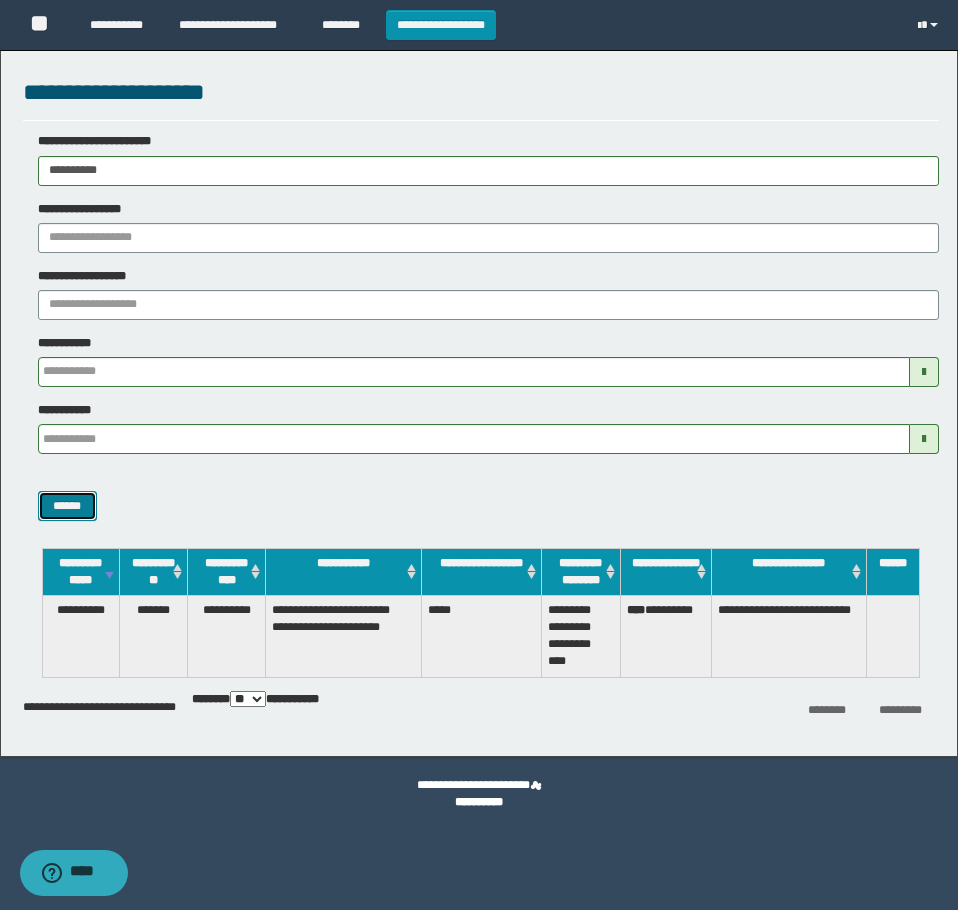 click on "******" at bounding box center (67, 506) 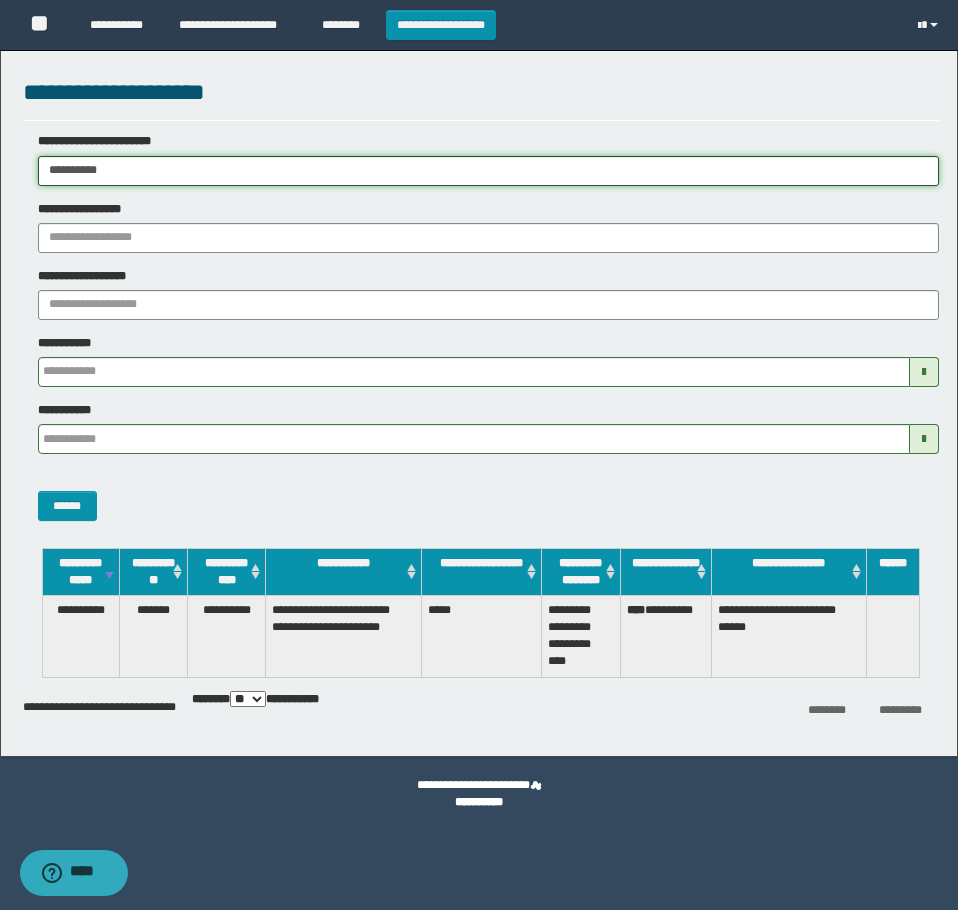 drag, startPoint x: 164, startPoint y: 160, endPoint x: -1, endPoint y: 170, distance: 165.30275 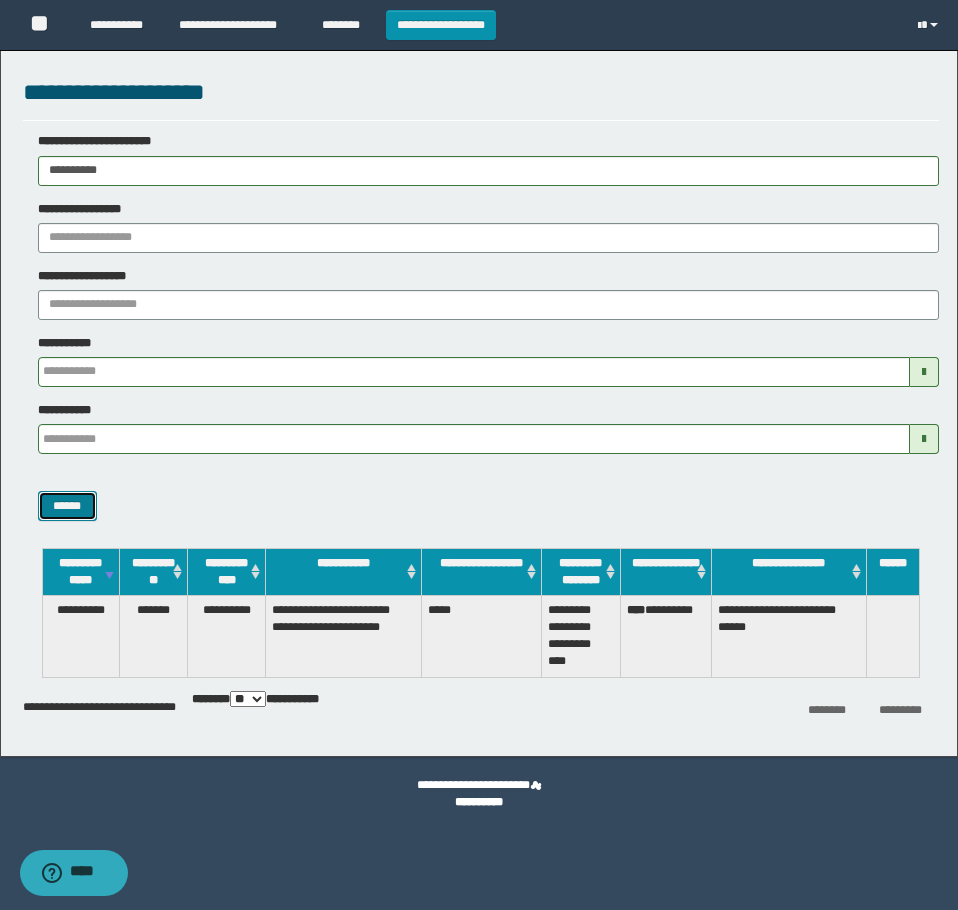 click on "******" at bounding box center [67, 506] 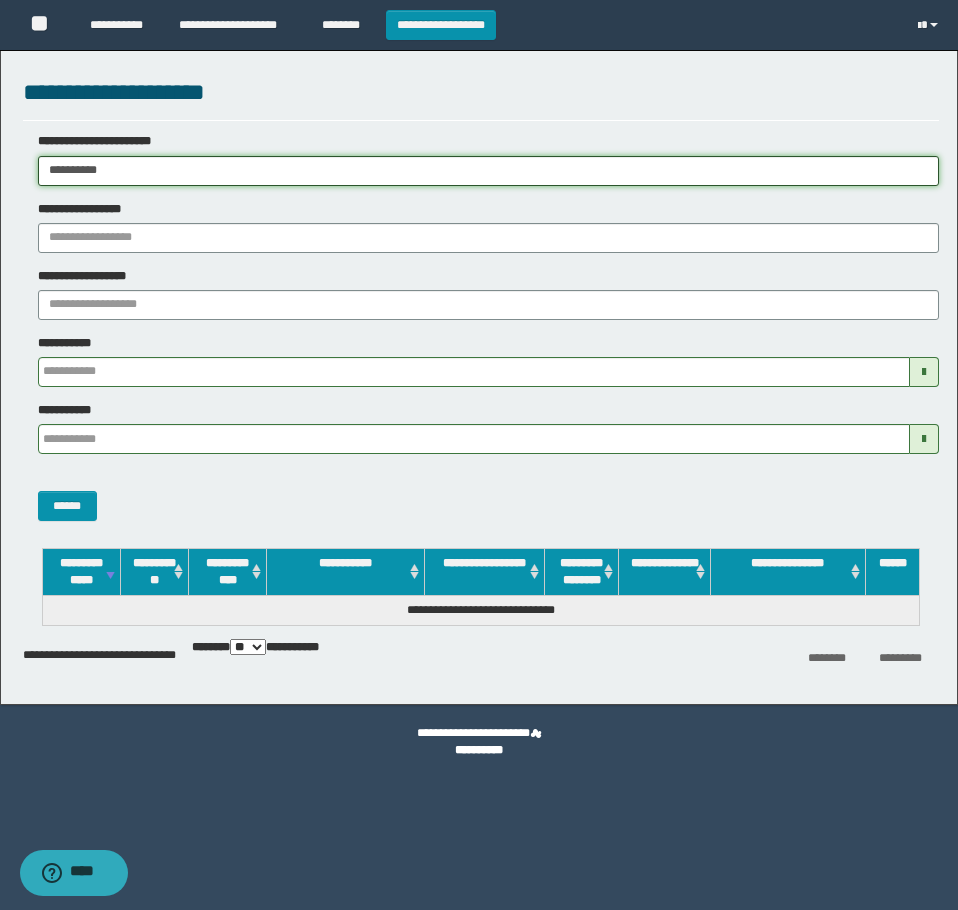drag, startPoint x: 318, startPoint y: 160, endPoint x: 26, endPoint y: 316, distance: 331.0589 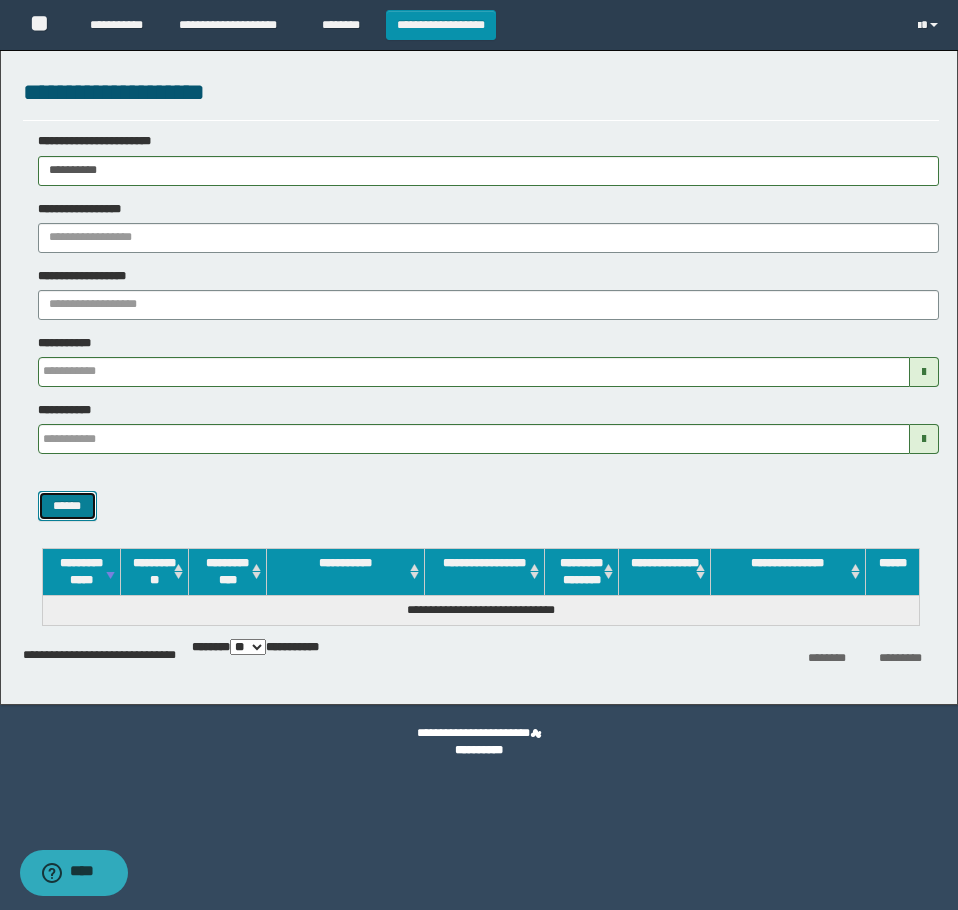 click on "******" at bounding box center [67, 506] 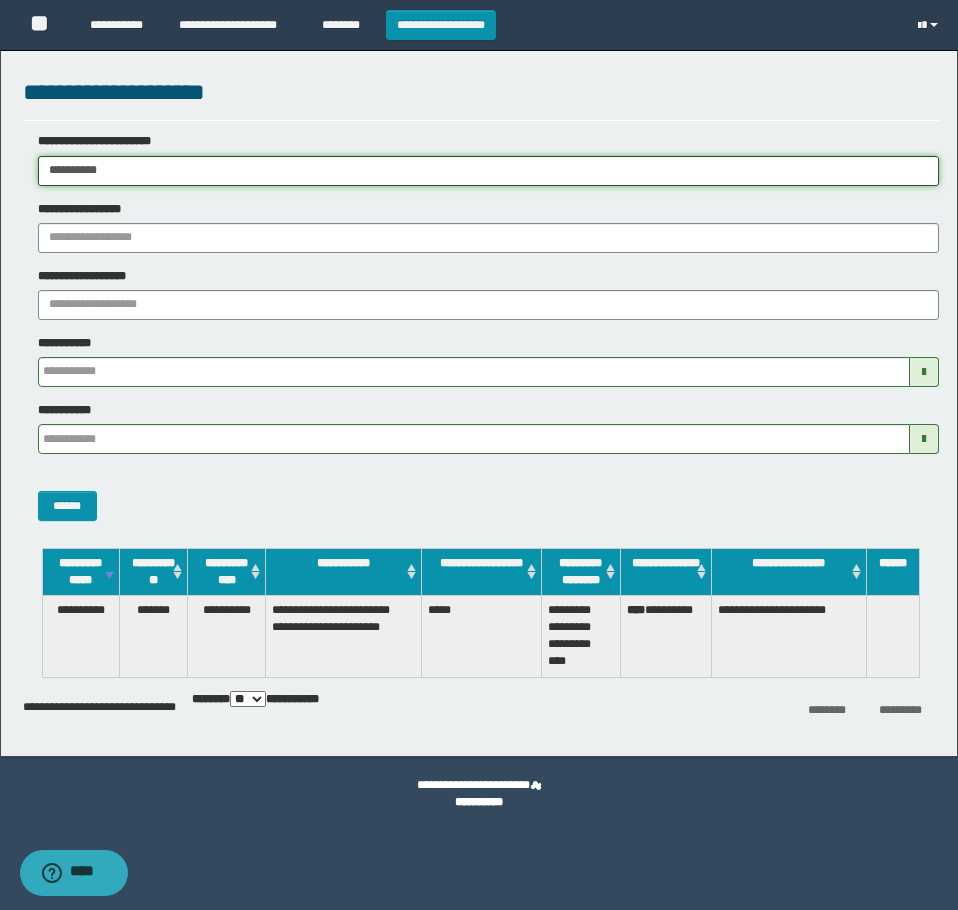 drag, startPoint x: 303, startPoint y: 172, endPoint x: -1, endPoint y: 195, distance: 304.86884 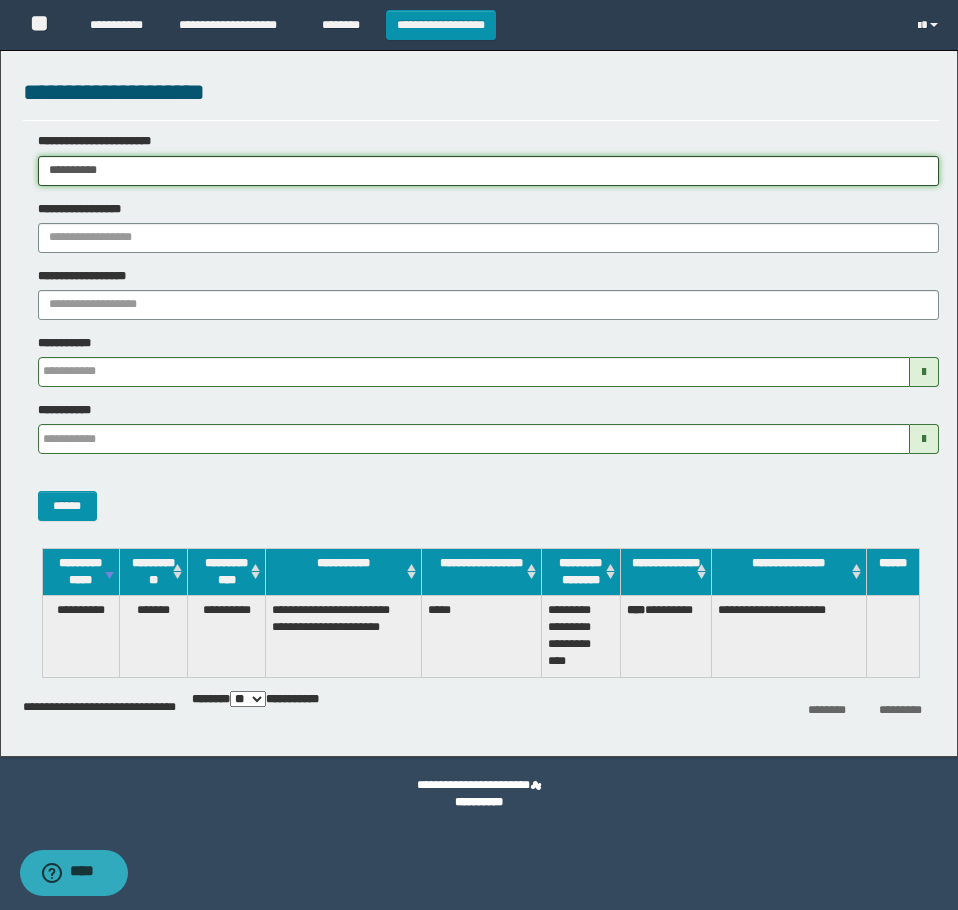 click on "**********" at bounding box center [479, 455] 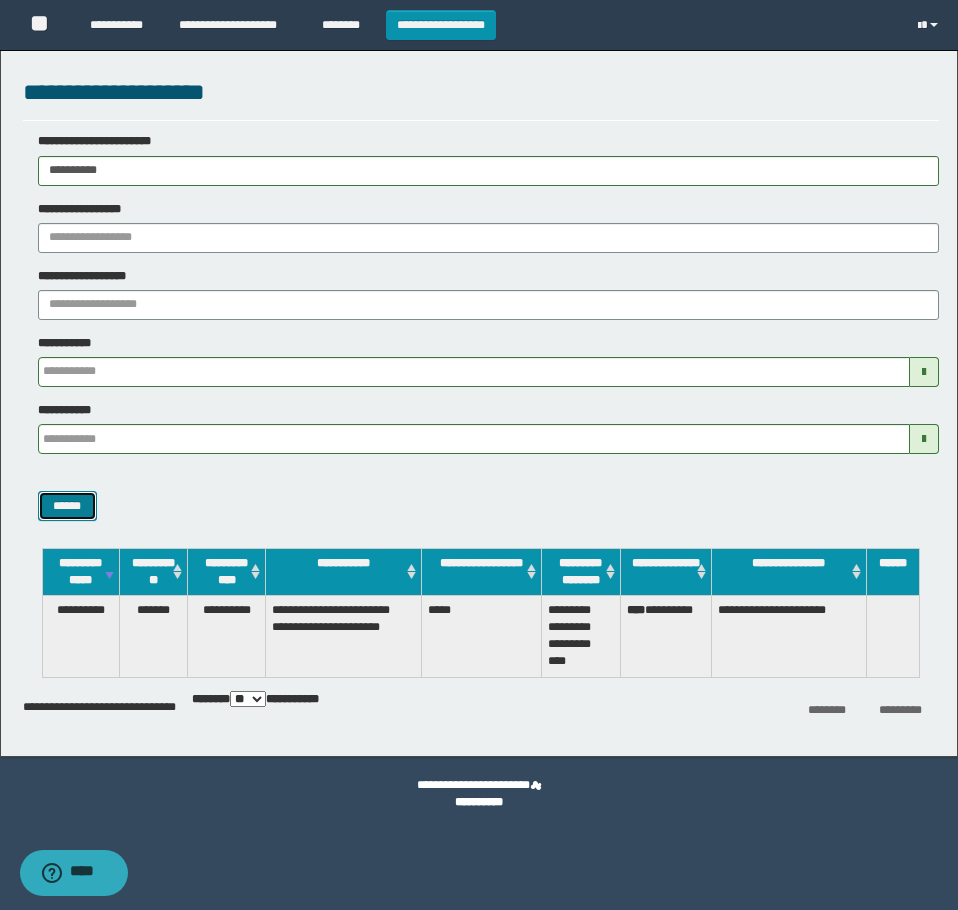 click on "******" at bounding box center [67, 506] 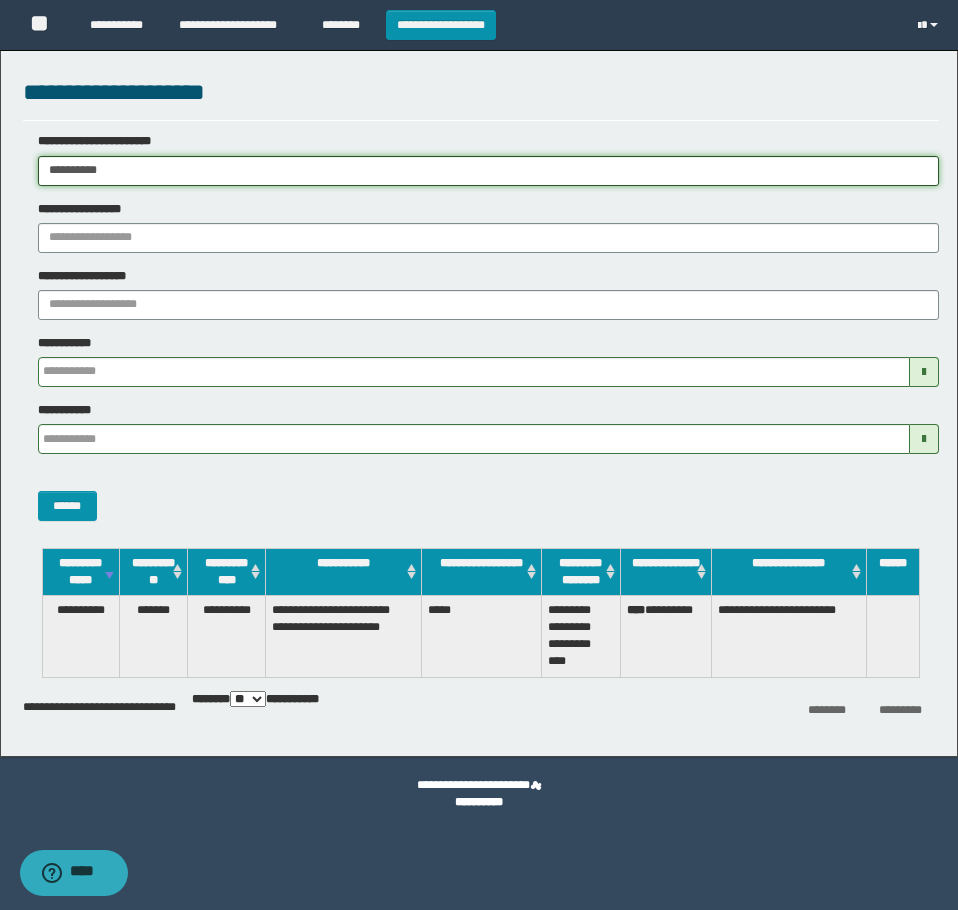 drag, startPoint x: 117, startPoint y: 193, endPoint x: -1, endPoint y: 229, distance: 123.36936 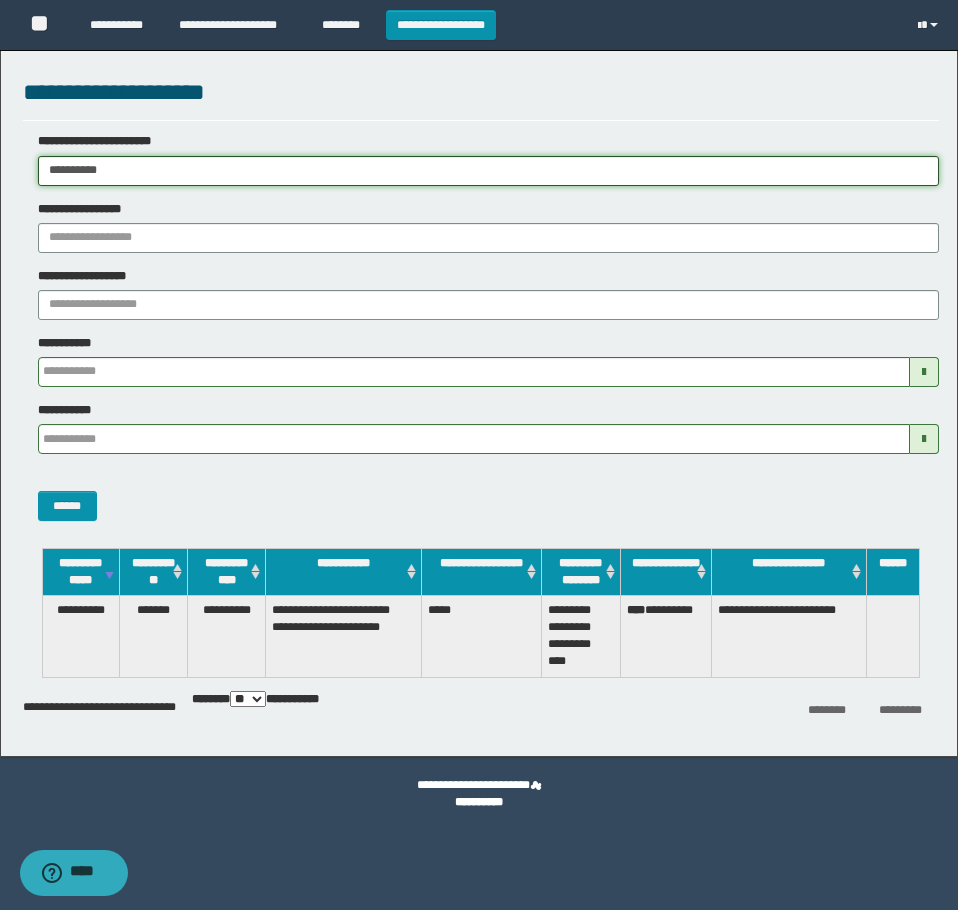 click on "**********" at bounding box center (479, 455) 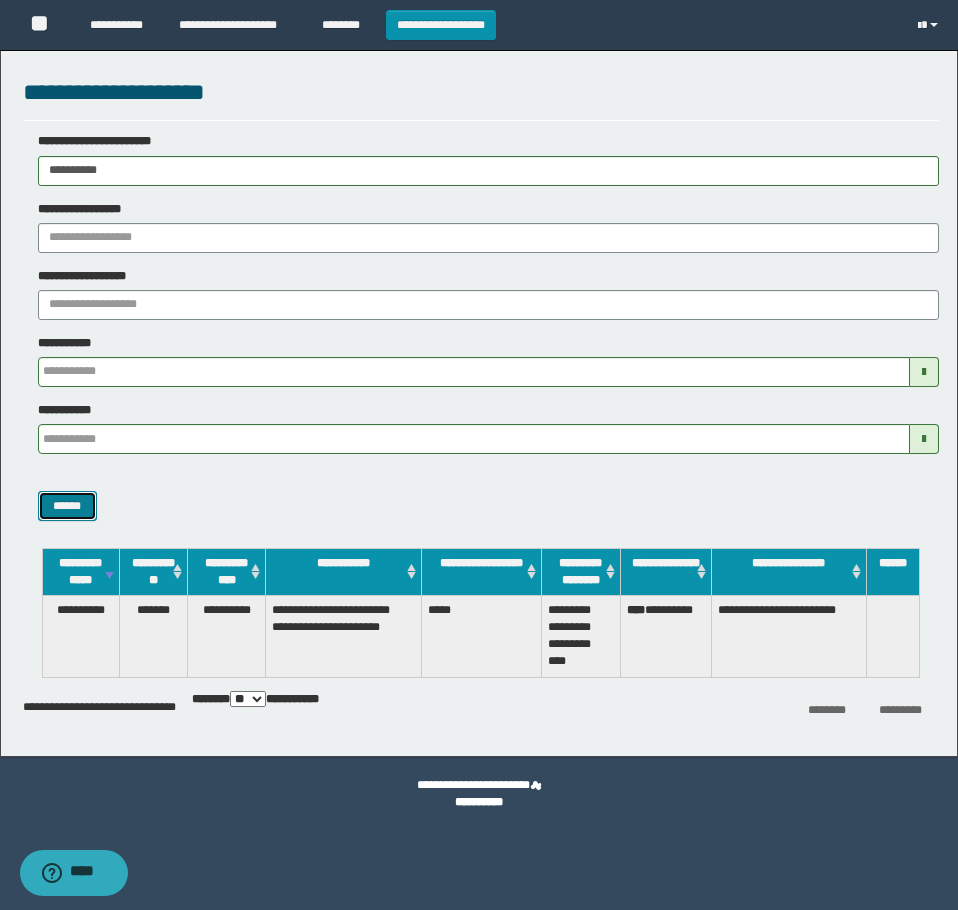 click on "******" at bounding box center [67, 506] 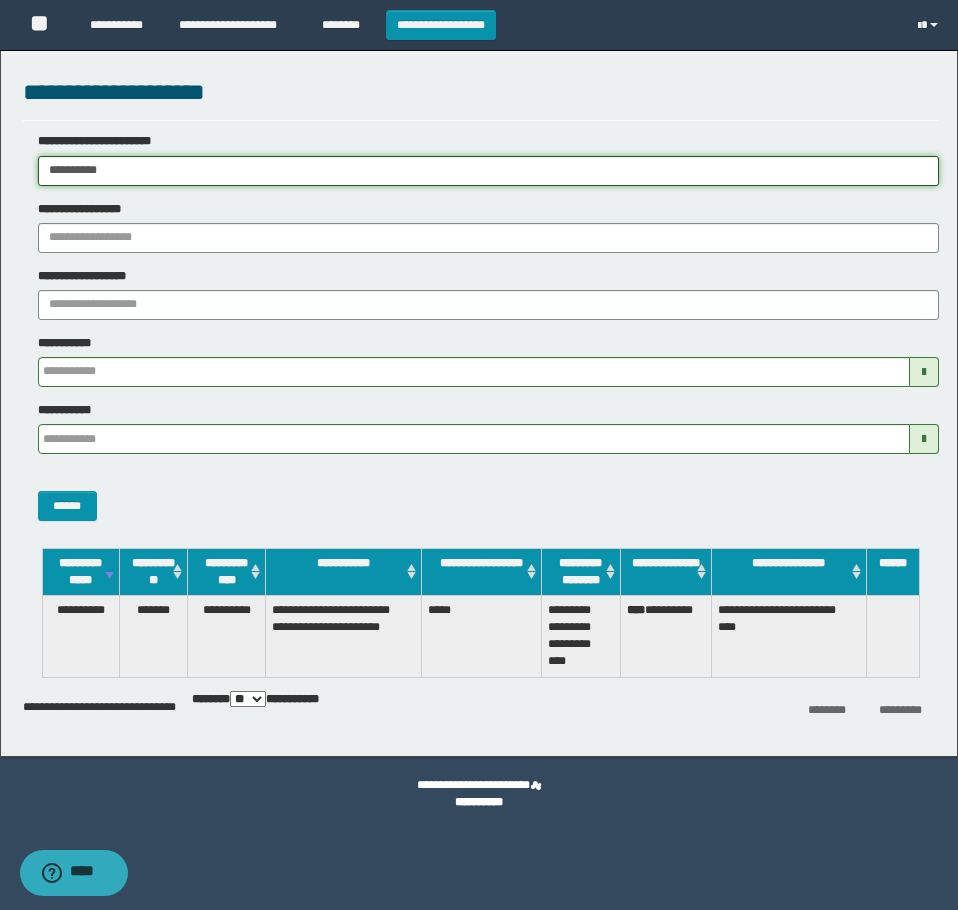drag, startPoint x: 126, startPoint y: 172, endPoint x: -1, endPoint y: 183, distance: 127.47549 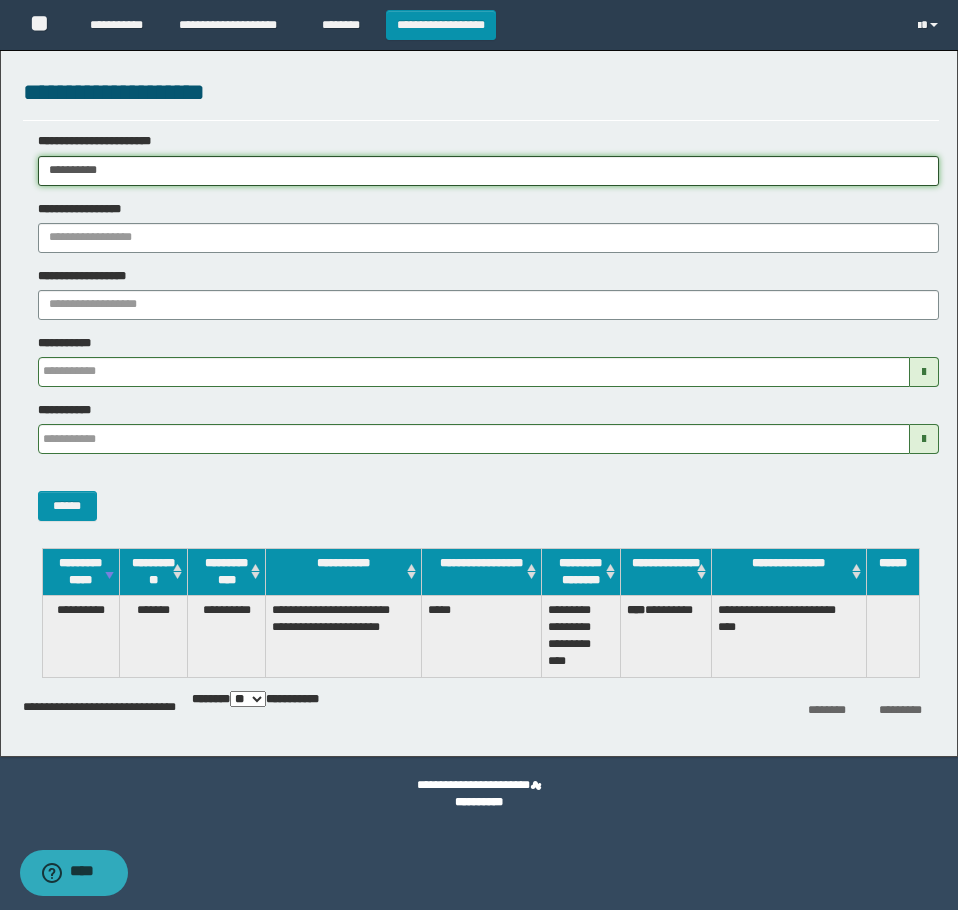 click on "**********" at bounding box center (479, 455) 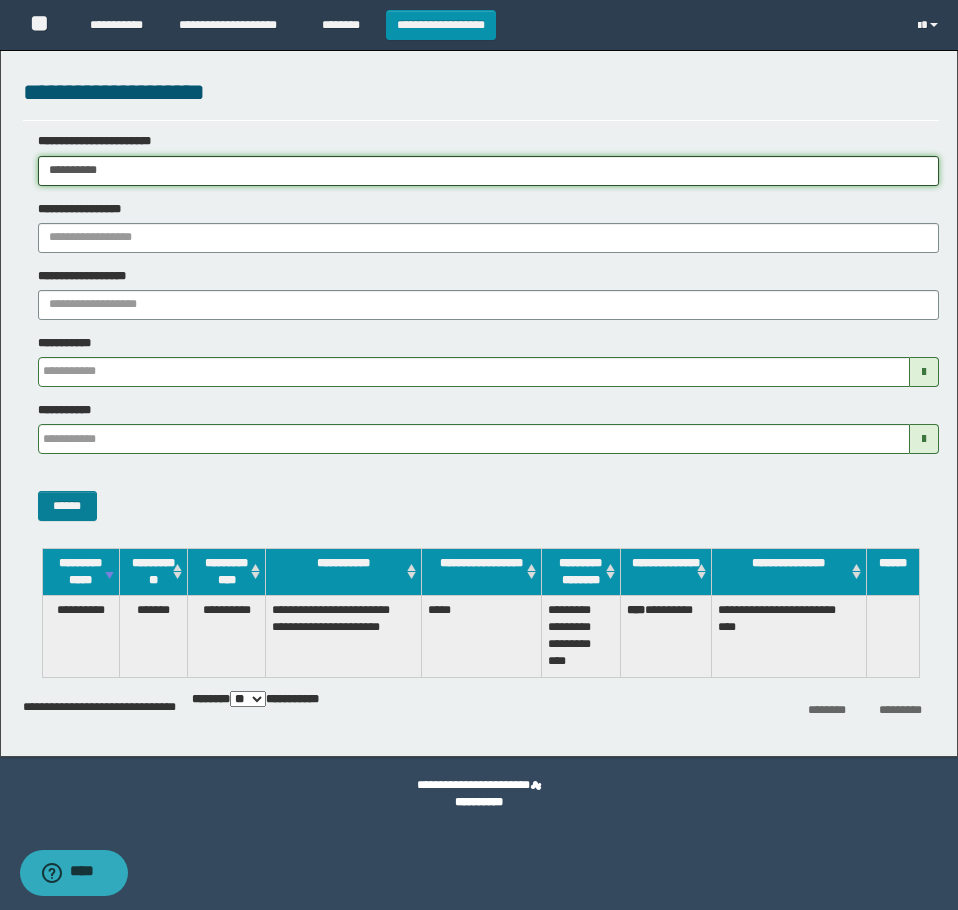 type on "**********" 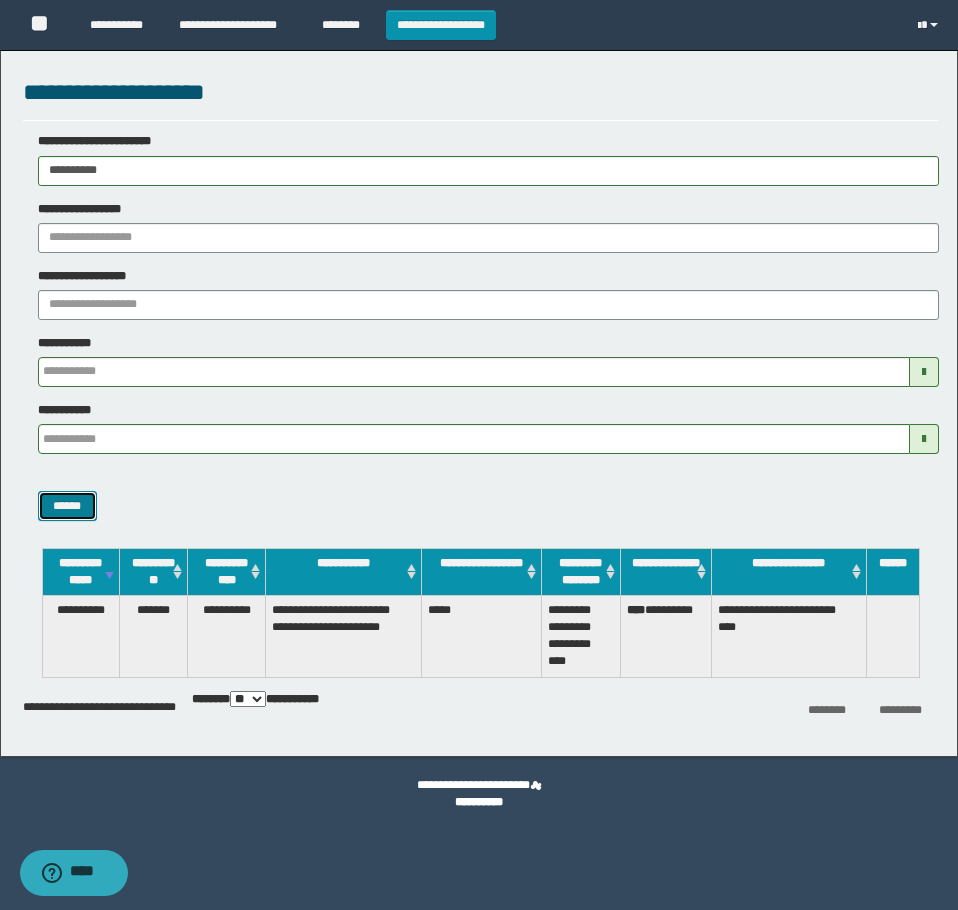 drag, startPoint x: 57, startPoint y: 498, endPoint x: 870, endPoint y: 237, distance: 853.8677 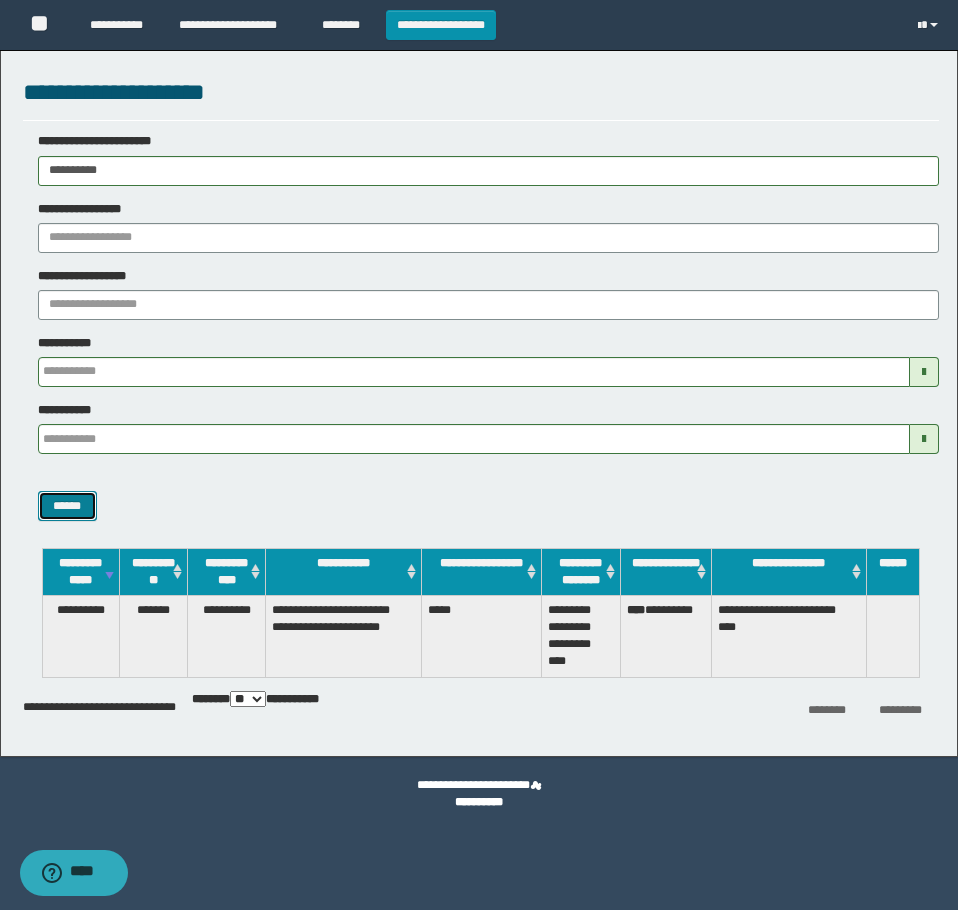 click on "******" at bounding box center (67, 506) 